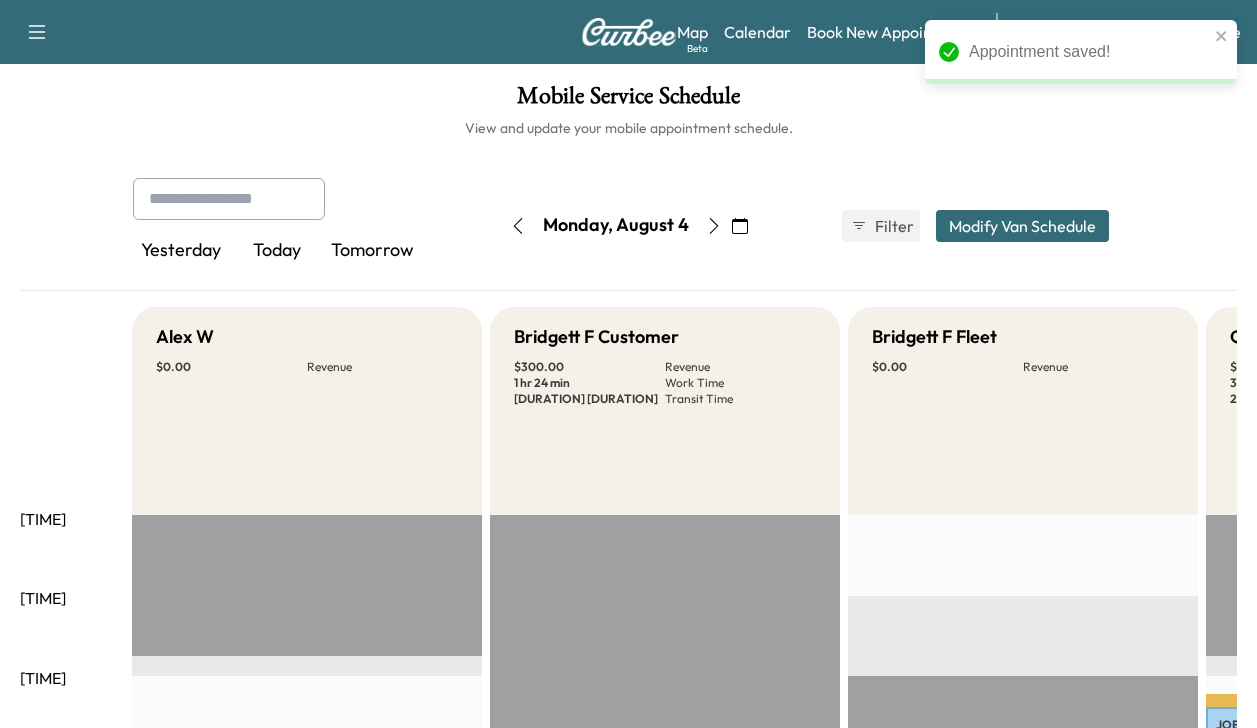 scroll, scrollTop: 0, scrollLeft: 0, axis: both 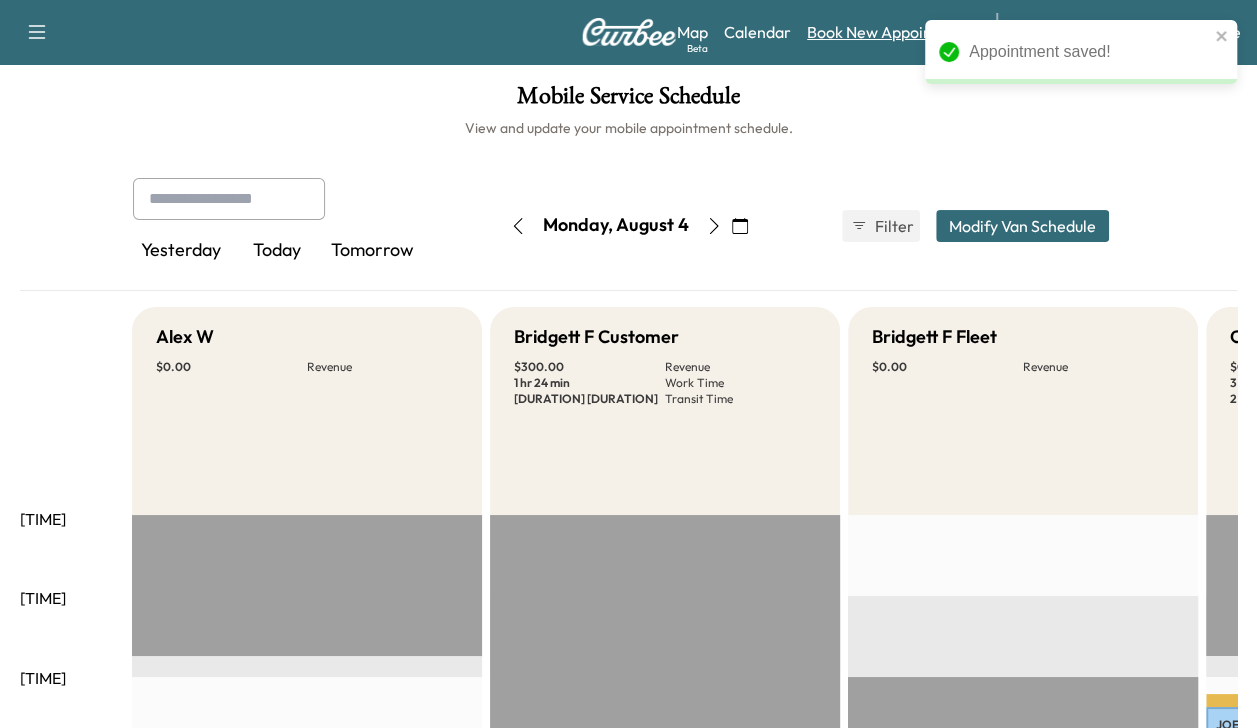 click on "Book New Appointment" at bounding box center (891, 32) 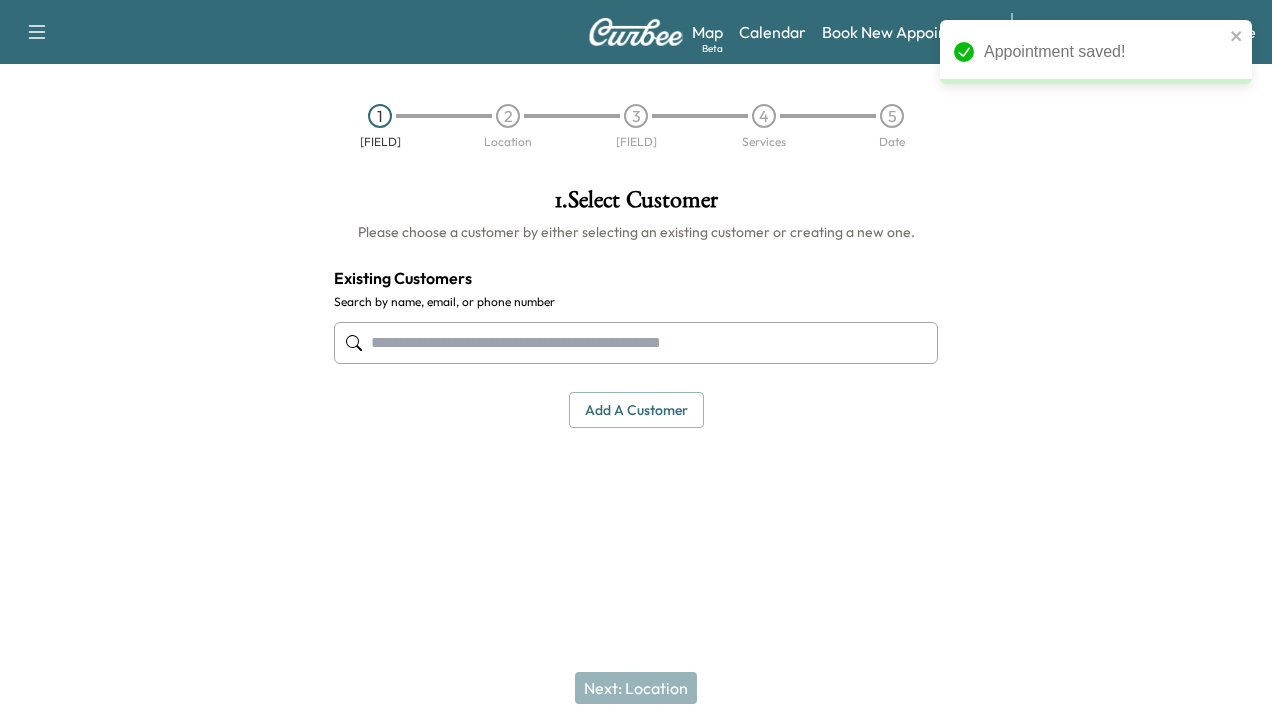 click at bounding box center (636, 343) 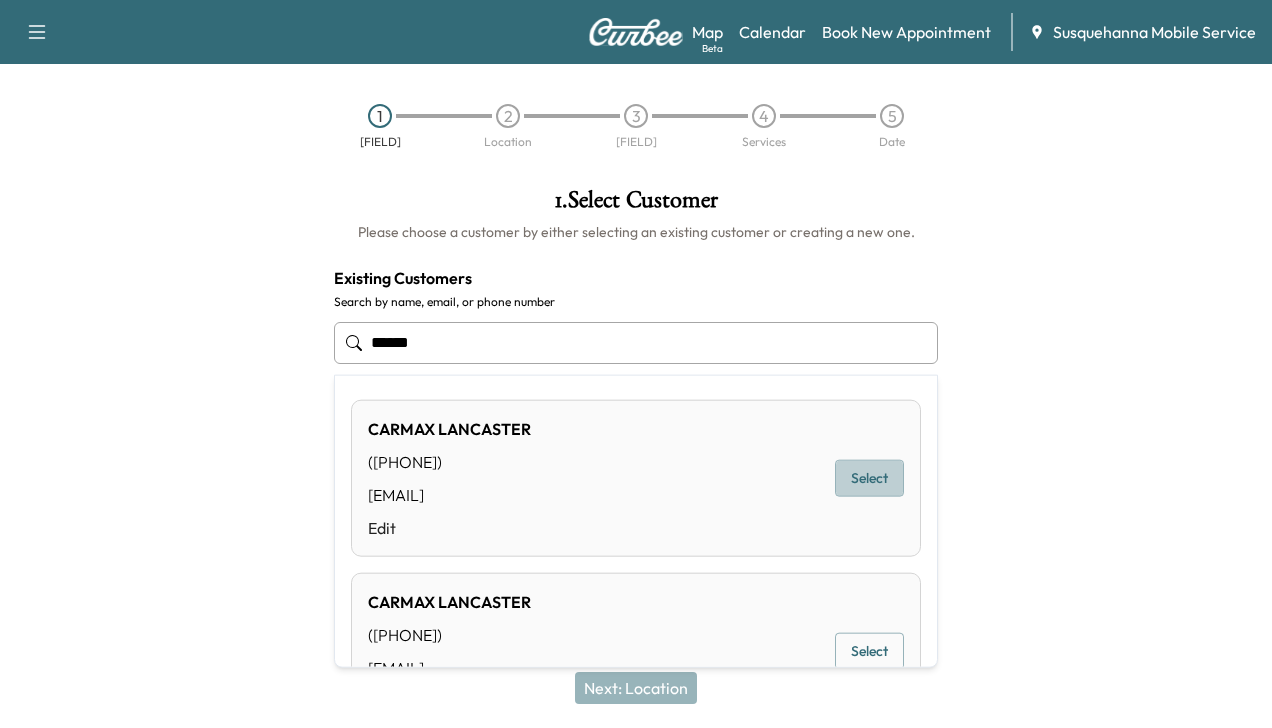 click on "Select" at bounding box center (869, 478) 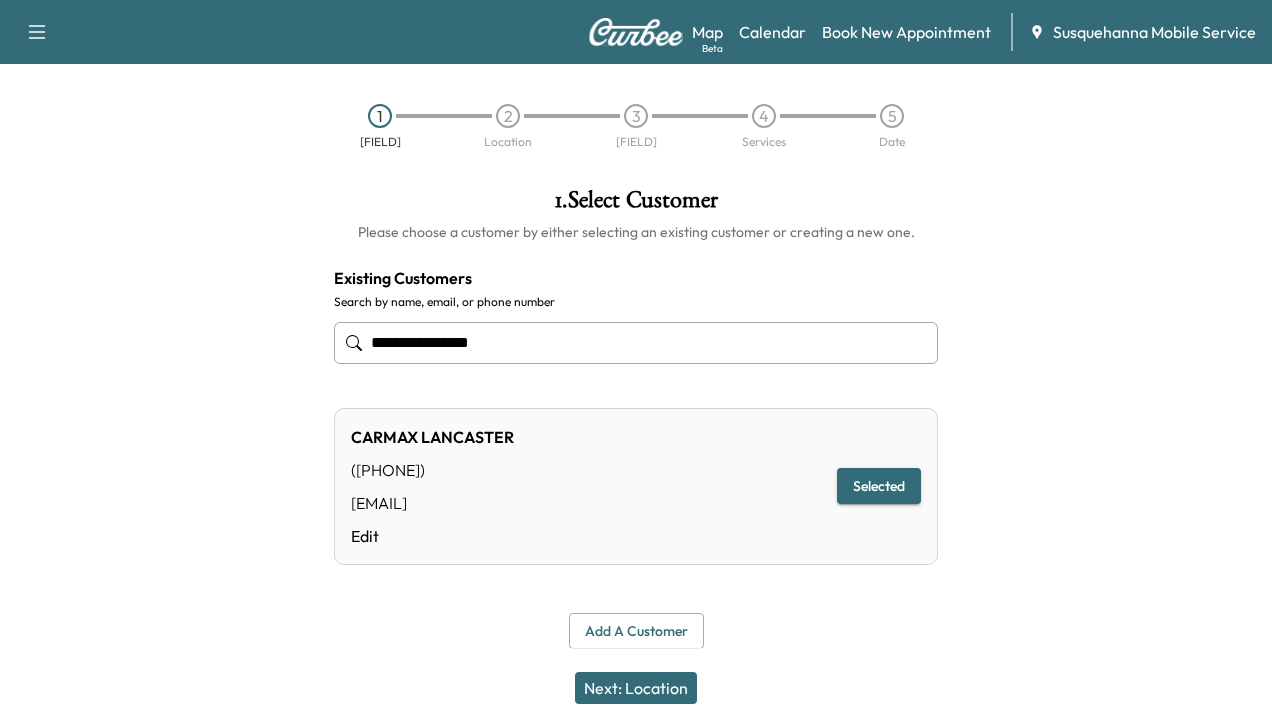 type on "**********" 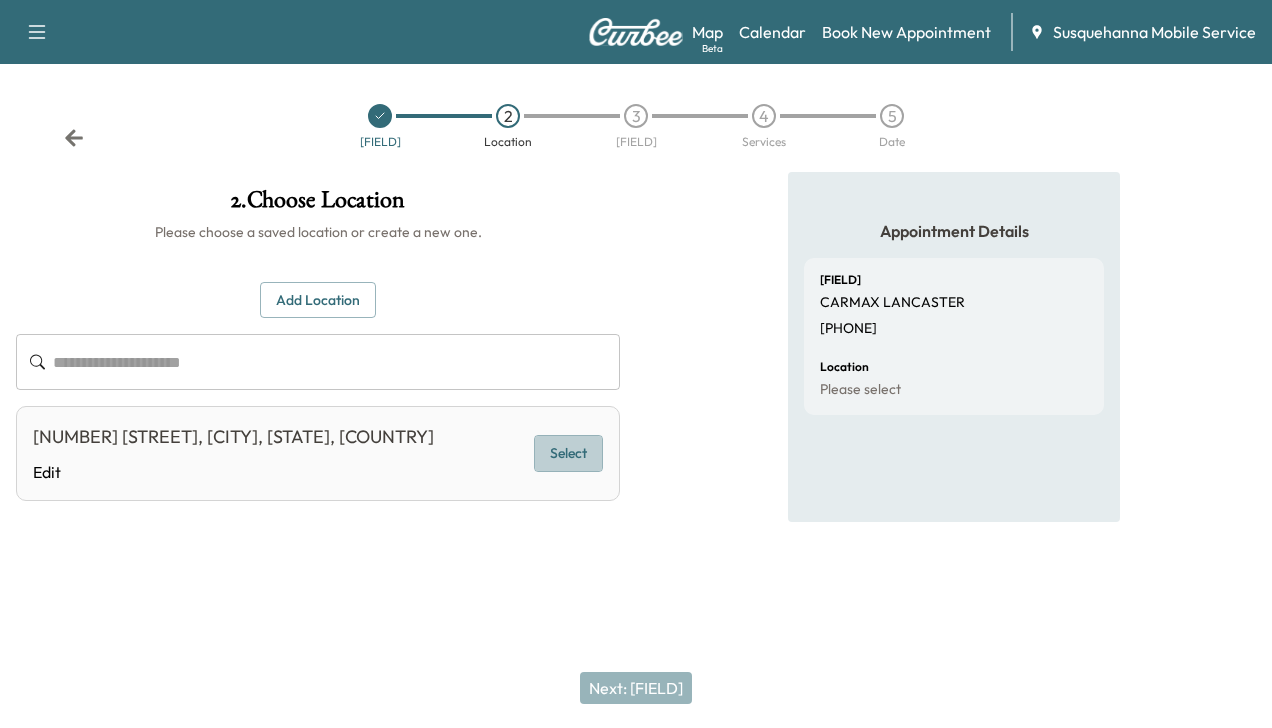click on "Select" at bounding box center [568, 453] 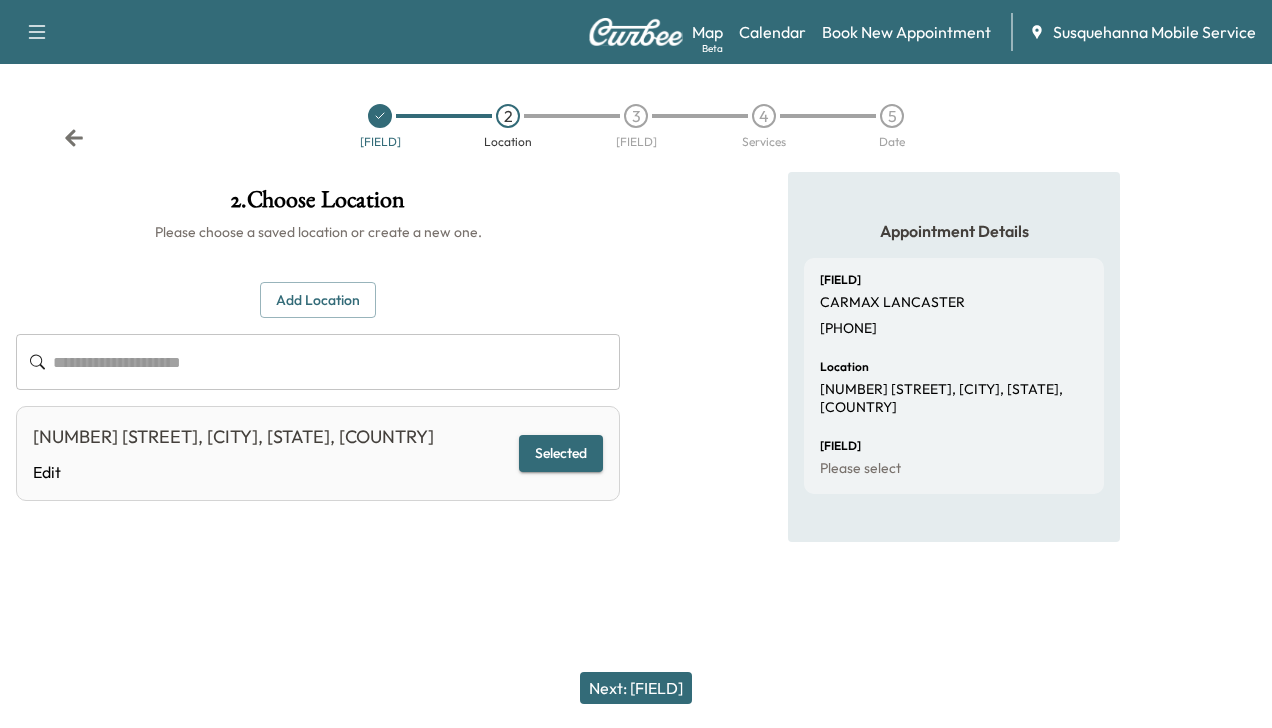 click on "Next: [FIELD]" at bounding box center [636, 688] 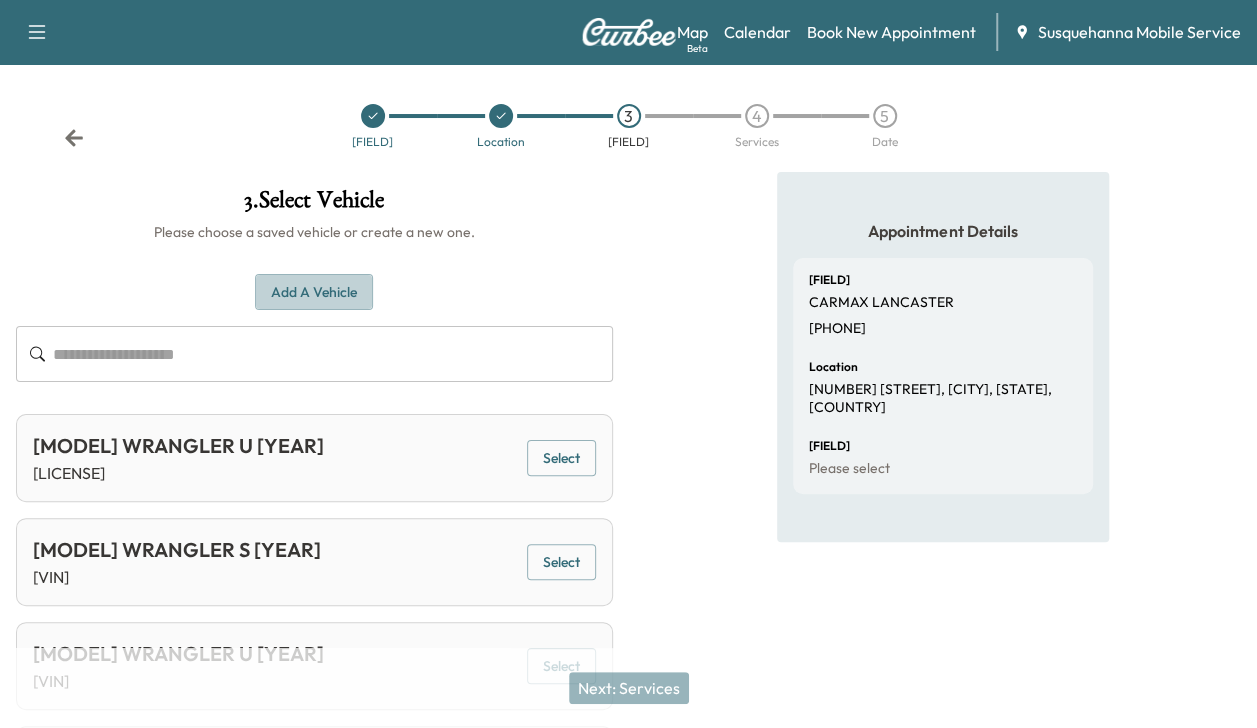 click on "Add a Vehicle" at bounding box center (314, 292) 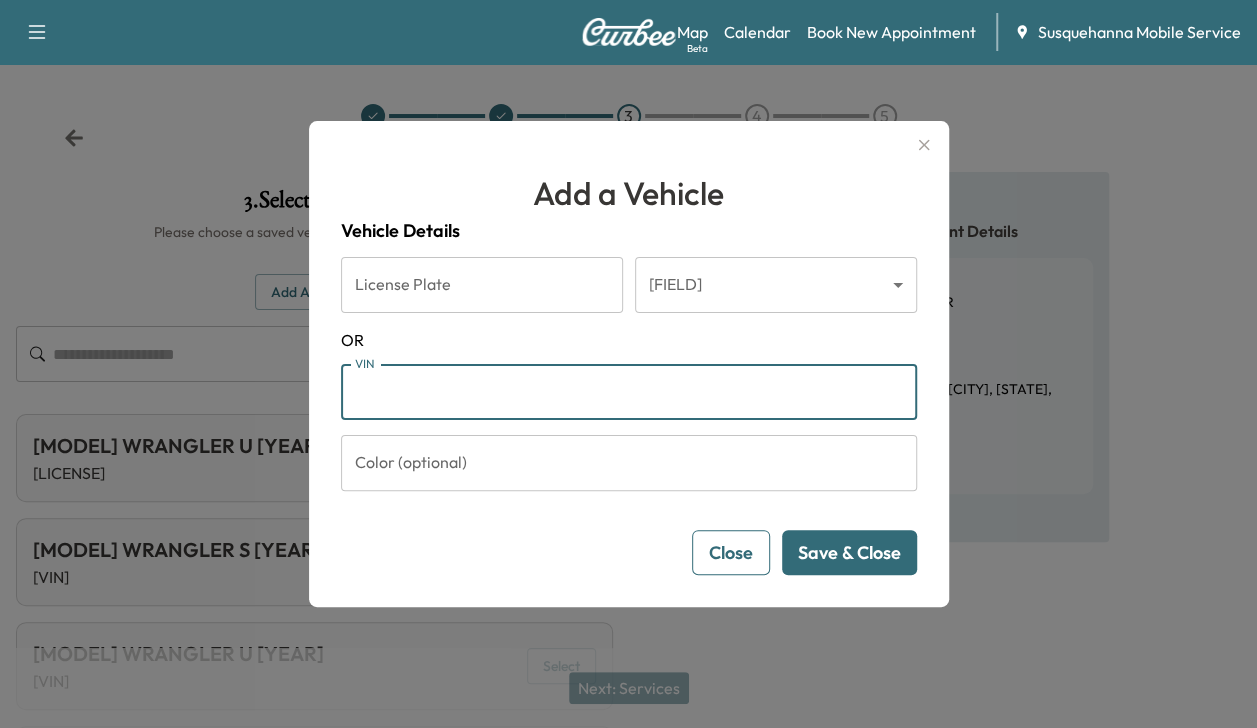 click on "VIN" at bounding box center [629, 392] 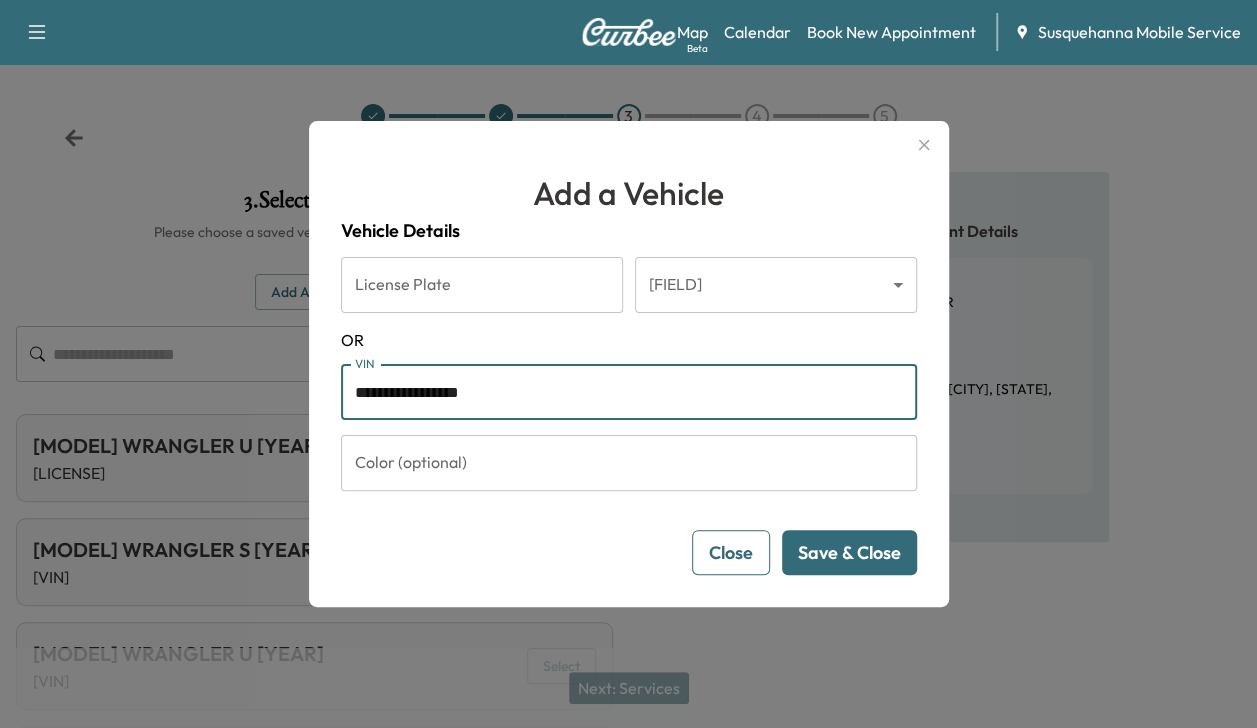 type on "**********" 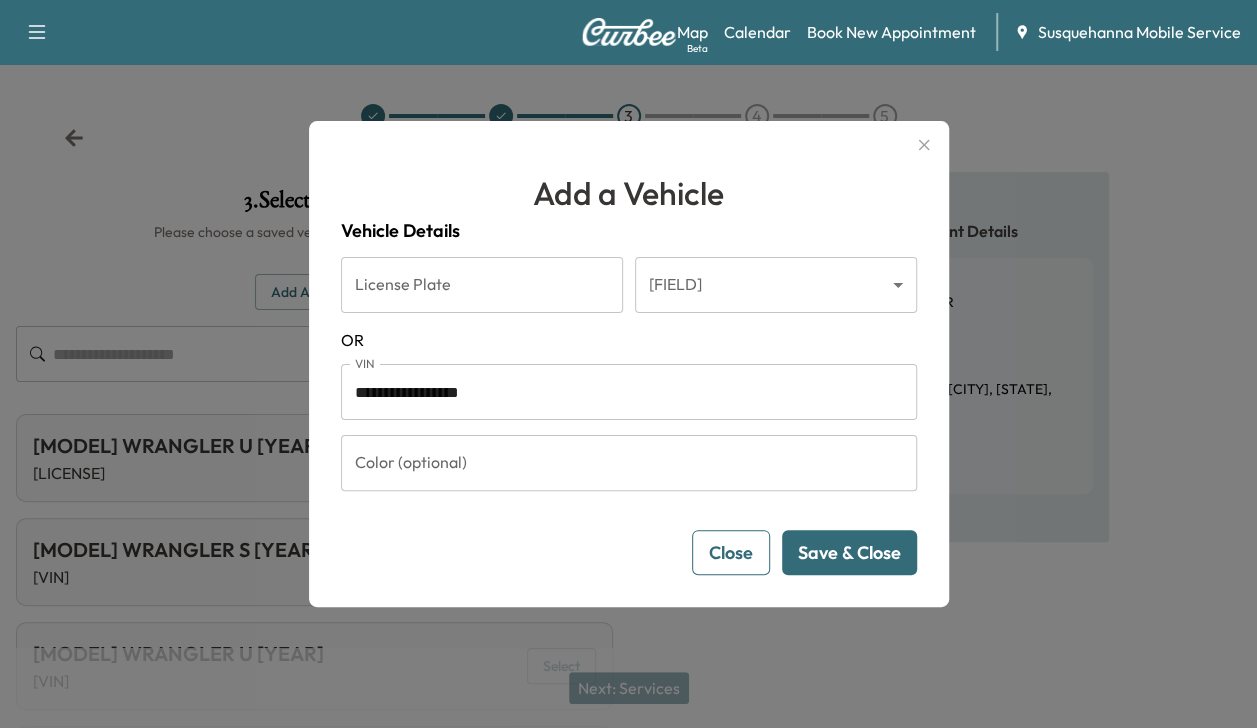 click on "Save & Close" at bounding box center [849, 552] 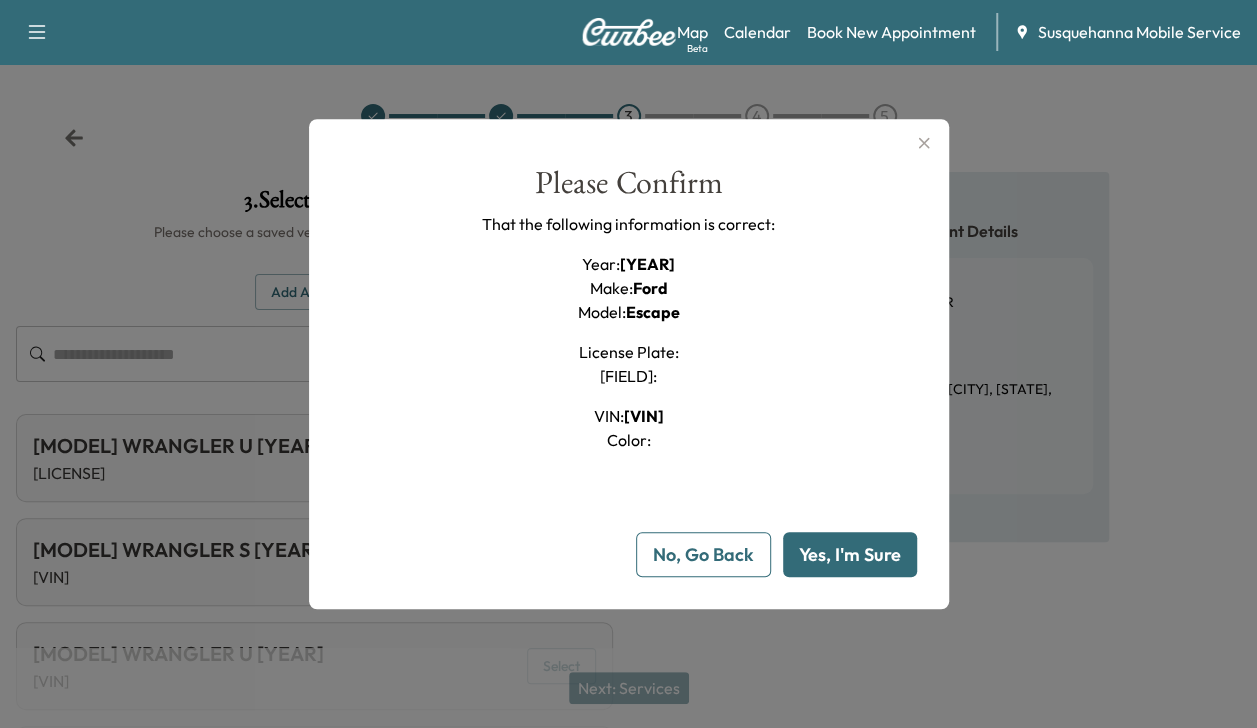 click on "Yes, I'm Sure" at bounding box center (850, 554) 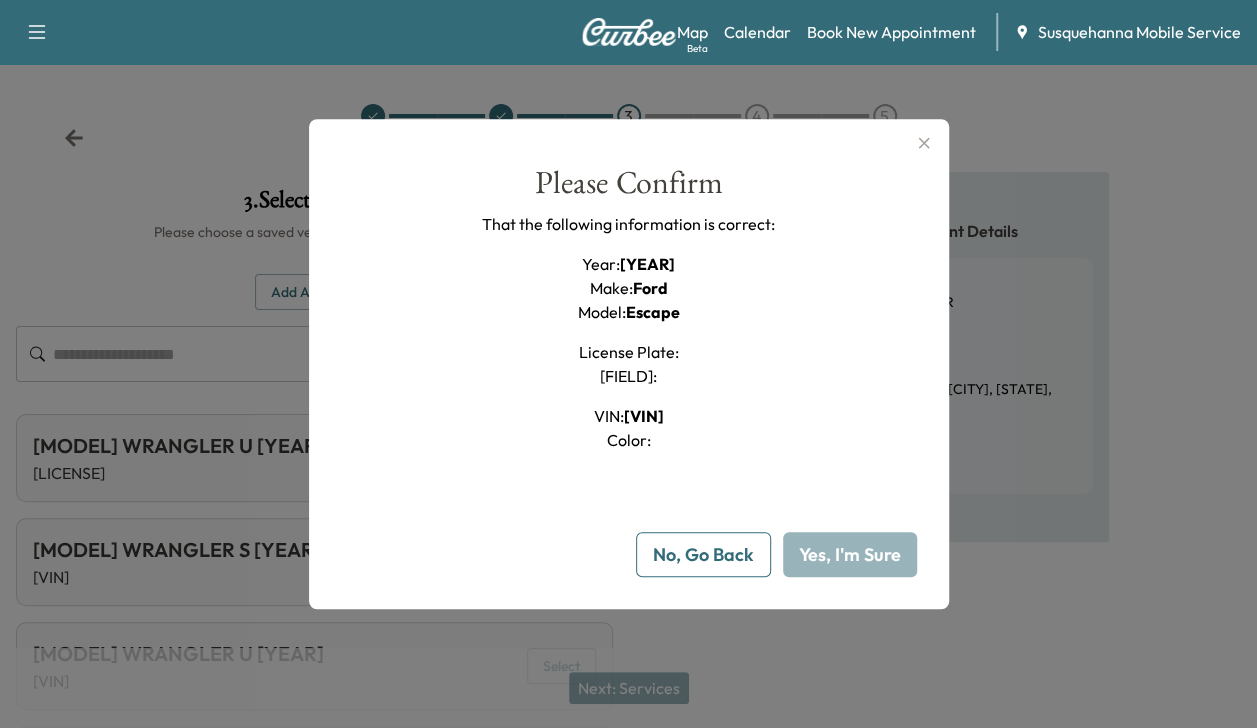 type 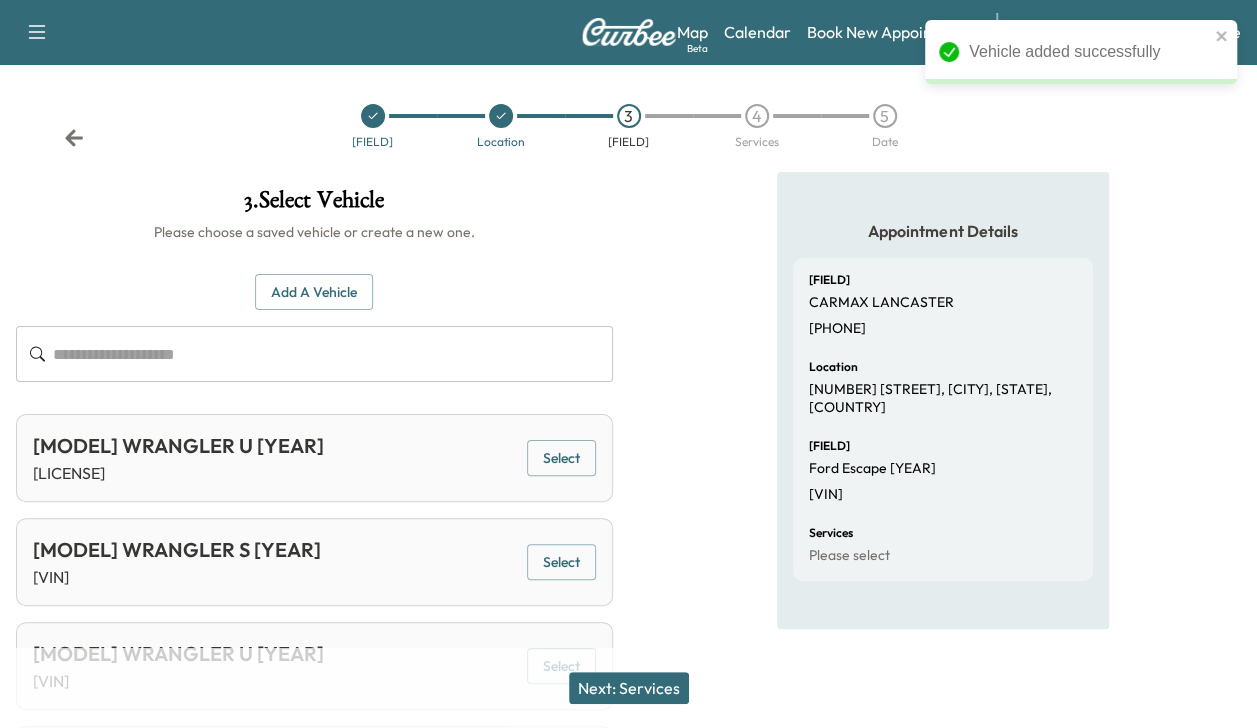 click on "Next: Services" at bounding box center [629, 688] 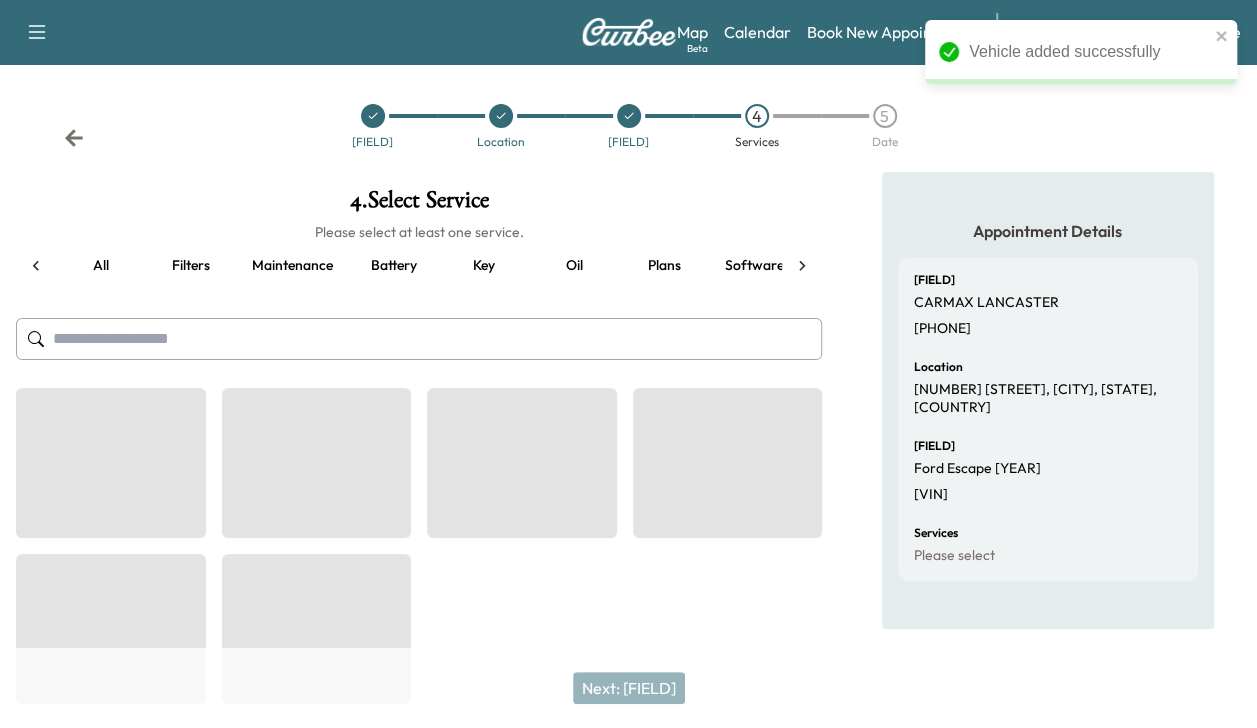 scroll, scrollTop: 0, scrollLeft: 76, axis: horizontal 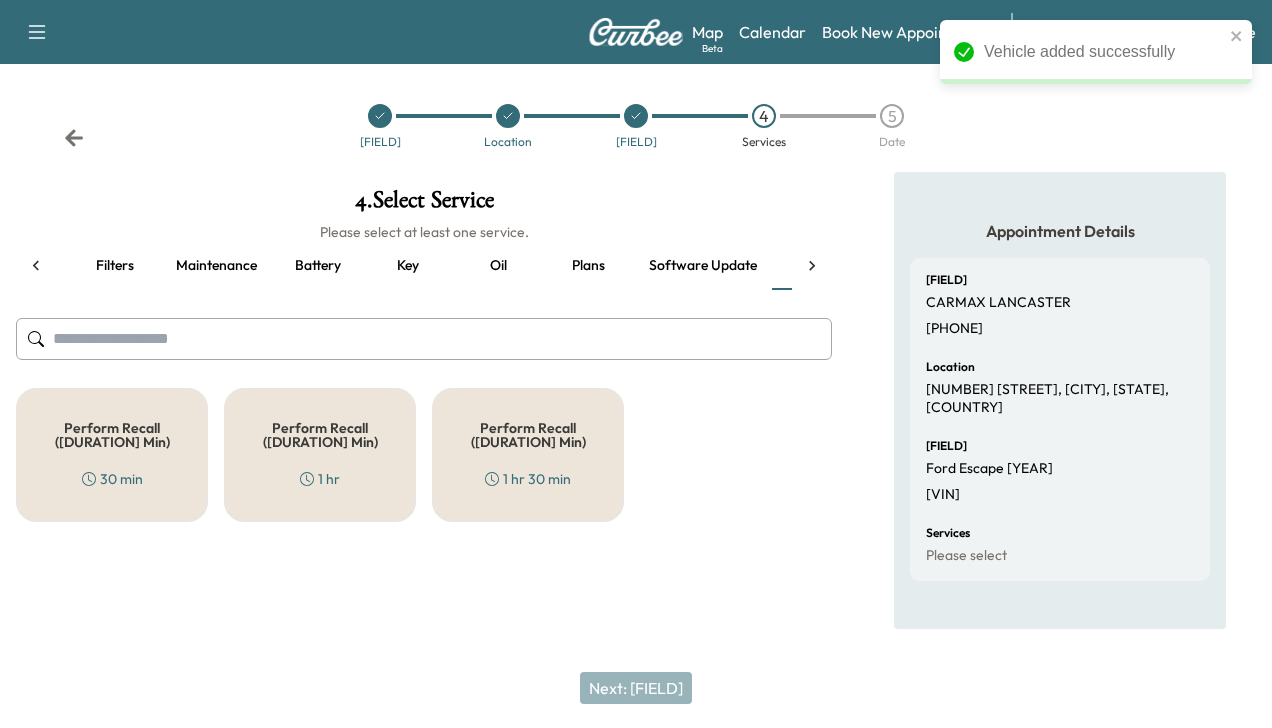 click on "Perform Recall ([DURATION] Min)" at bounding box center (112, 435) 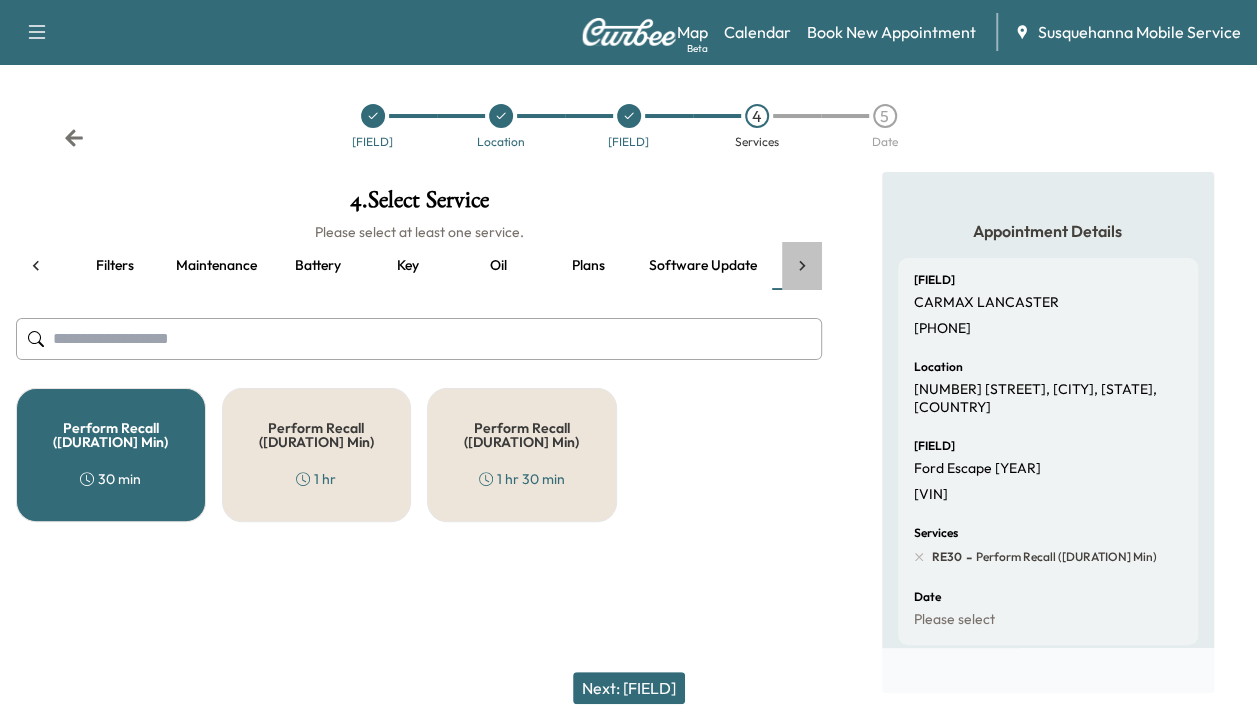 click 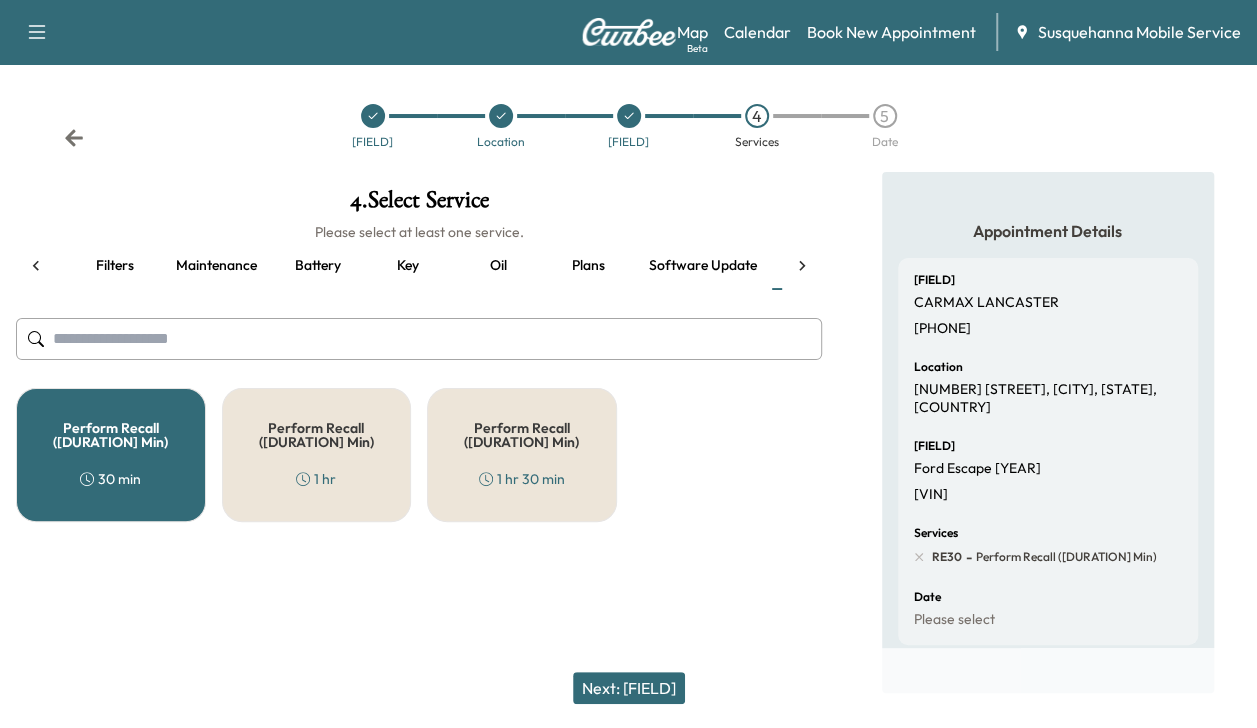 scroll, scrollTop: 0, scrollLeft: 344, axis: horizontal 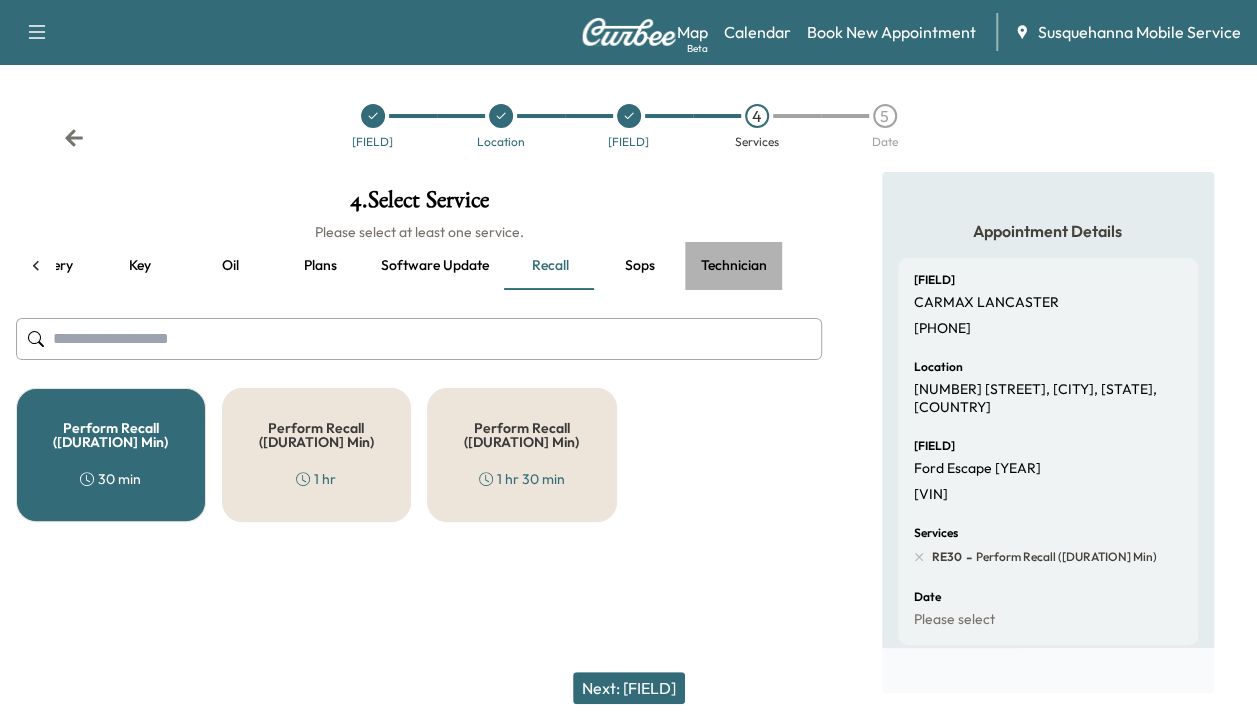 click on "Technician" at bounding box center (734, 266) 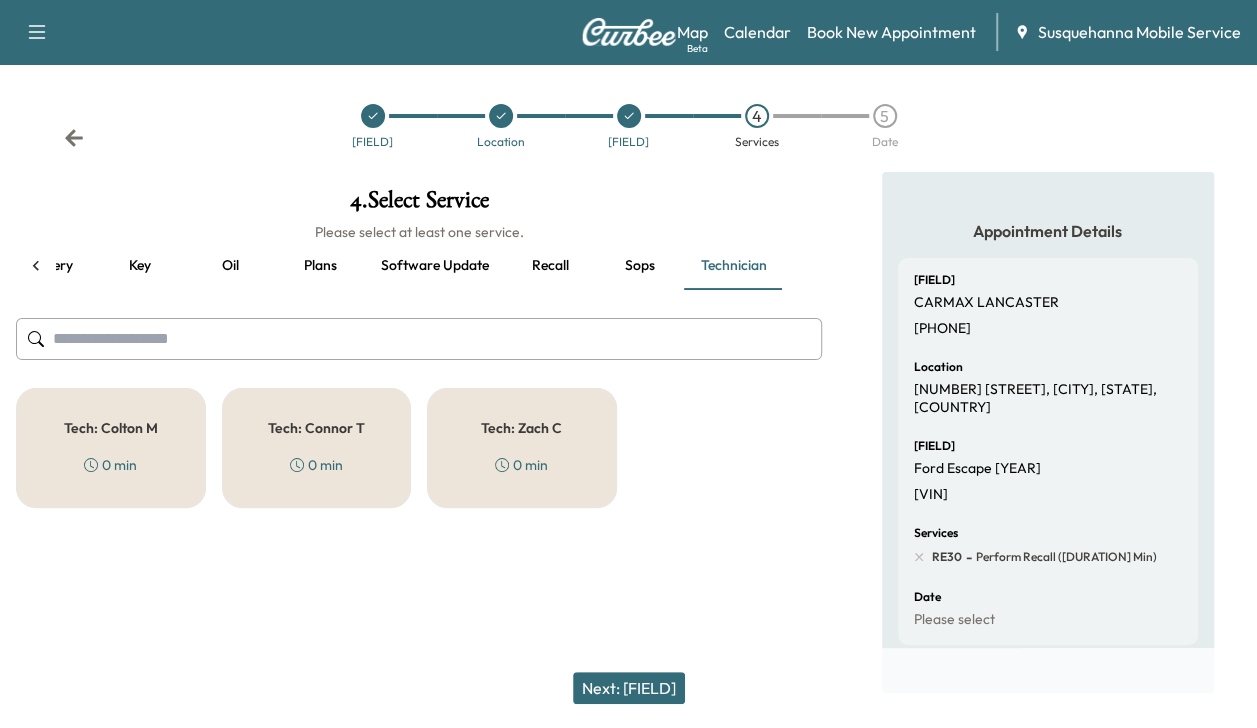 click on "Tech: Colton M" at bounding box center [111, 428] 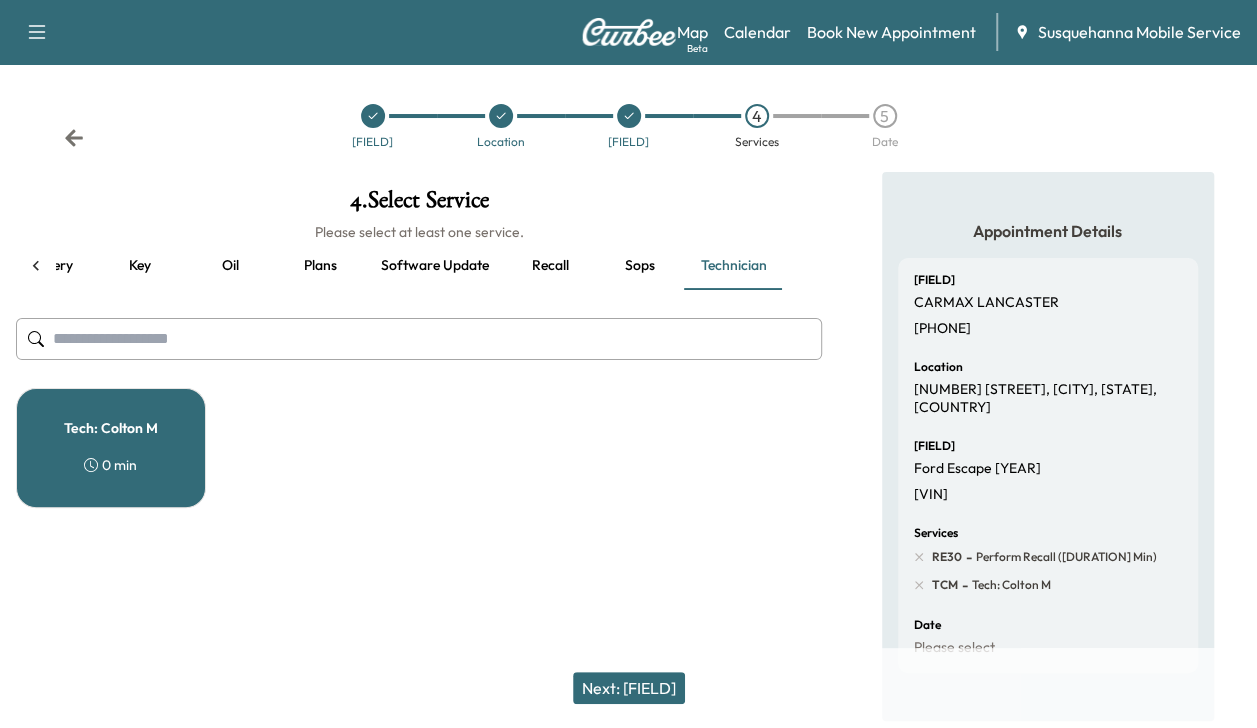 click on "Next: [FIELD]" at bounding box center (629, 688) 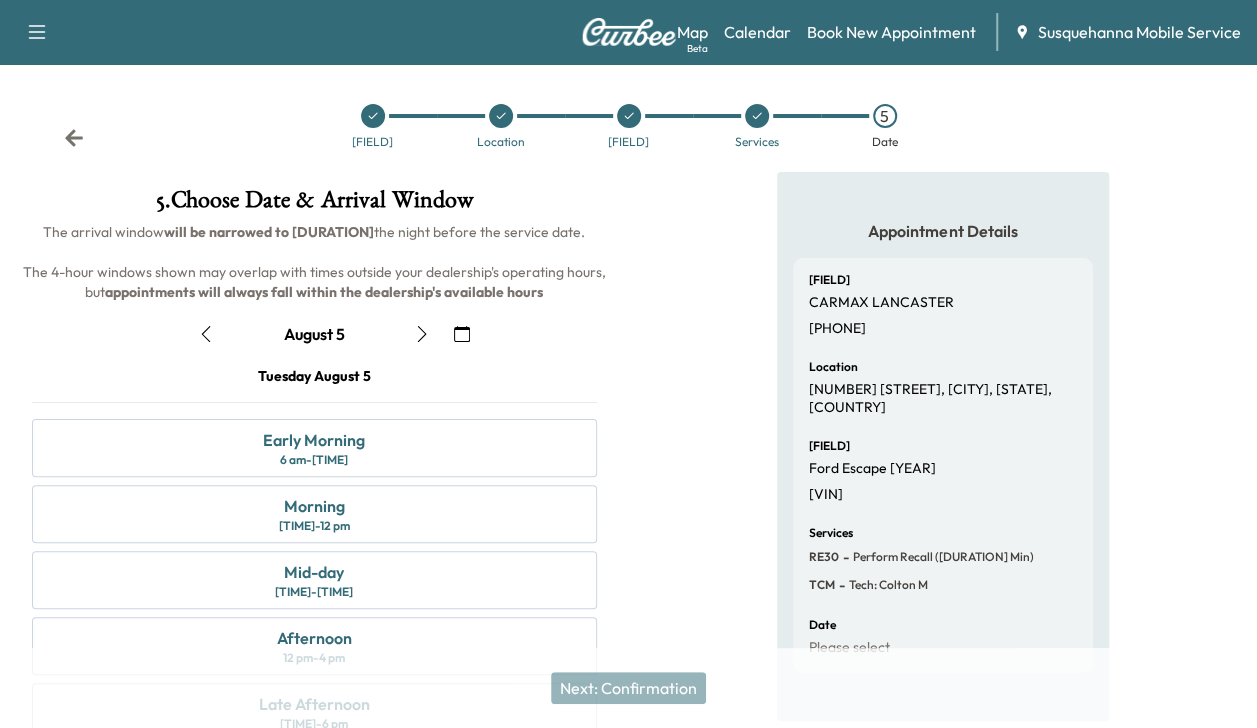click 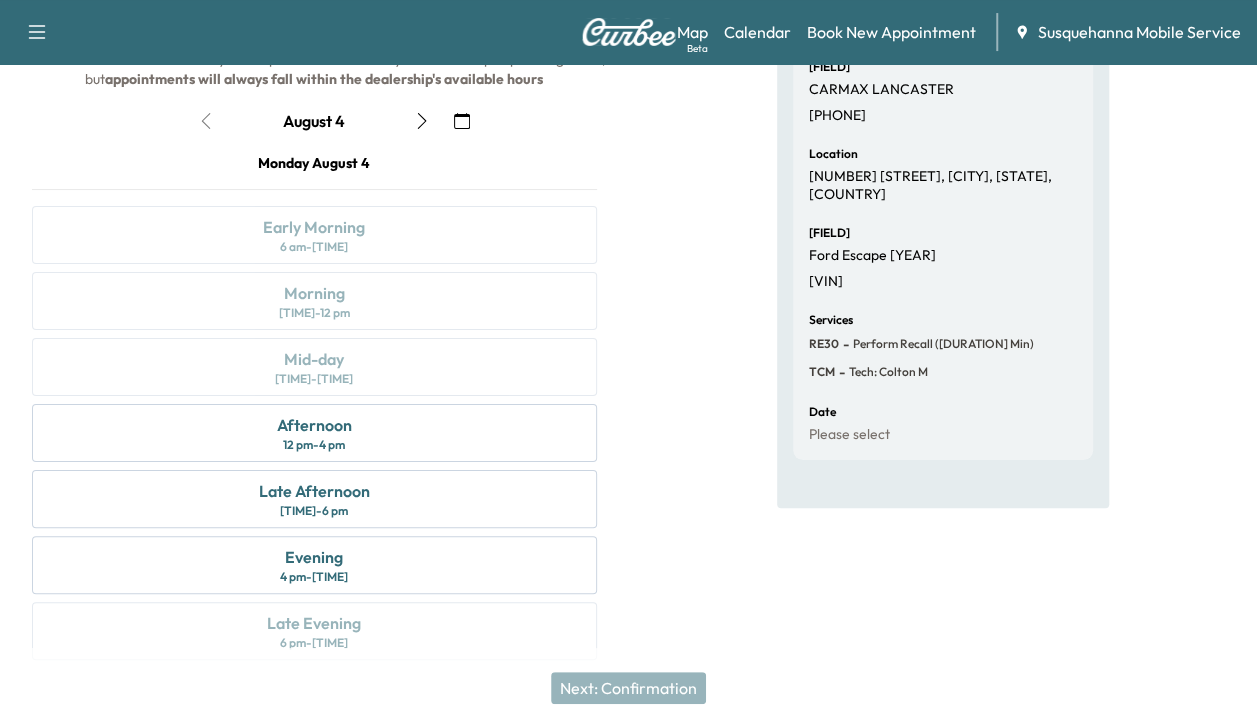 scroll, scrollTop: 227, scrollLeft: 0, axis: vertical 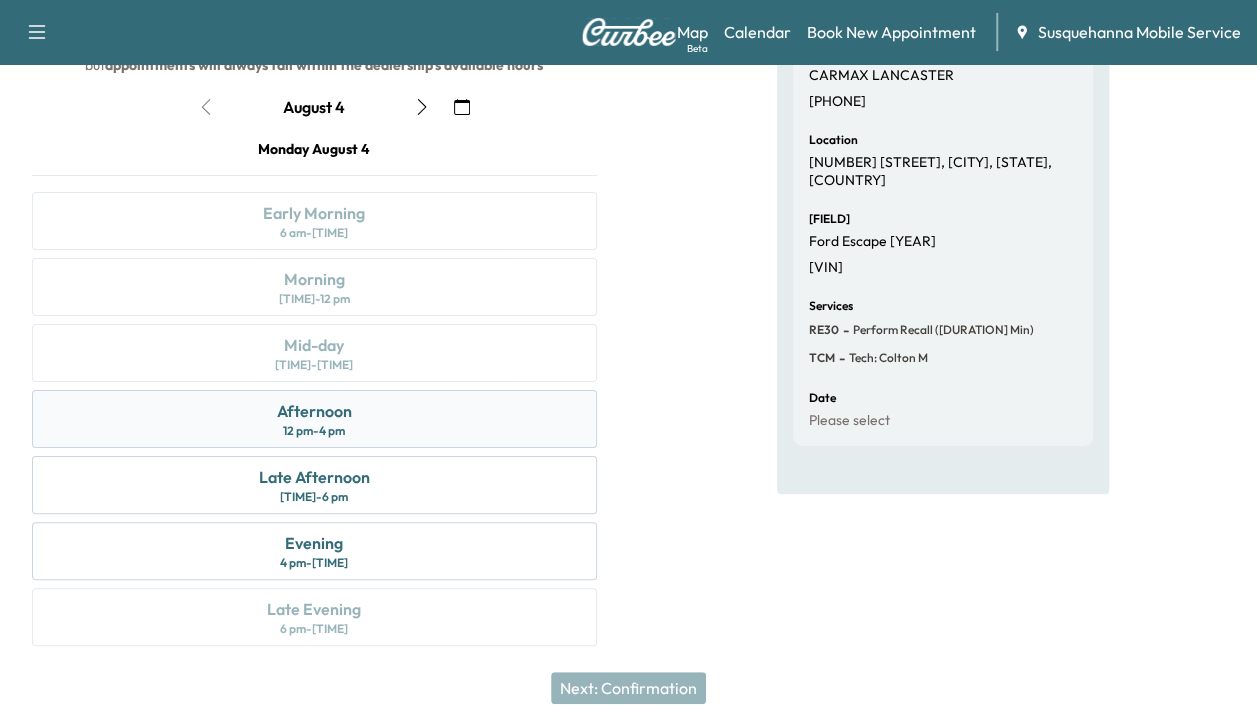 click on "Afternoon 12 pm  -  4 pm" at bounding box center (314, 419) 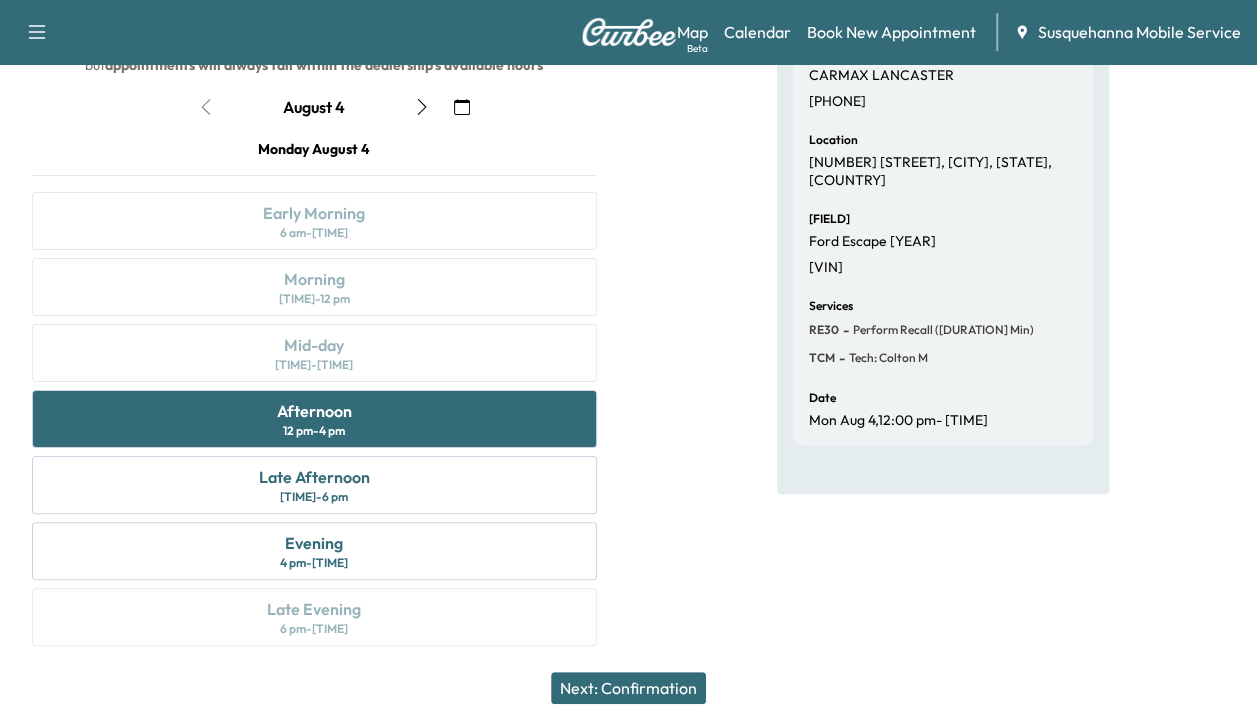 click on "Next: Confirmation" at bounding box center [628, 688] 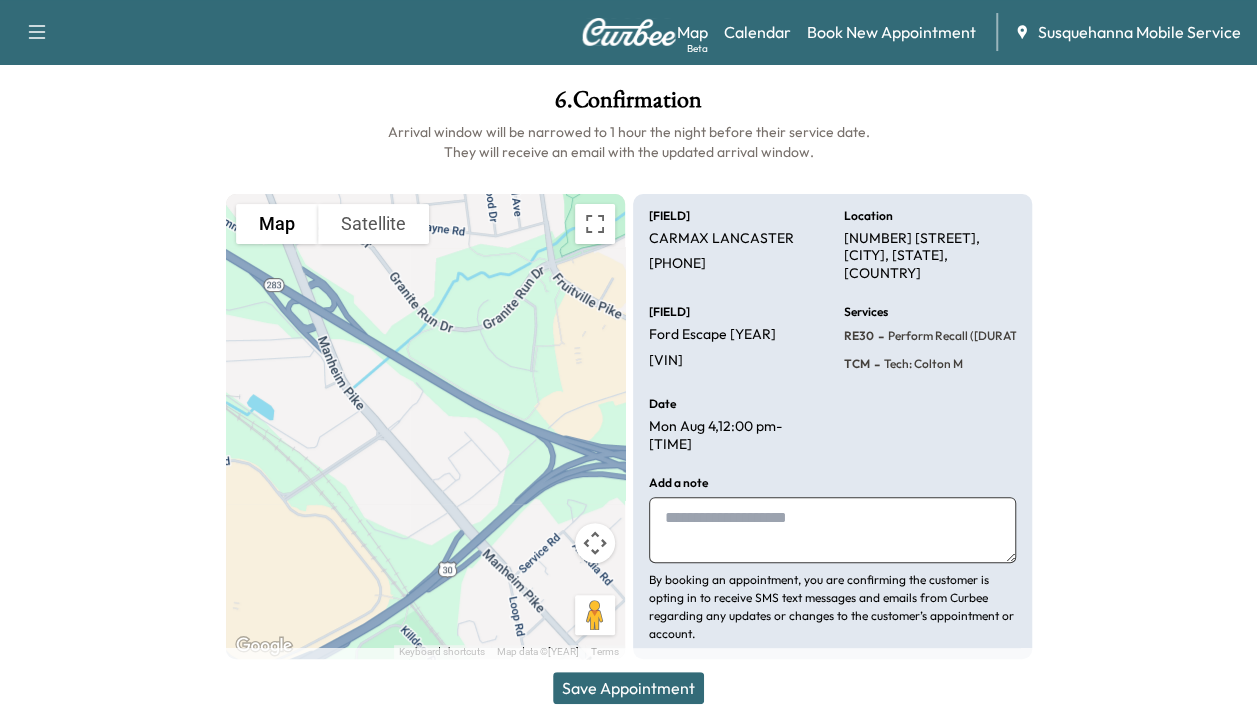 click on "Save Appointment" at bounding box center (628, 688) 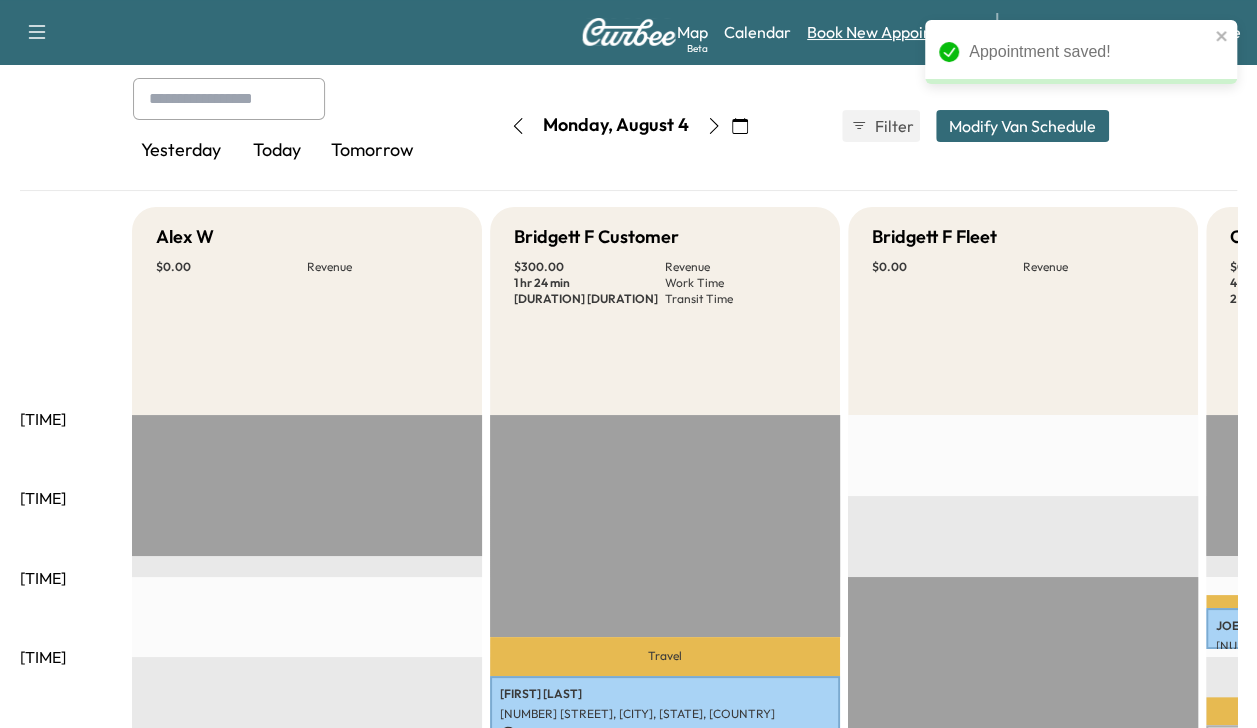 click on "Book New Appointment" at bounding box center [891, 32] 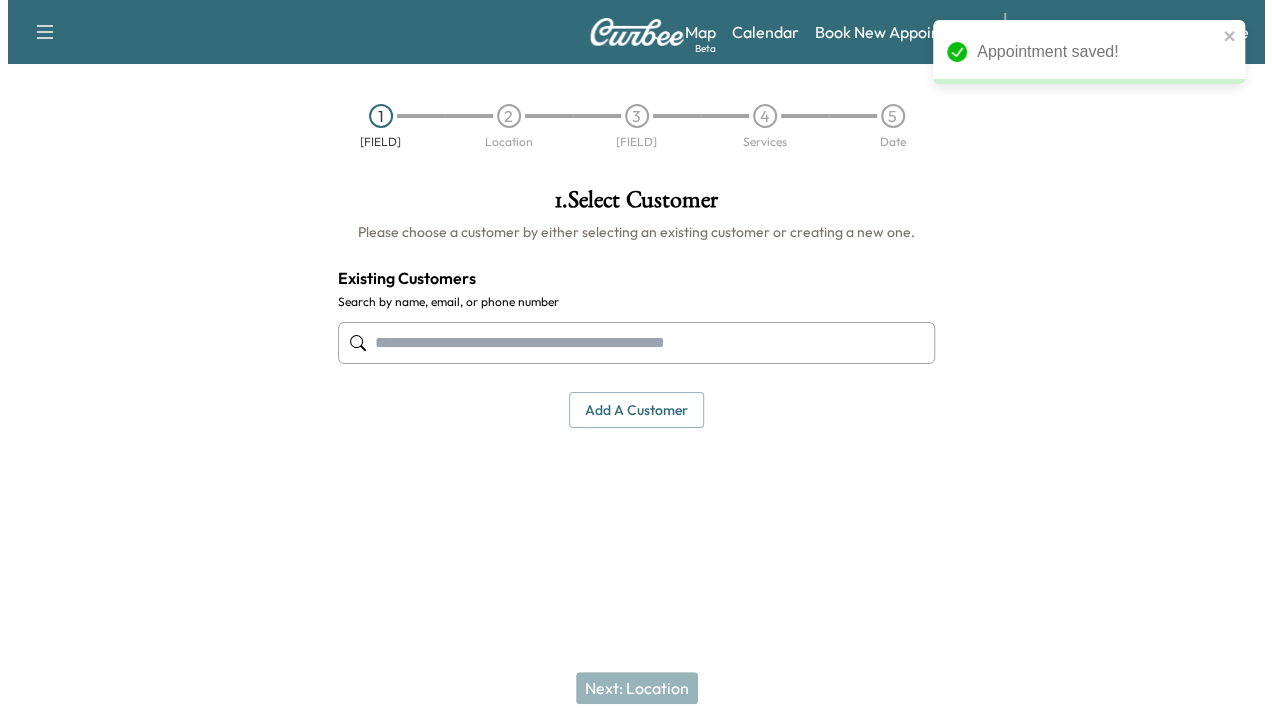 scroll, scrollTop: 0, scrollLeft: 0, axis: both 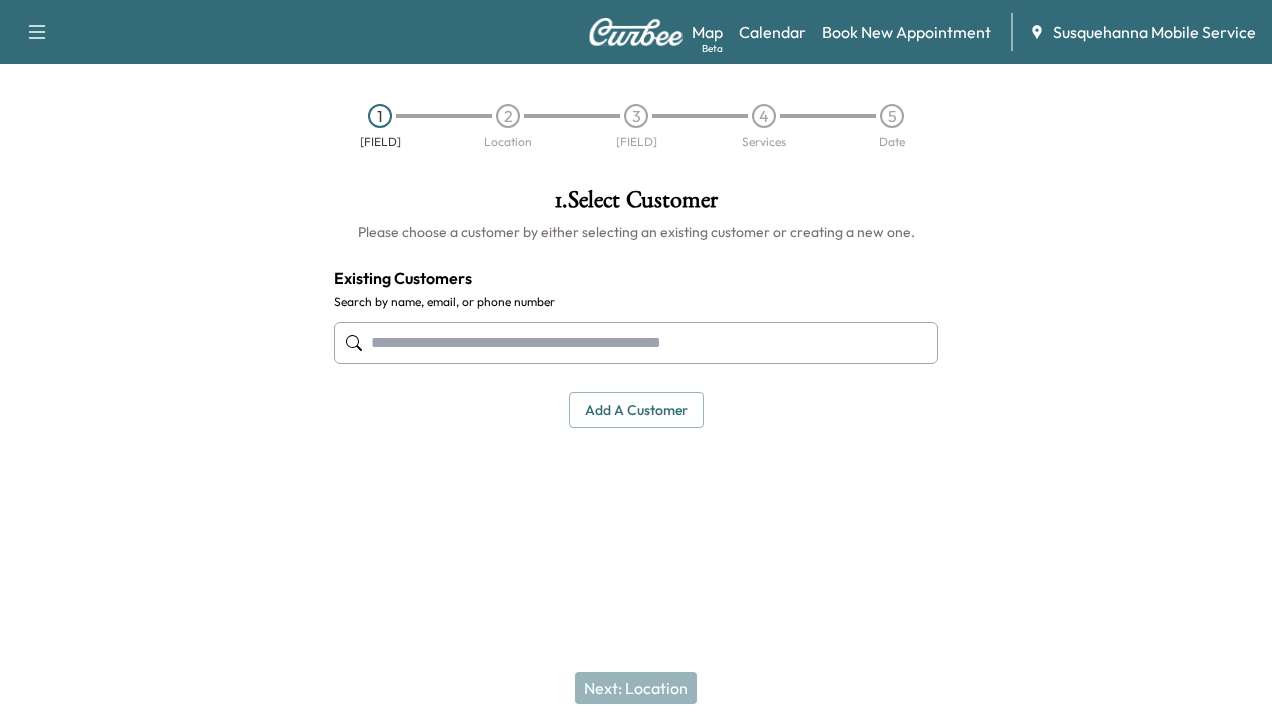 click at bounding box center [636, 343] 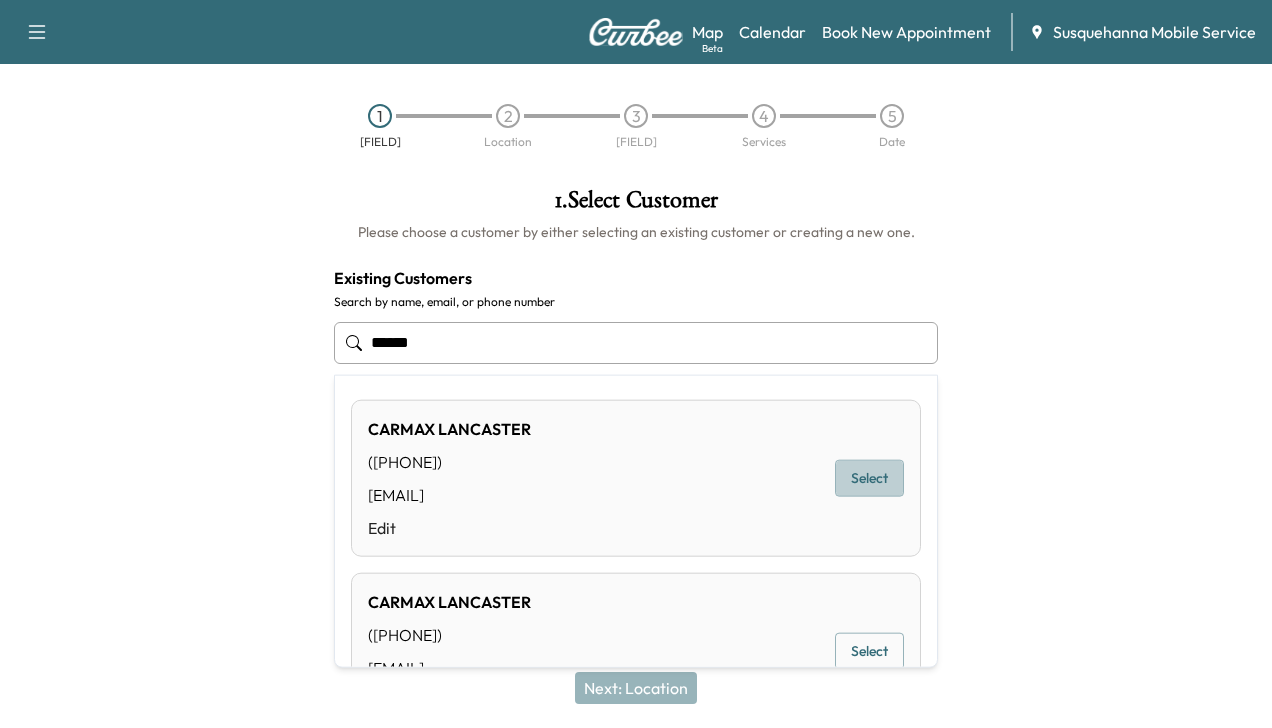 click on "Select" at bounding box center [869, 478] 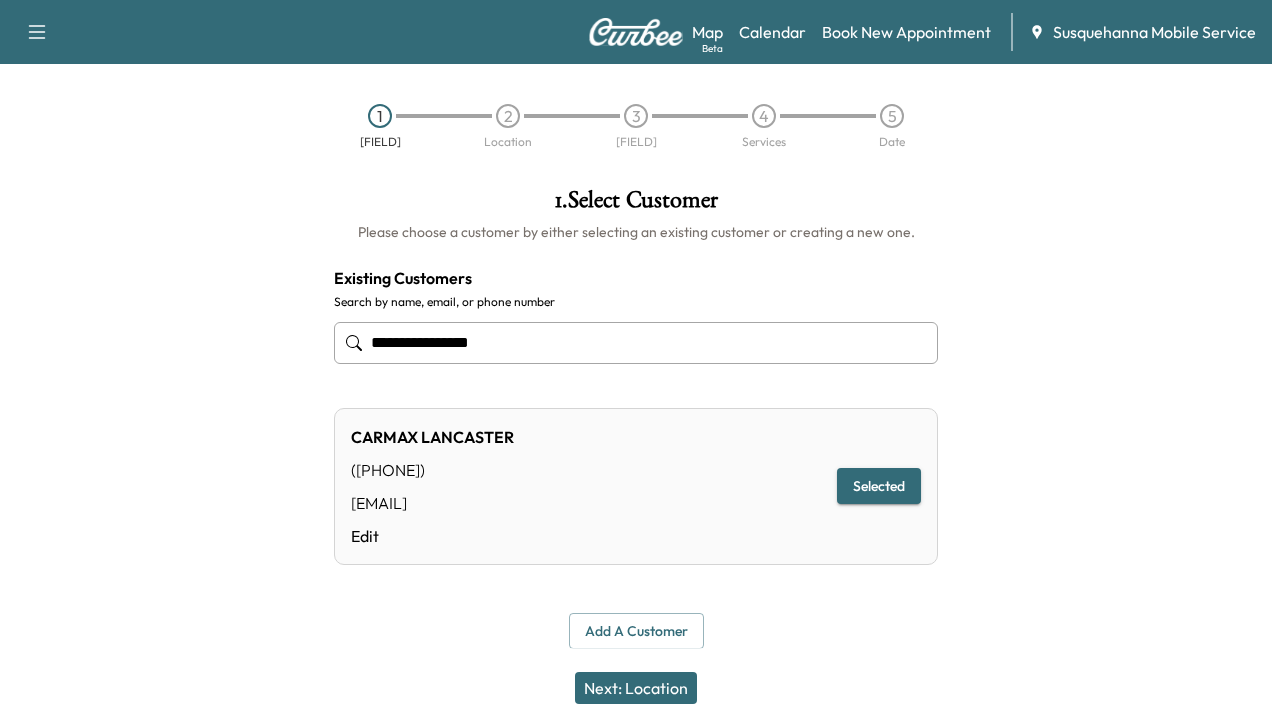 type on "**********" 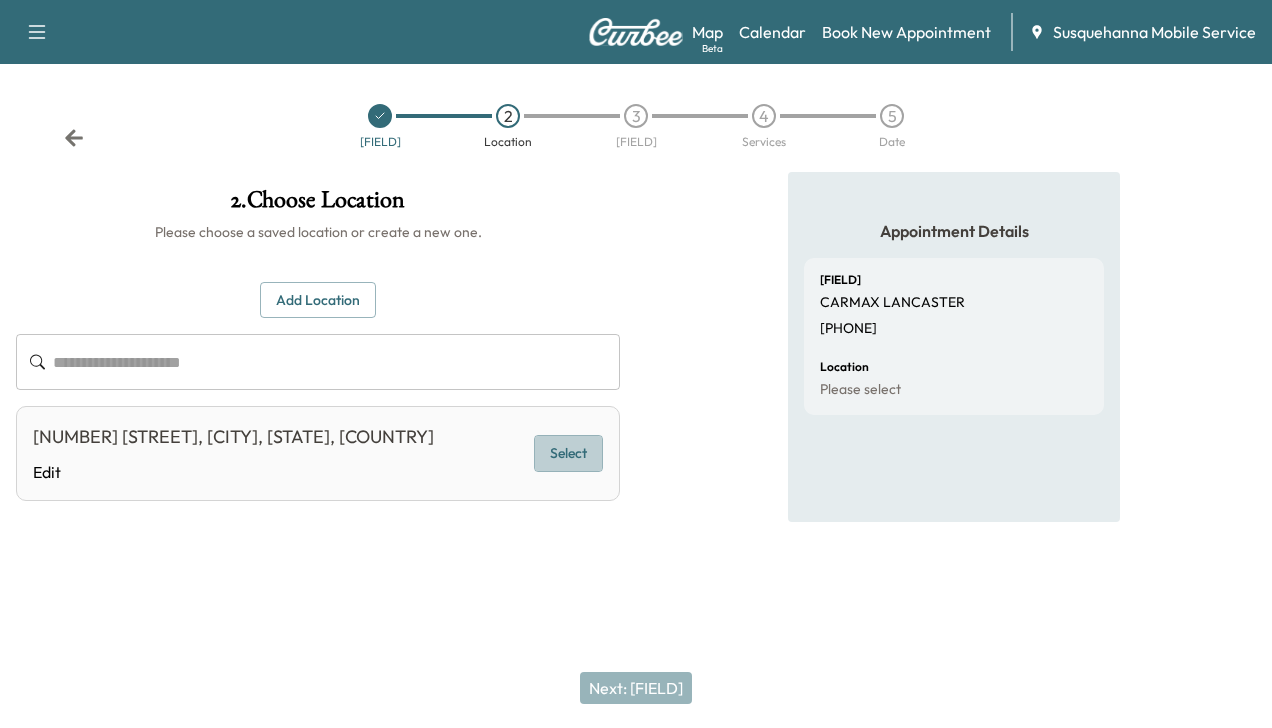 click on "Select" at bounding box center [568, 453] 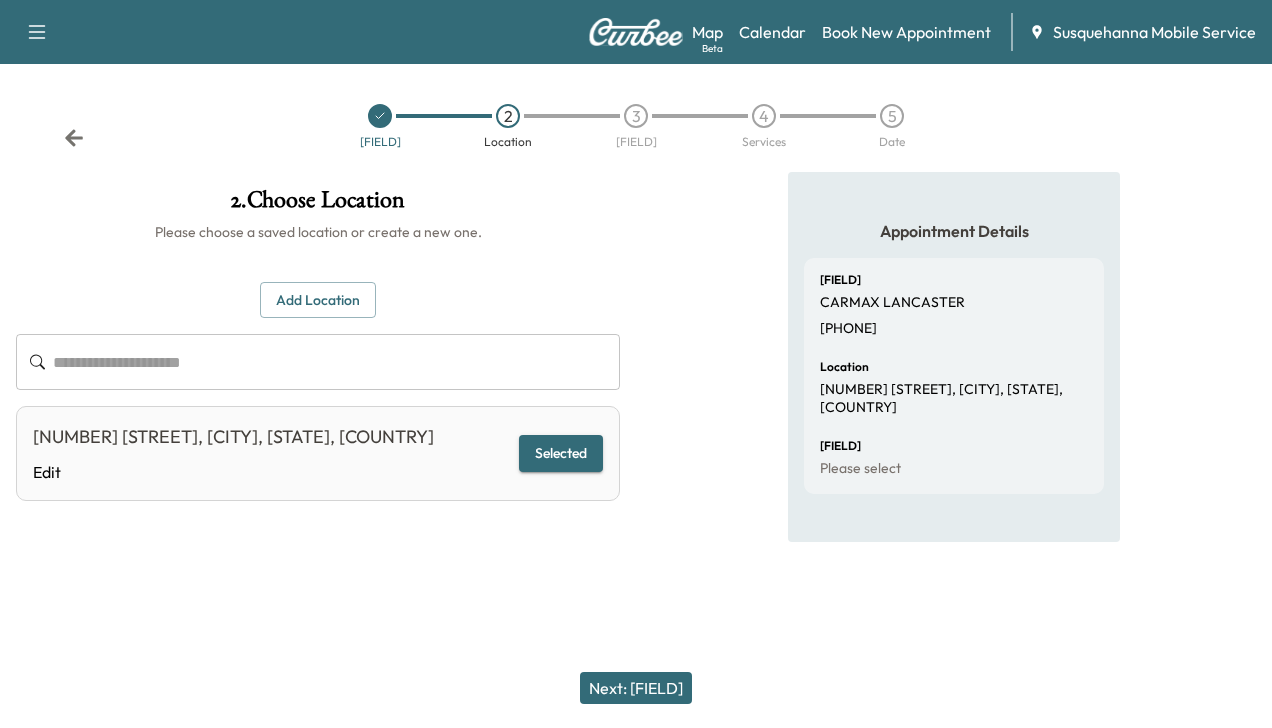 click on "Selected" at bounding box center [561, 453] 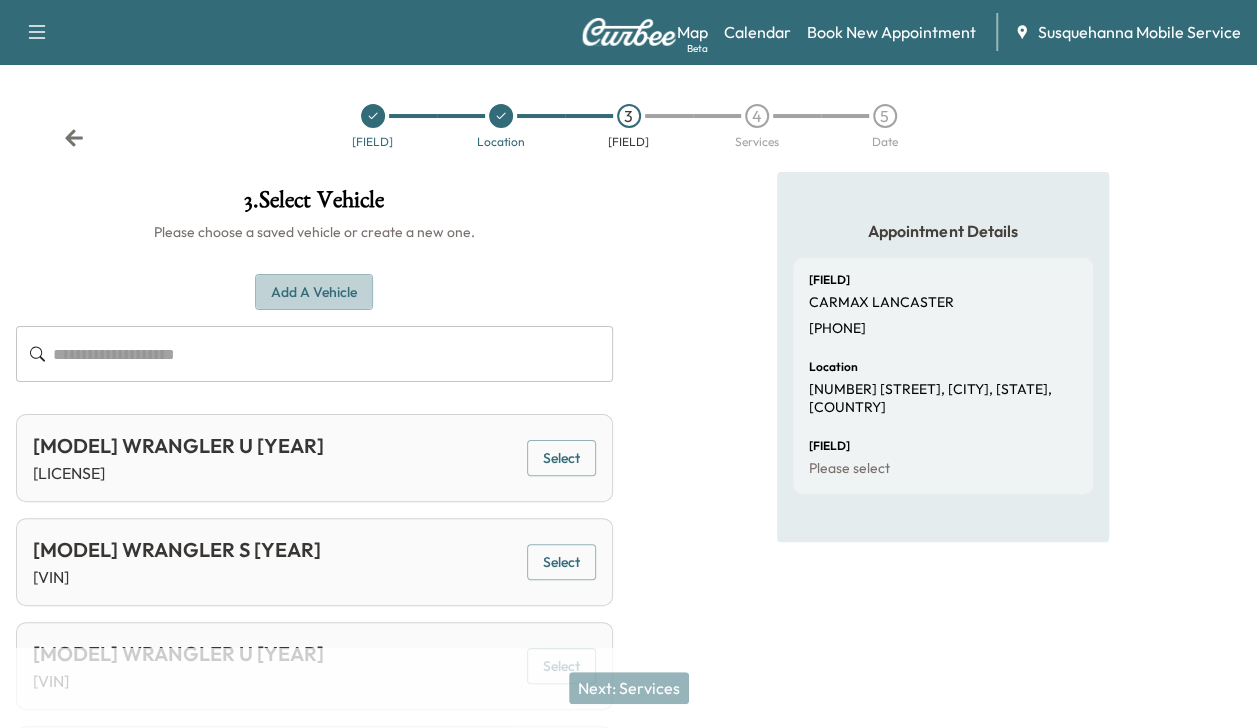 click on "Add a Vehicle" at bounding box center [314, 292] 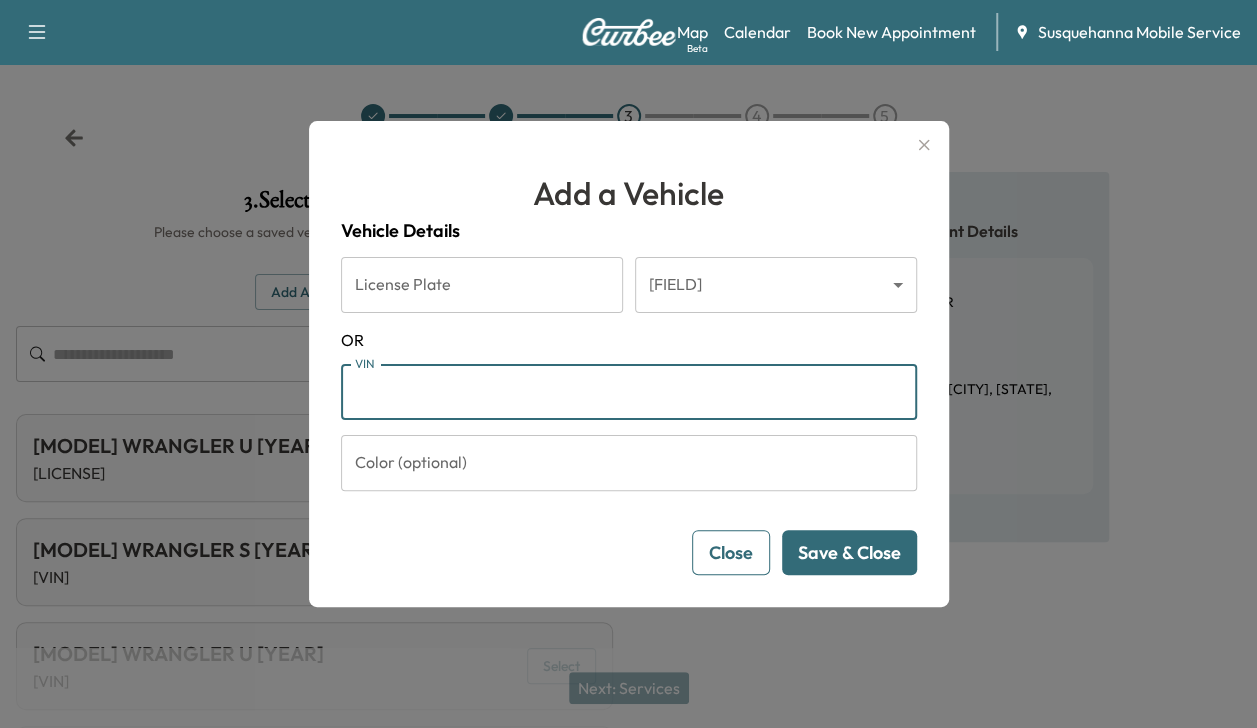 click on "VIN" at bounding box center [629, 392] 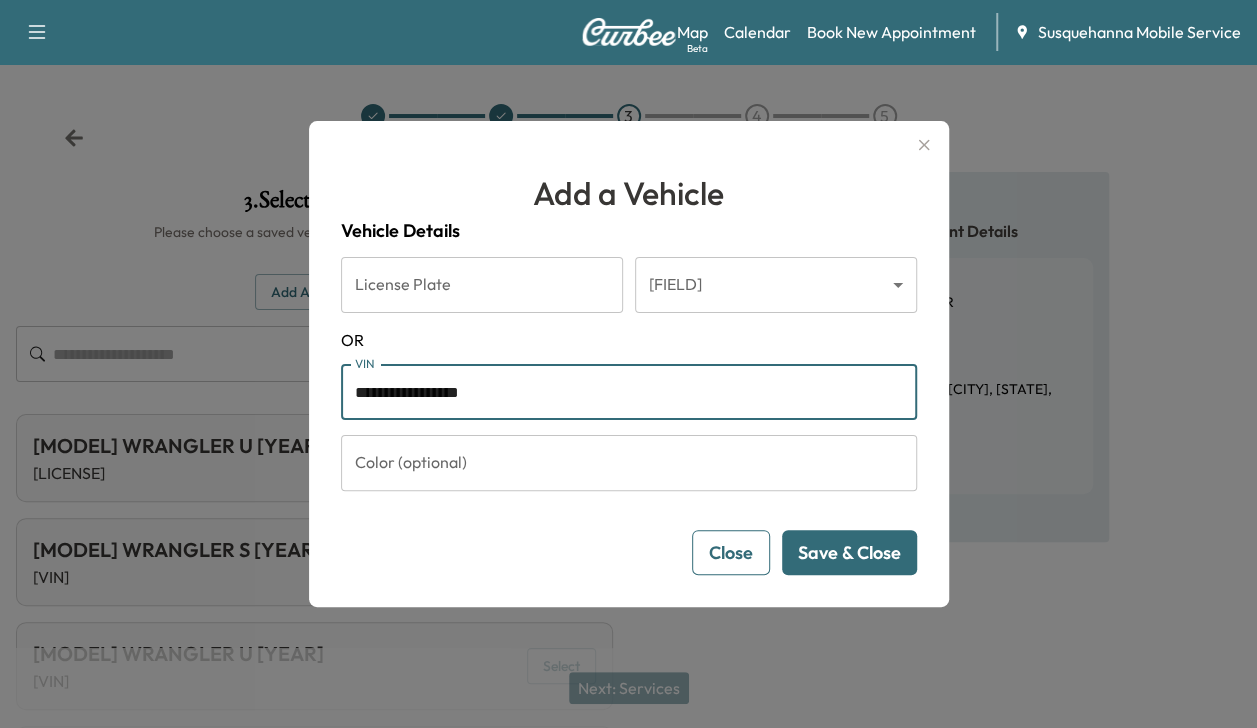 type on "**********" 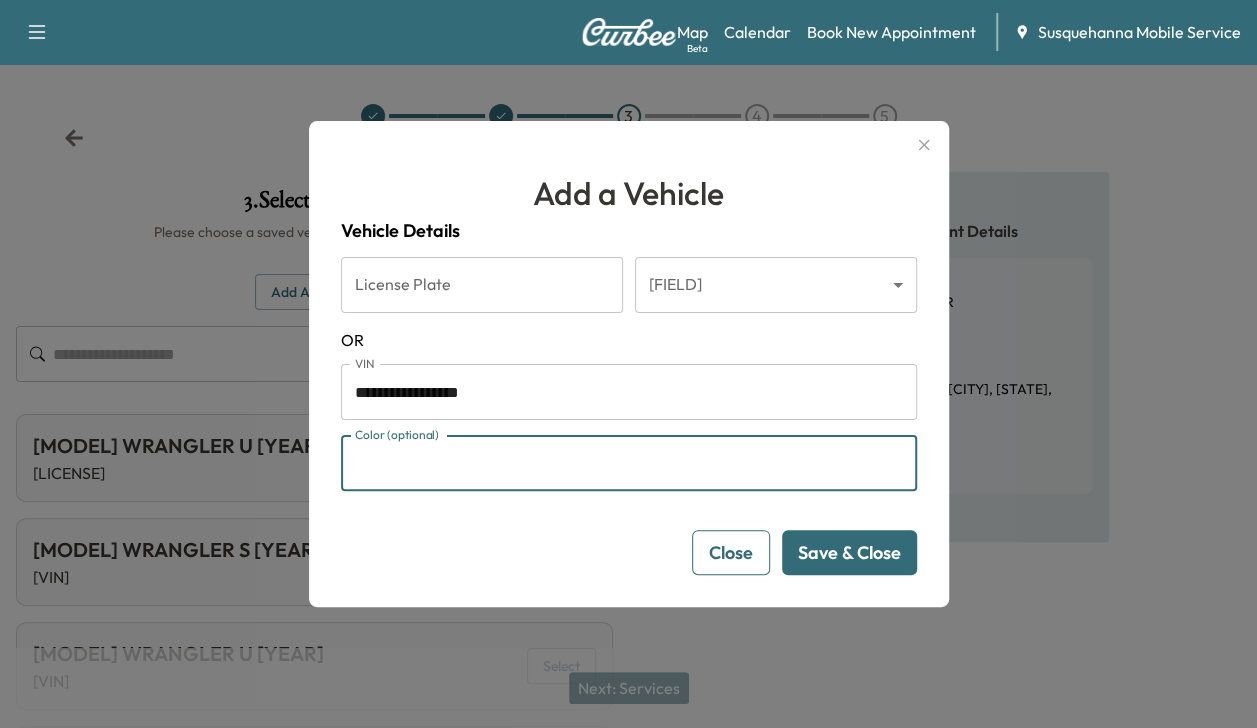 click on "Color (optional)" at bounding box center [629, 463] 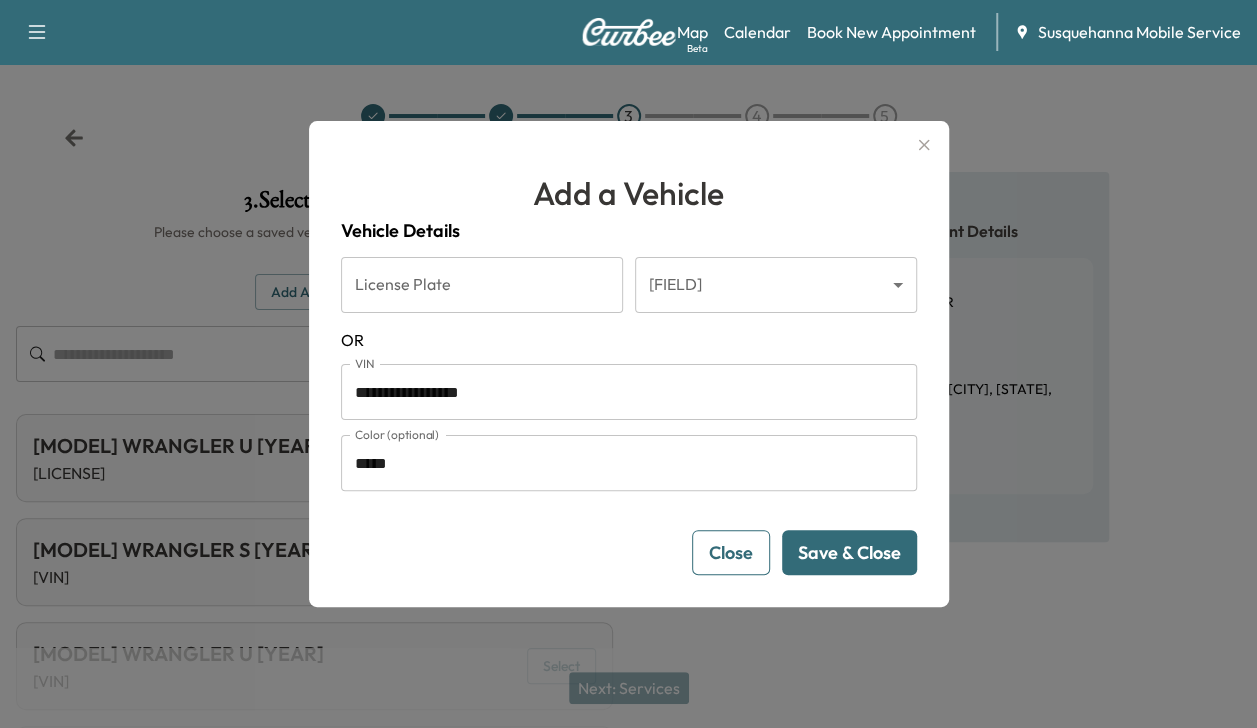 click on "Save & Close" at bounding box center (849, 552) 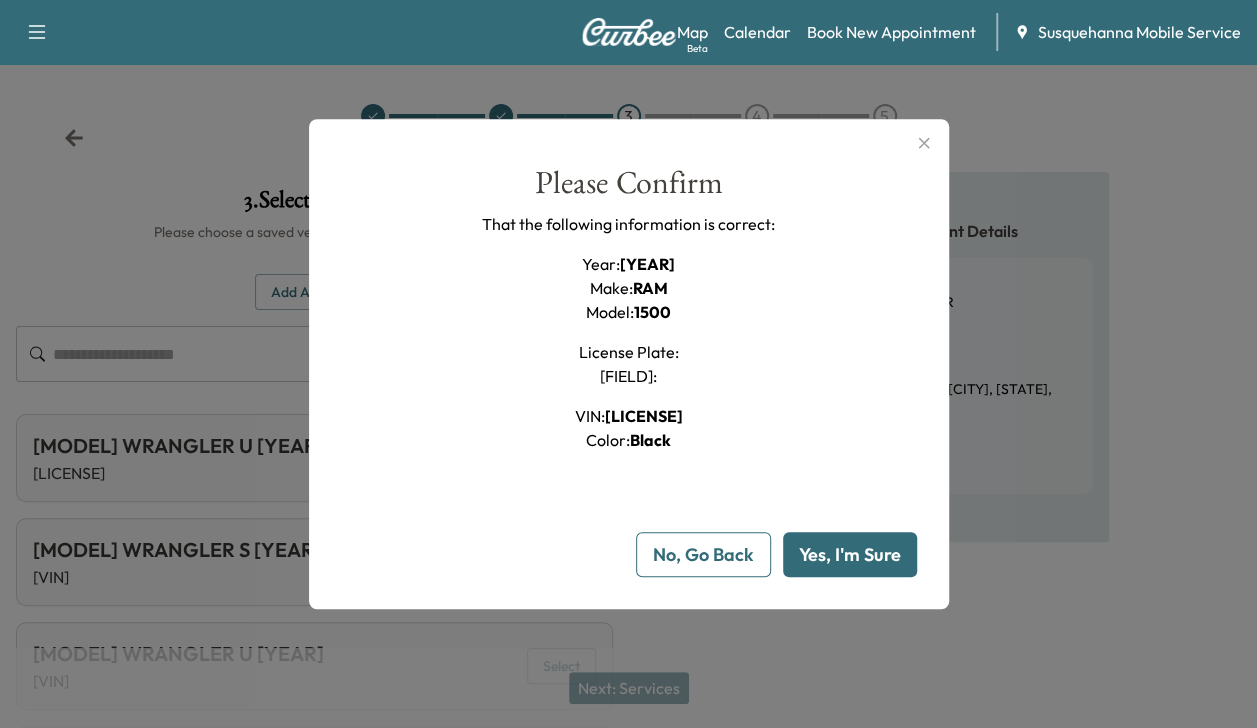 click on "Yes, I'm Sure" at bounding box center [850, 554] 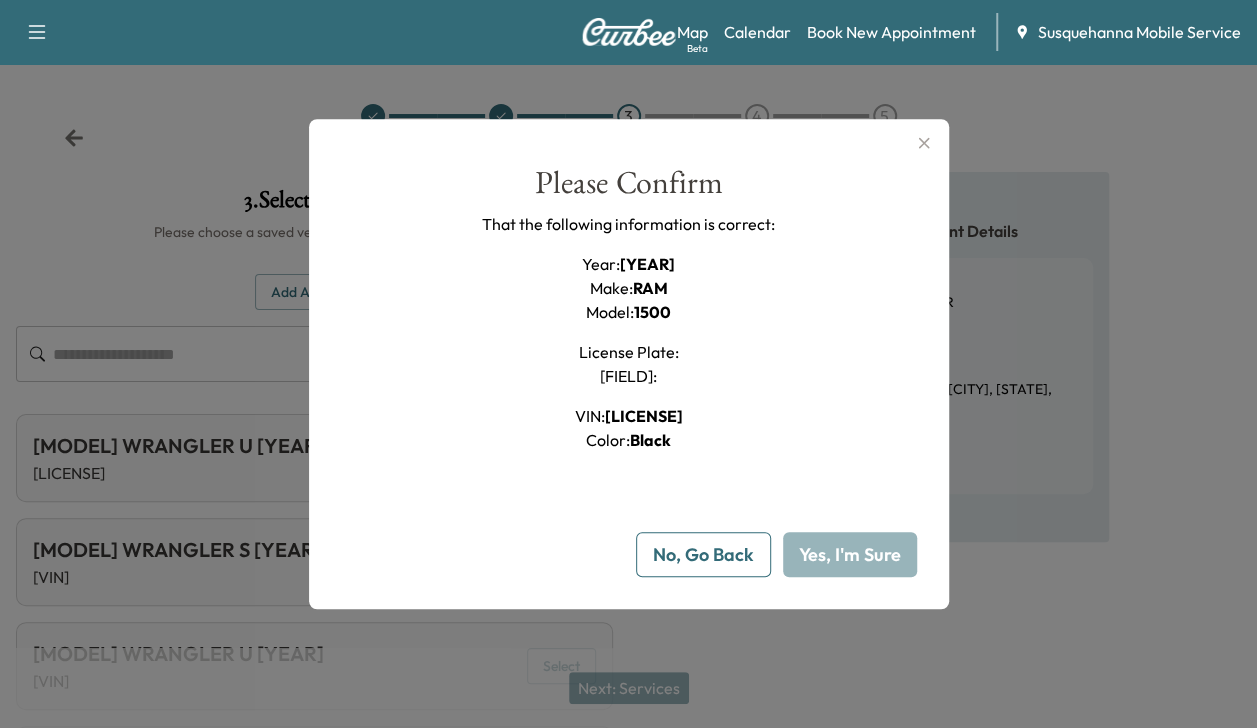 type 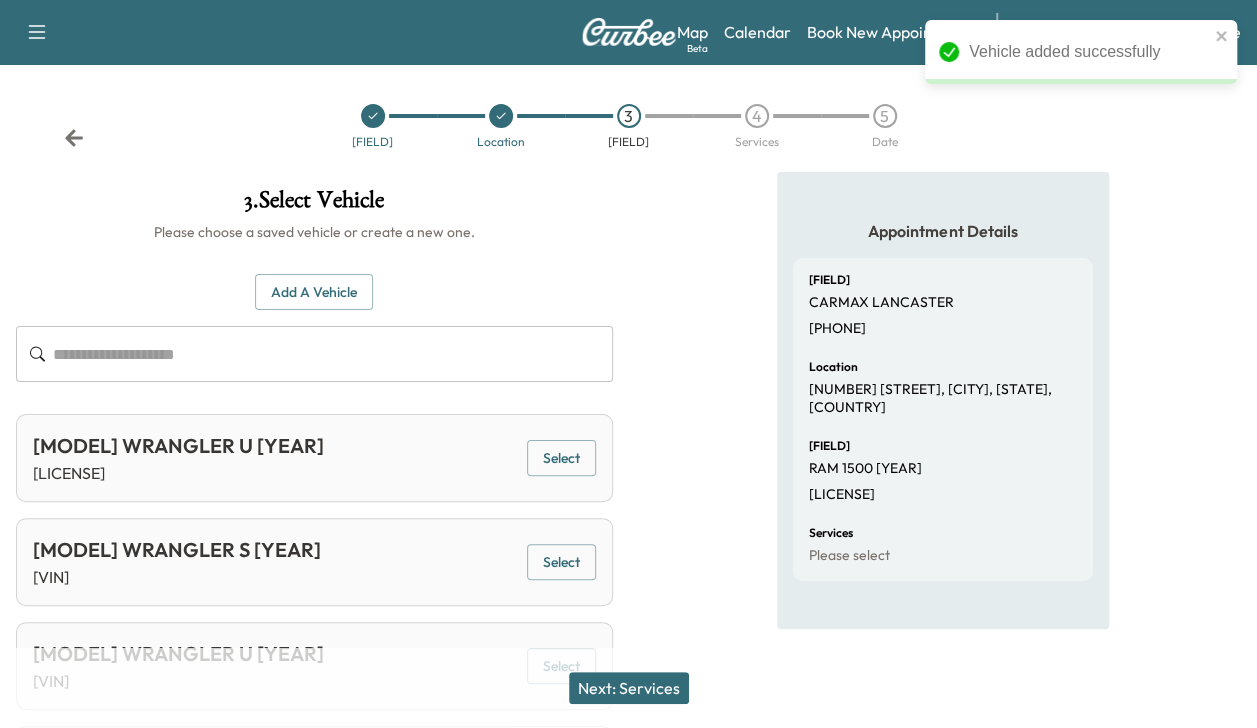 click on "Next: Services" at bounding box center (629, 688) 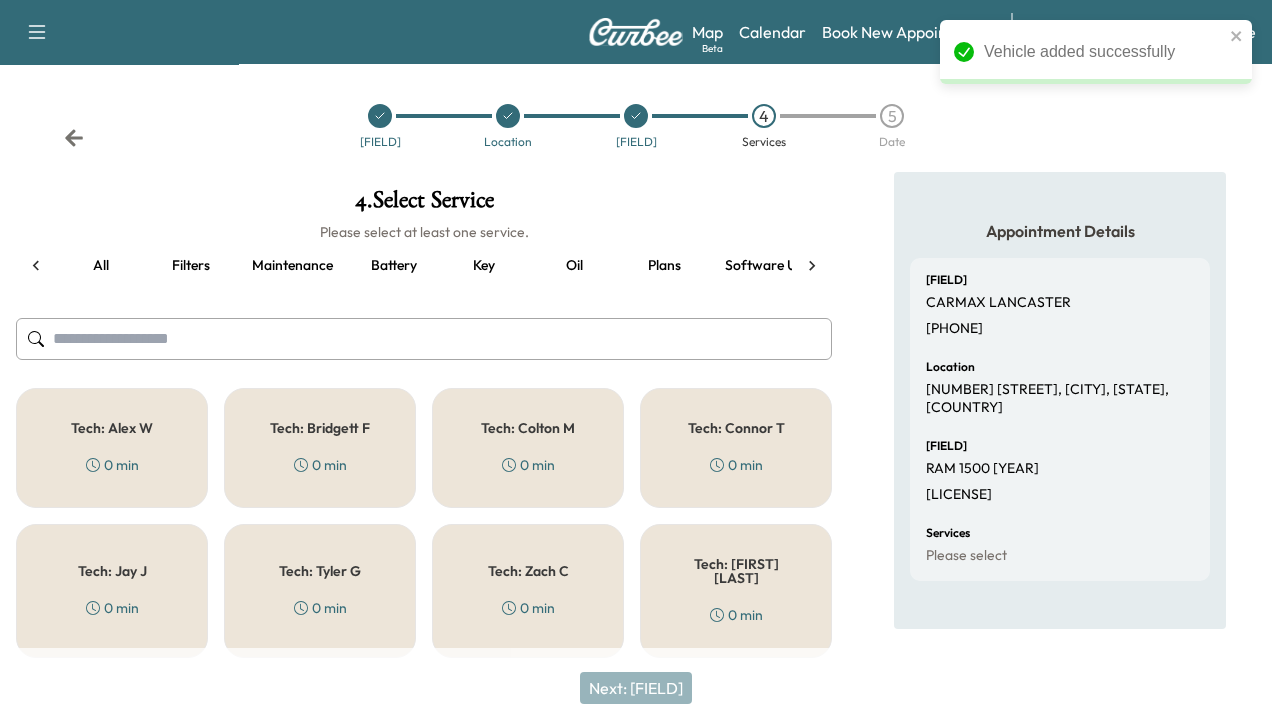 scroll, scrollTop: 0, scrollLeft: 254, axis: horizontal 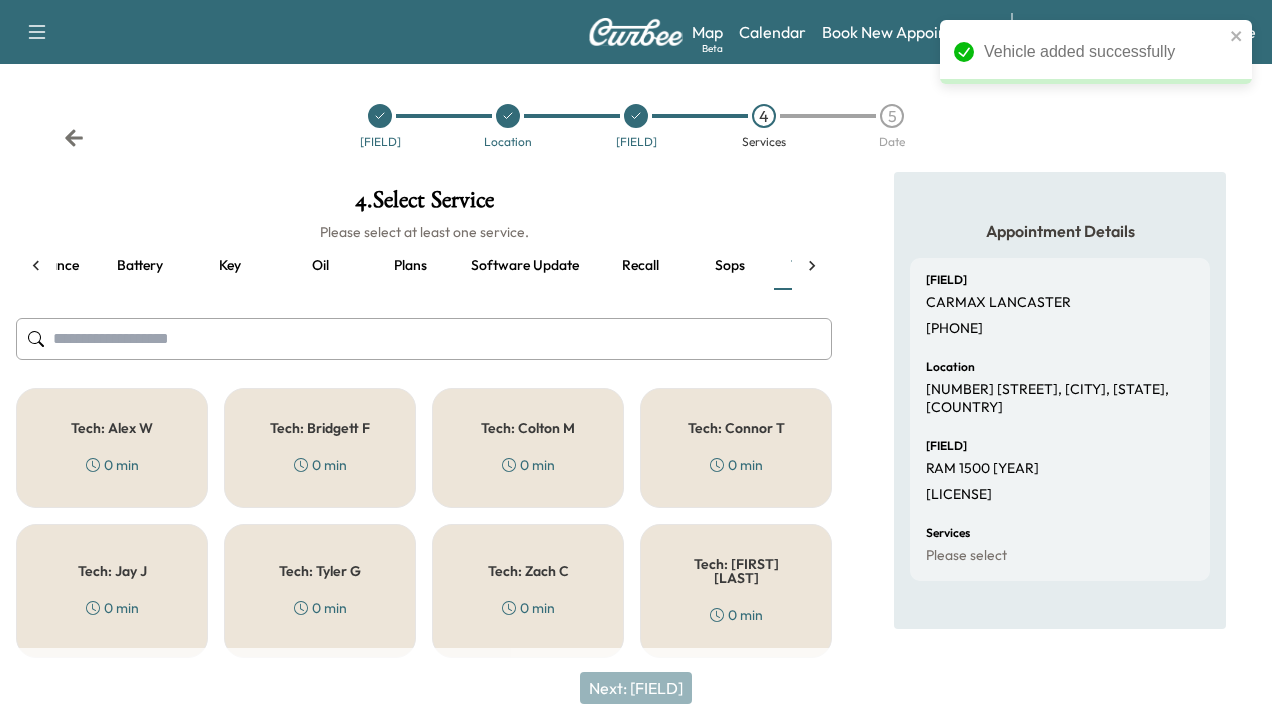 click on "Tech: Colton M" at bounding box center [528, 428] 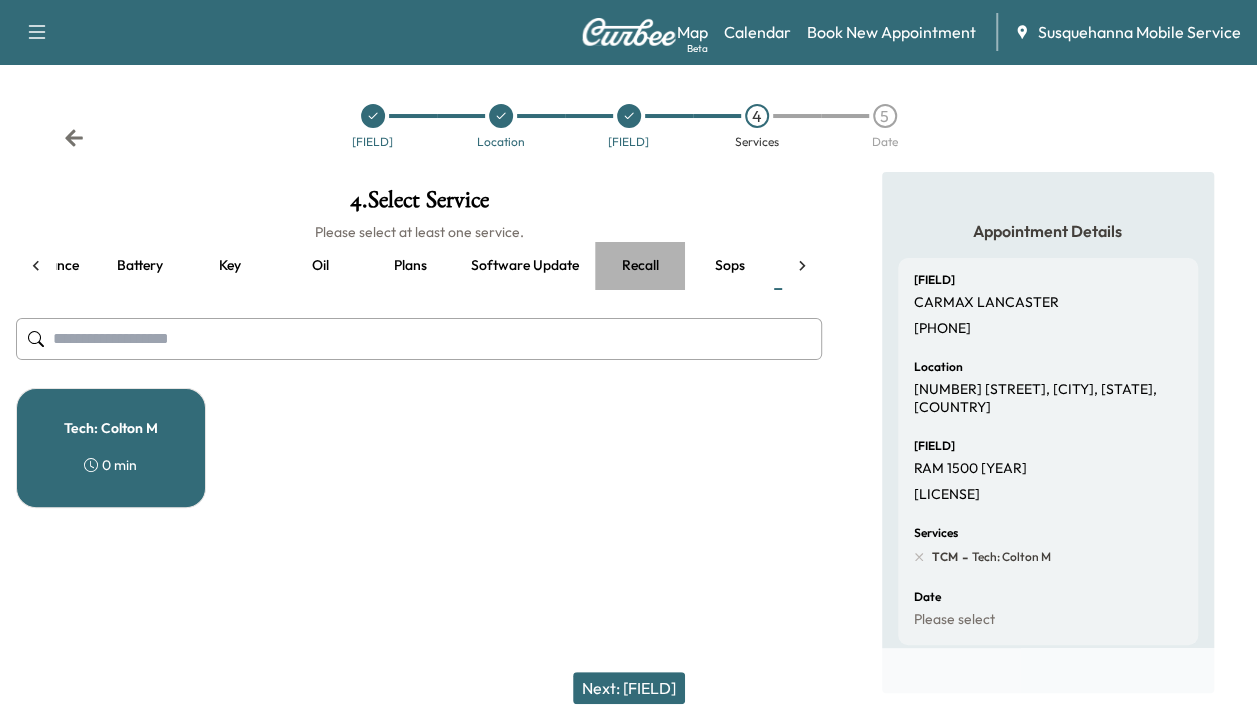 click on "Recall" at bounding box center (640, 266) 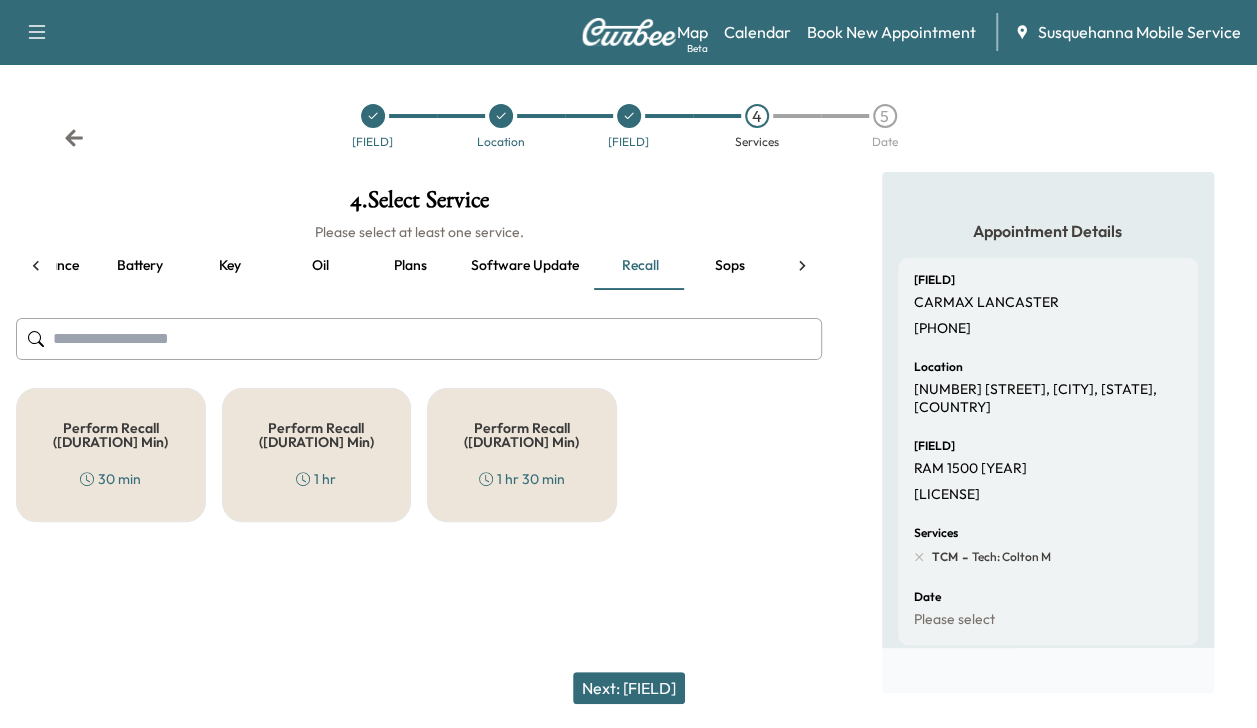 click on "Perform Recall (30 Min) 30 min" at bounding box center [111, 455] 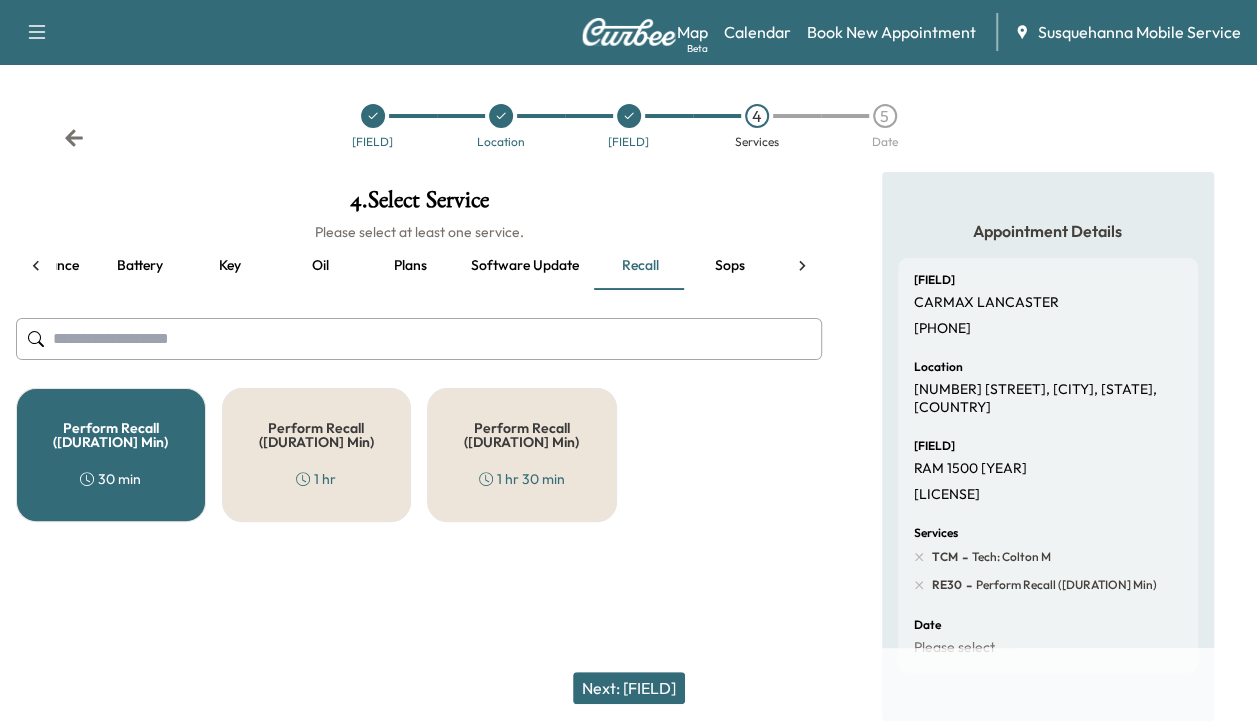 click on "Next: [FIELD]" at bounding box center [629, 688] 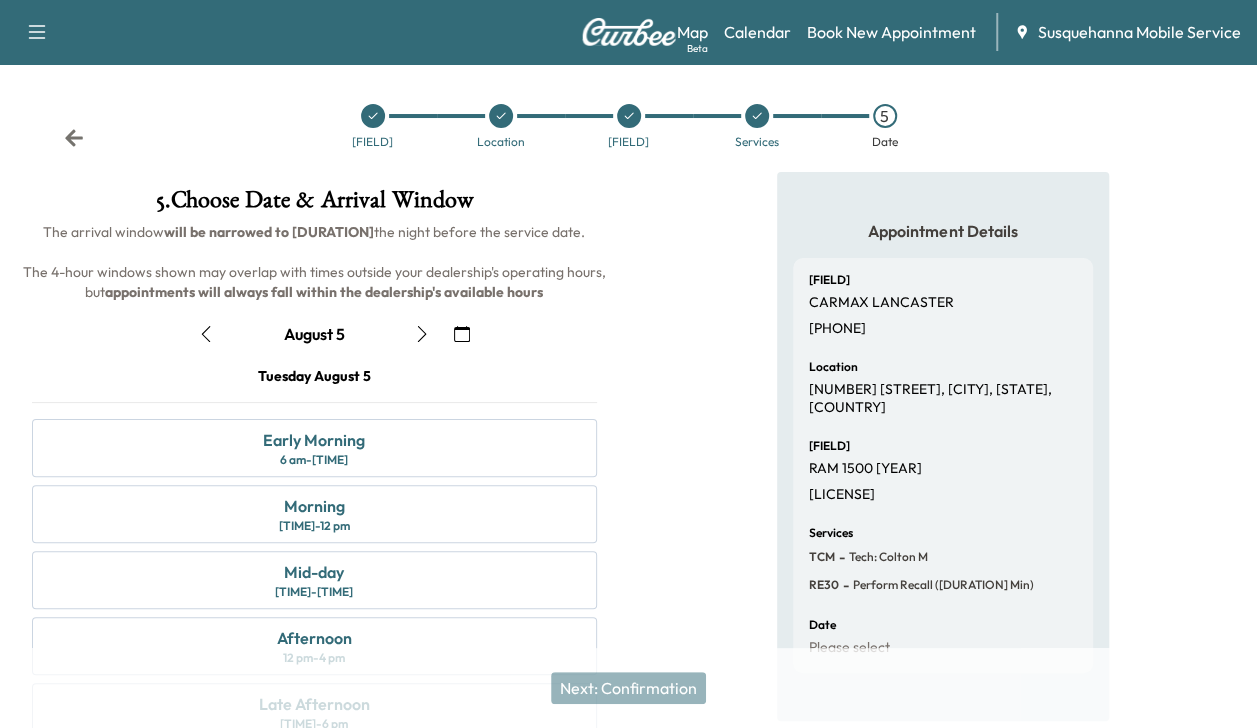 click 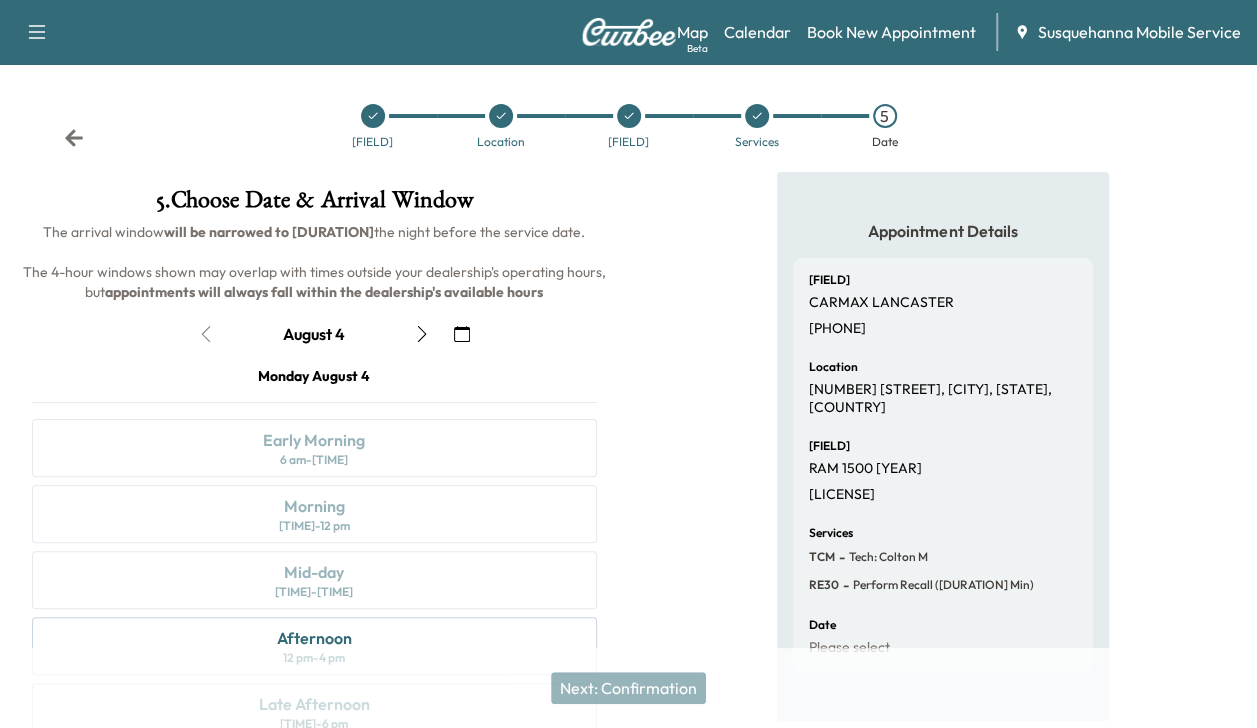 click on "Next: Confirmation" at bounding box center [628, 688] 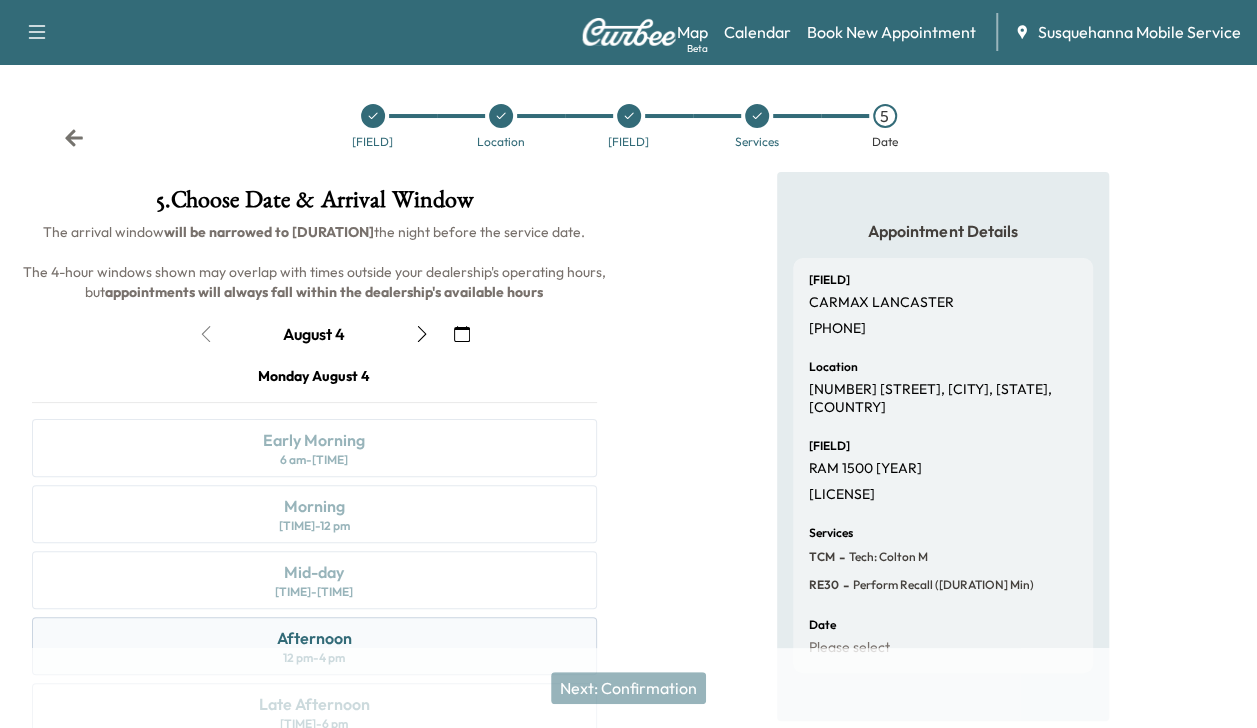 click on "12 pm  -  4 pm" at bounding box center (314, 658) 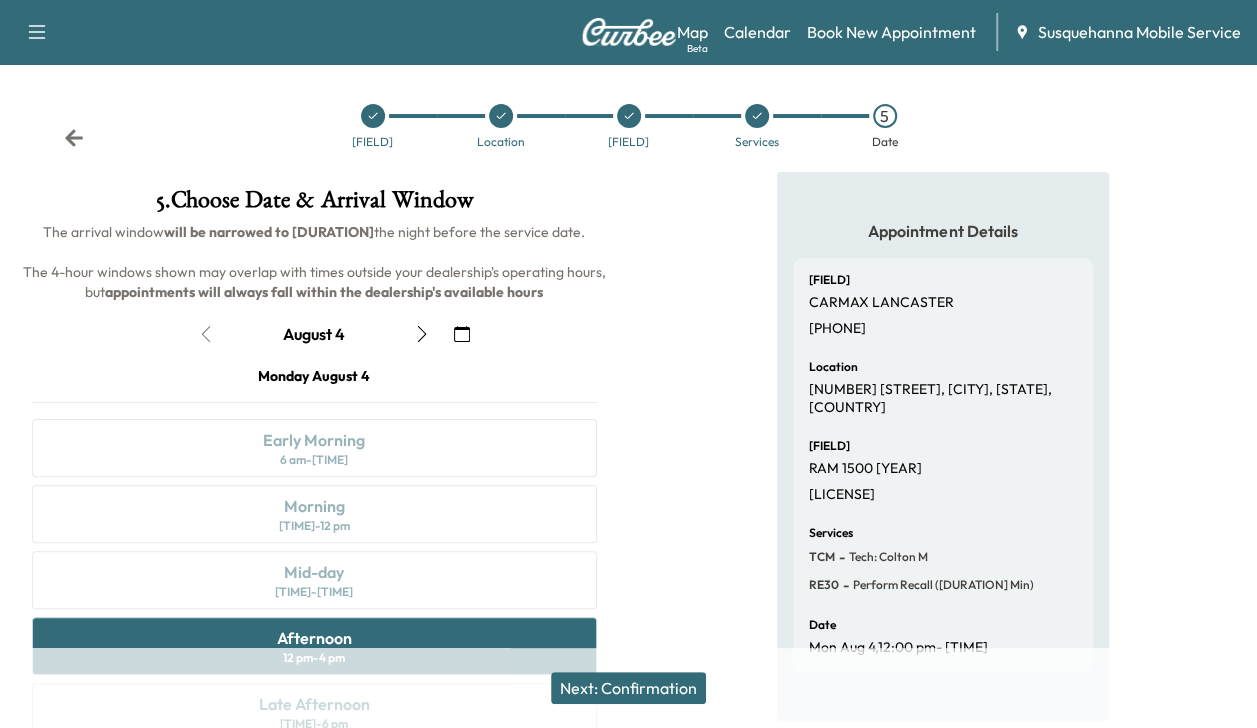 click on "Next: Confirmation" at bounding box center [628, 688] 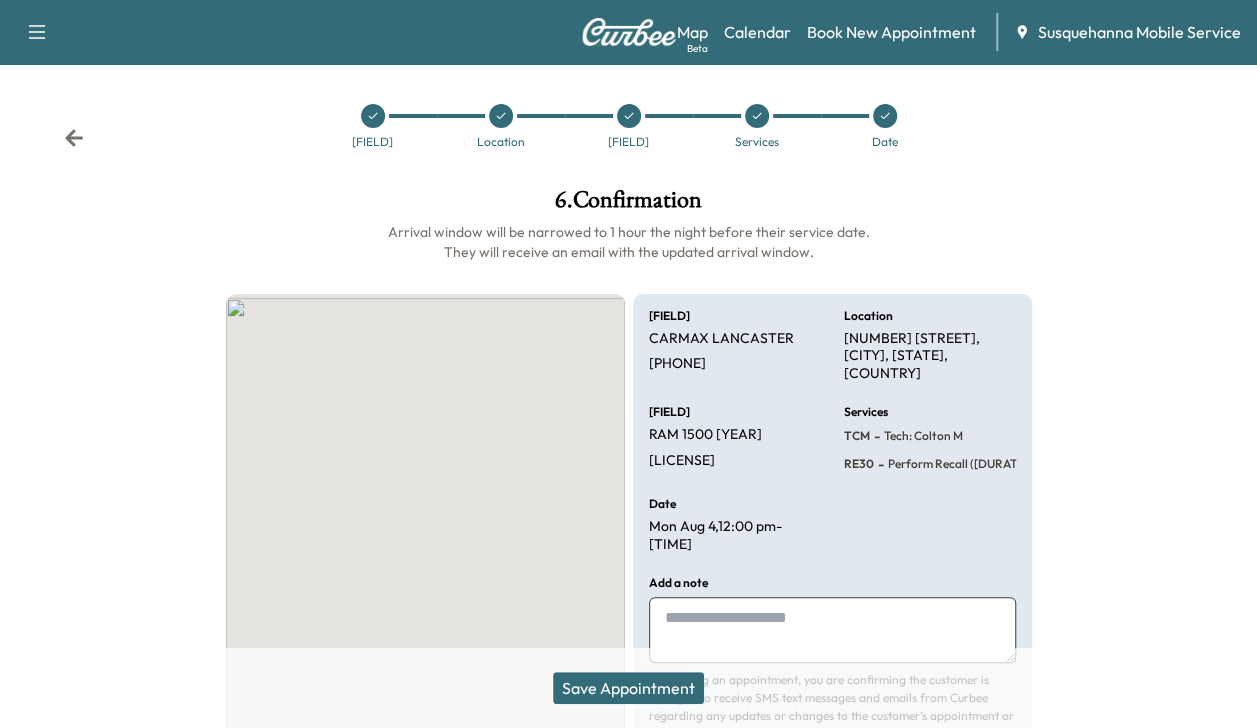 click on "Save Appointment" at bounding box center [628, 688] 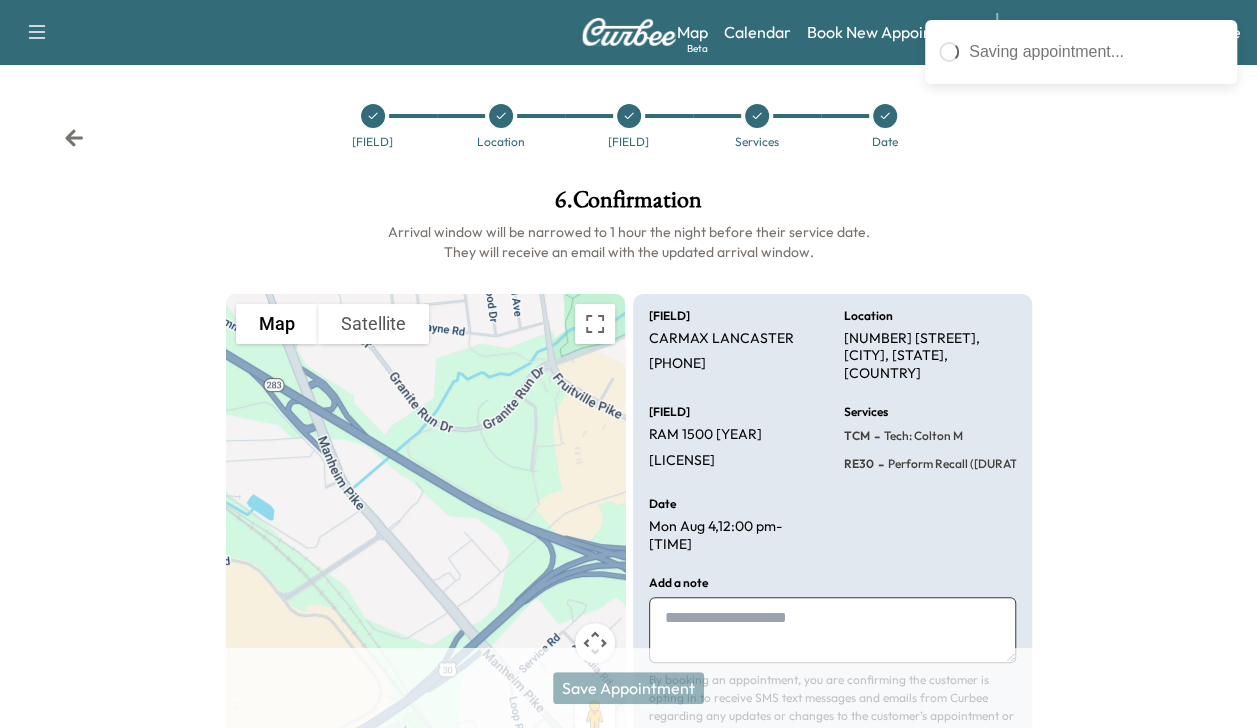 click on "Save Appointment" at bounding box center (628, 688) 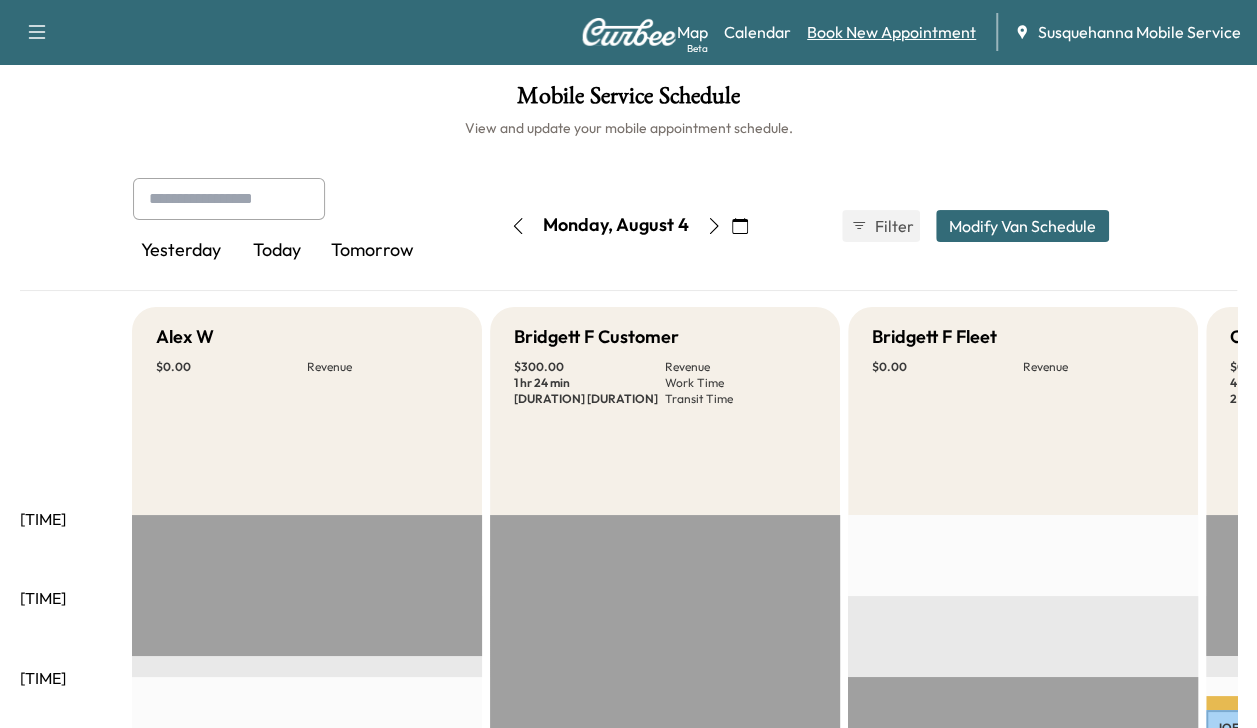 click on "Book New Appointment" at bounding box center [891, 32] 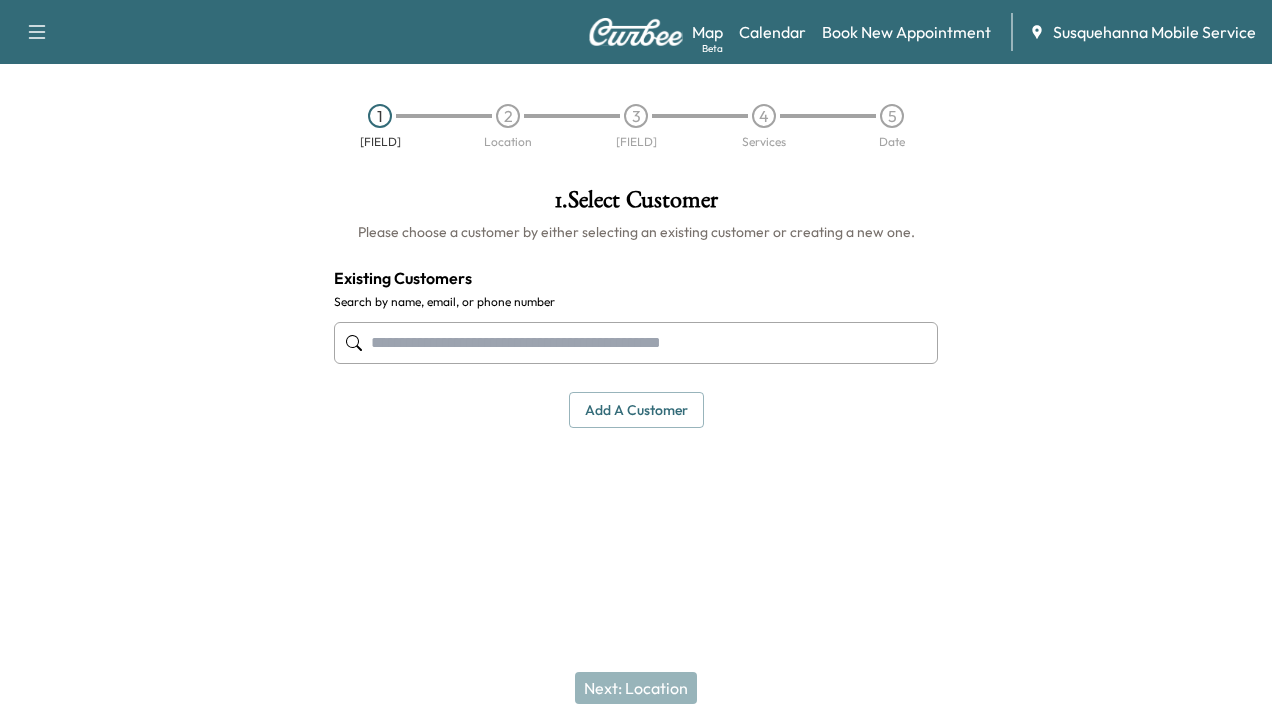click at bounding box center (636, 343) 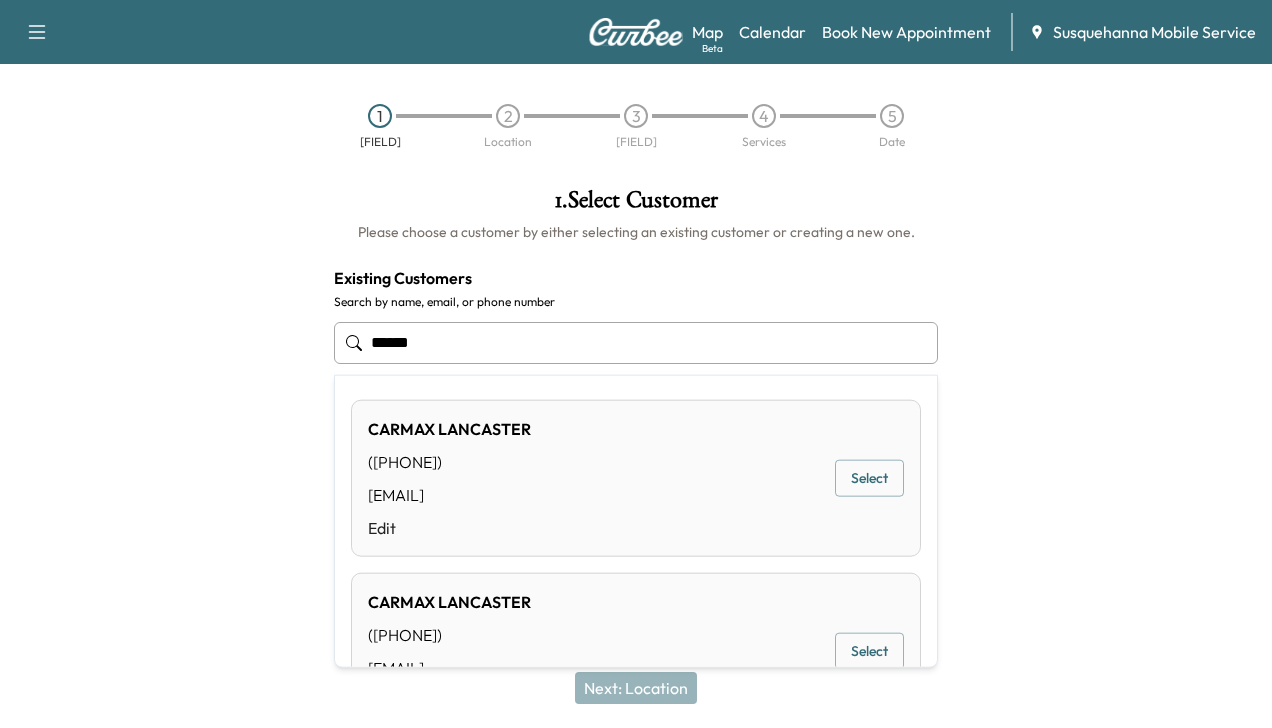 click on "Select" at bounding box center [869, 478] 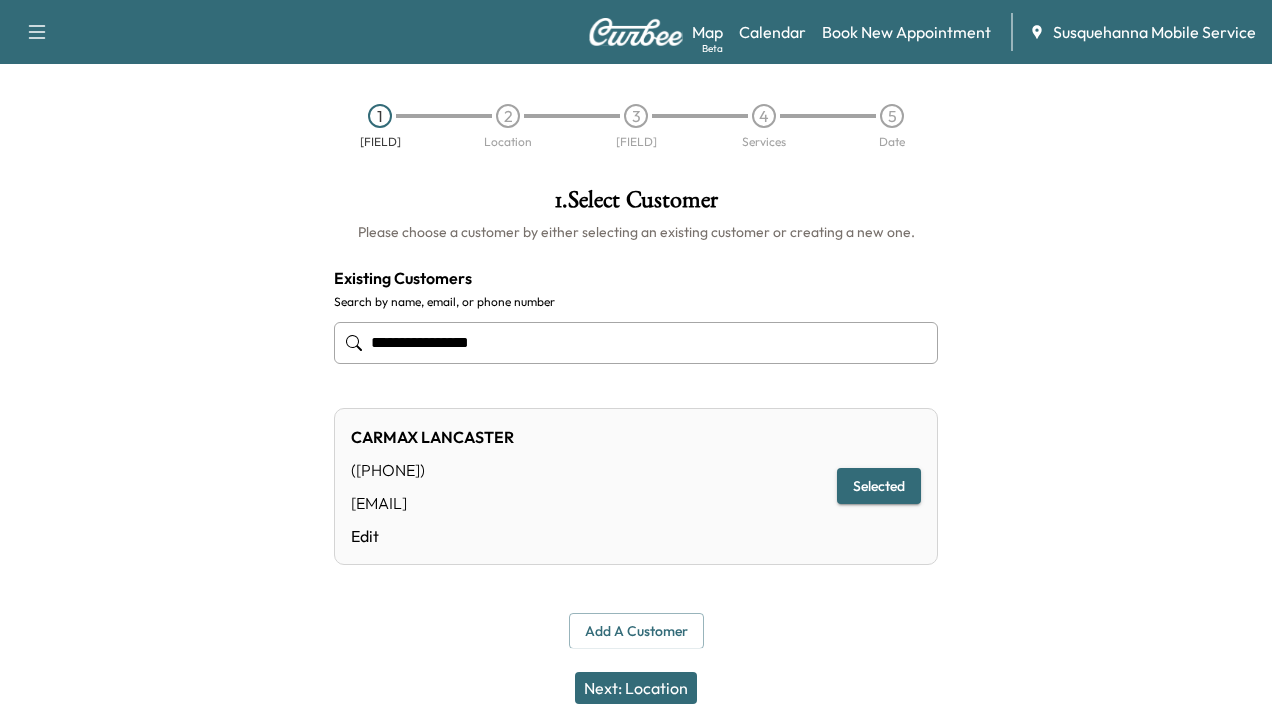type on "**********" 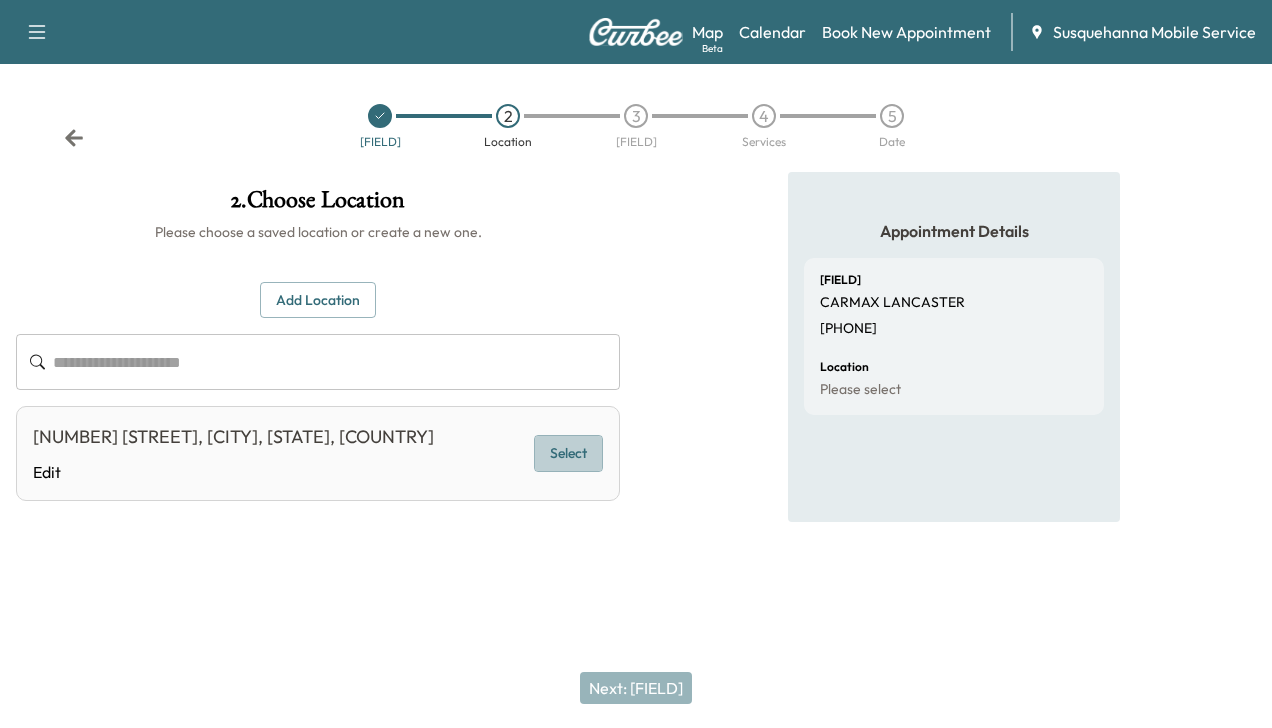 click on "Select" at bounding box center [568, 453] 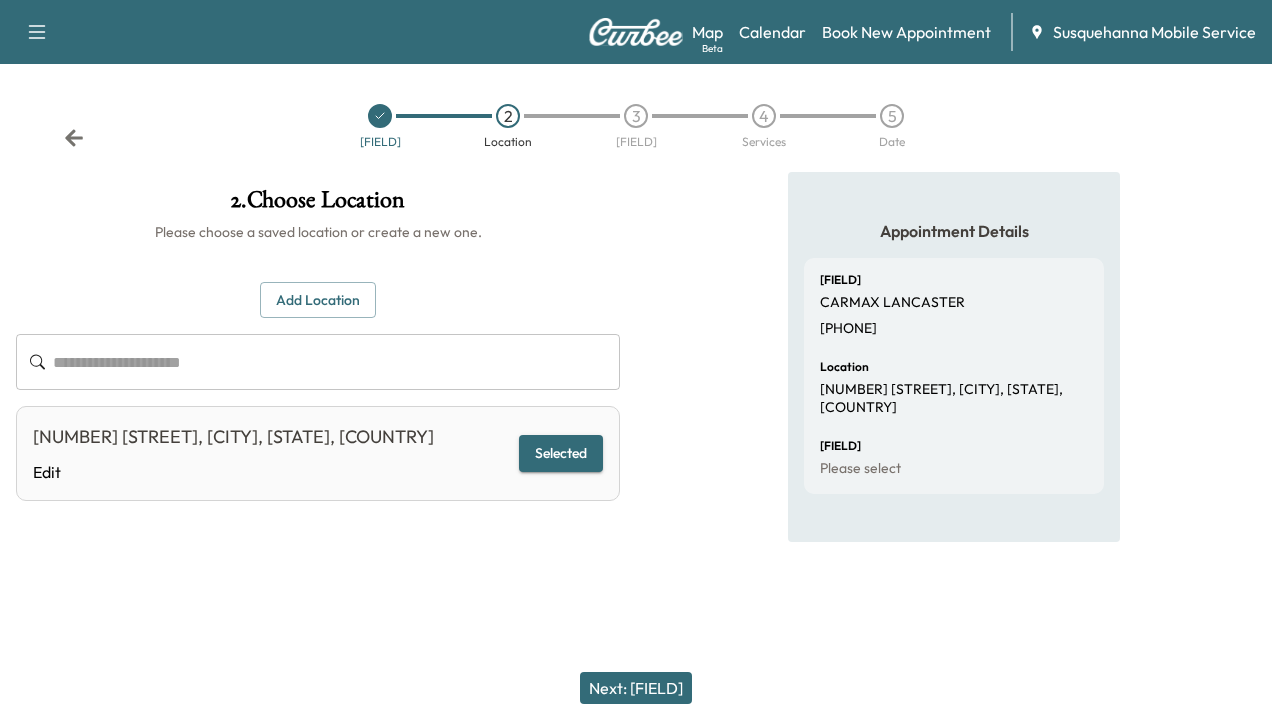 click on "Next: [FIELD]" at bounding box center [636, 688] 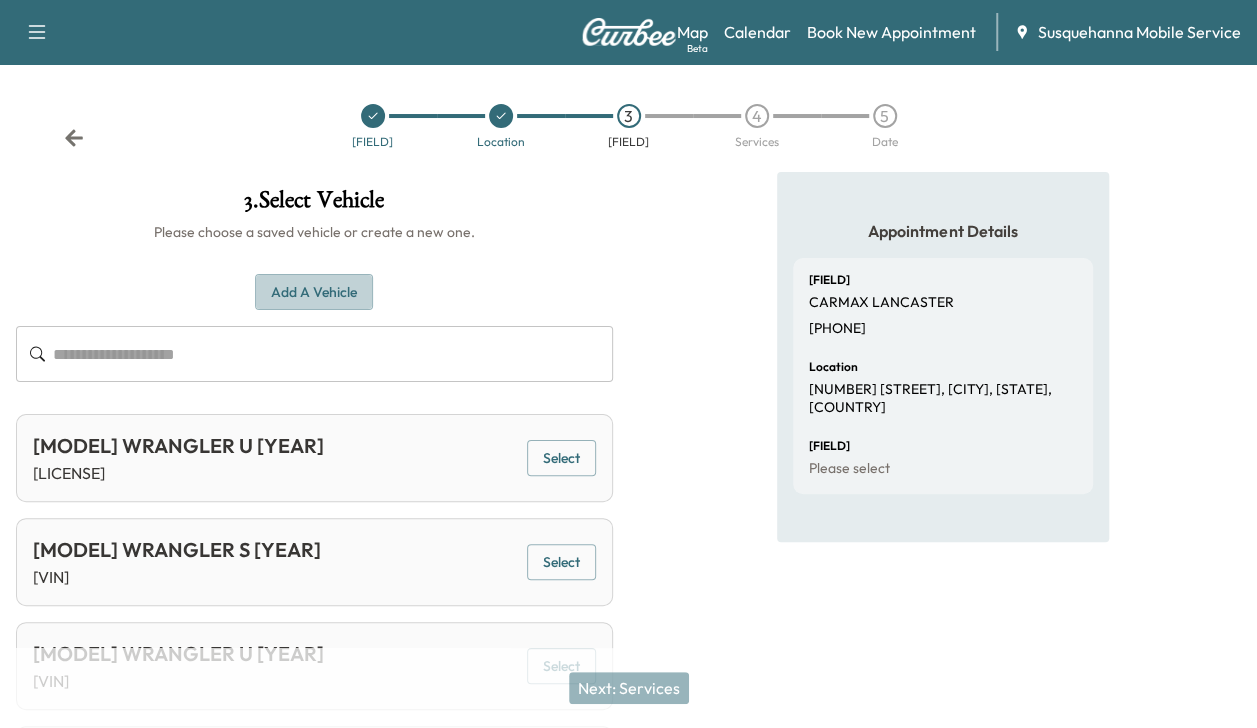 click on "Add a Vehicle" at bounding box center [314, 292] 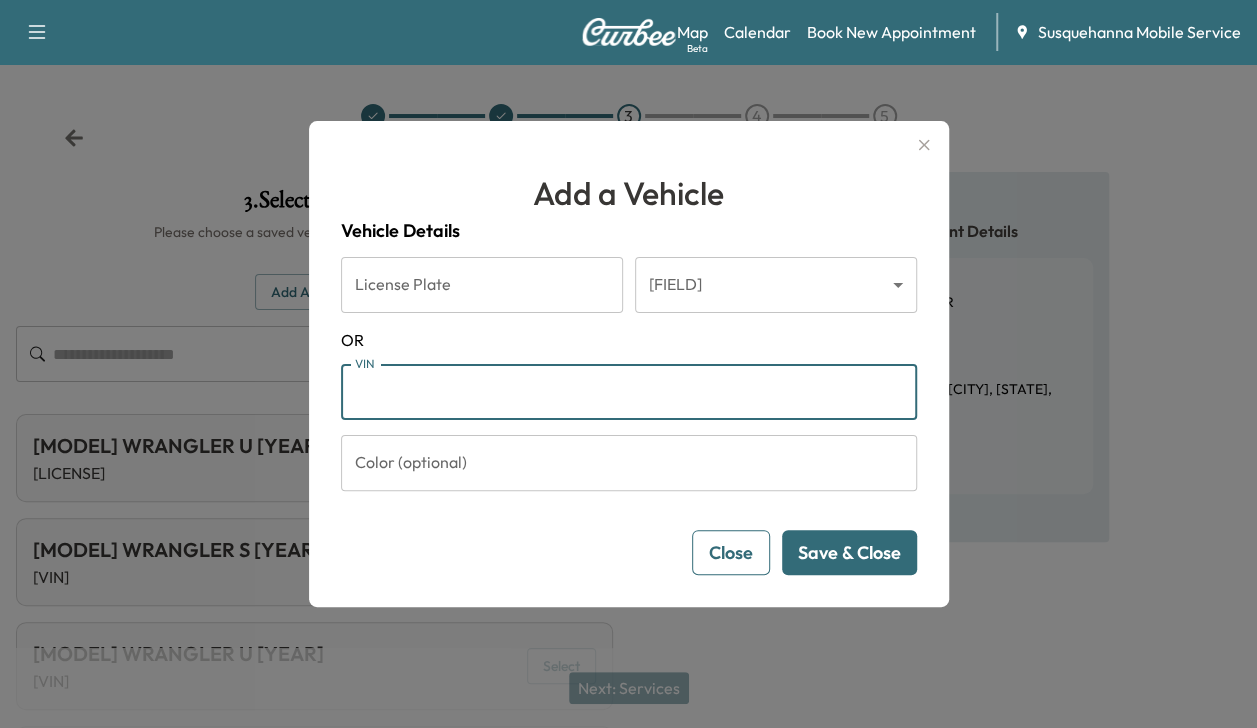 click on "VIN" at bounding box center [629, 392] 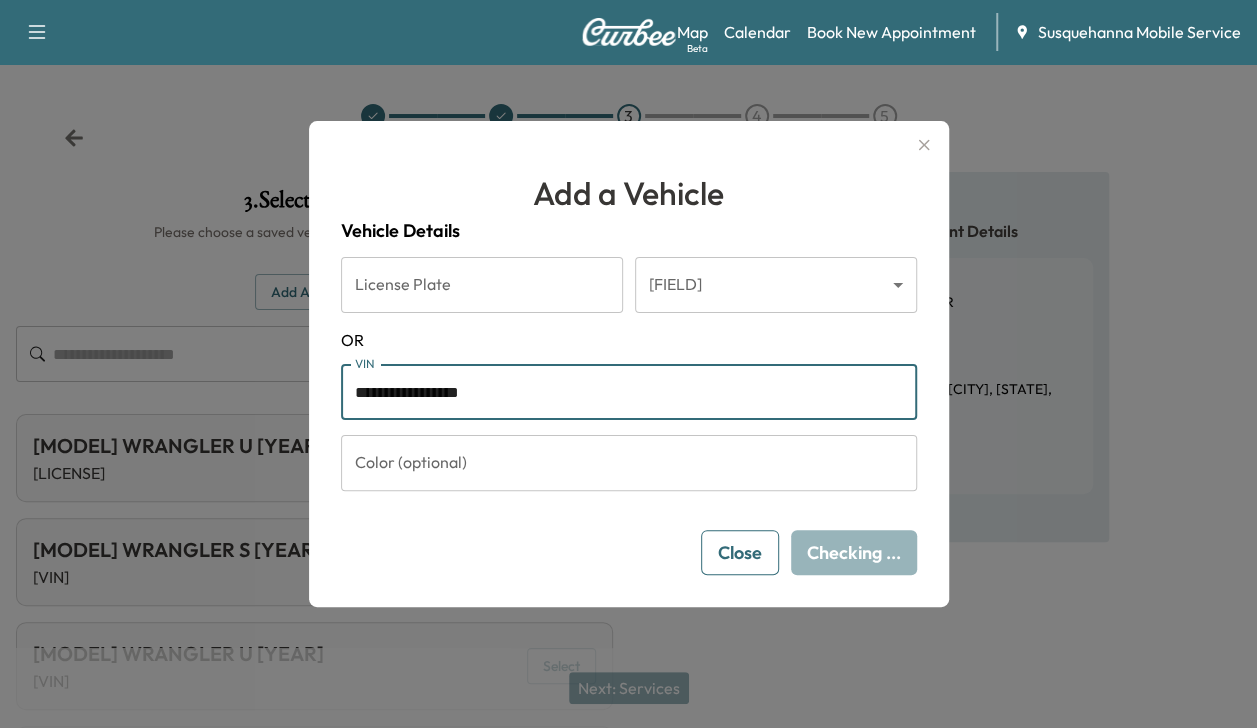 type on "**********" 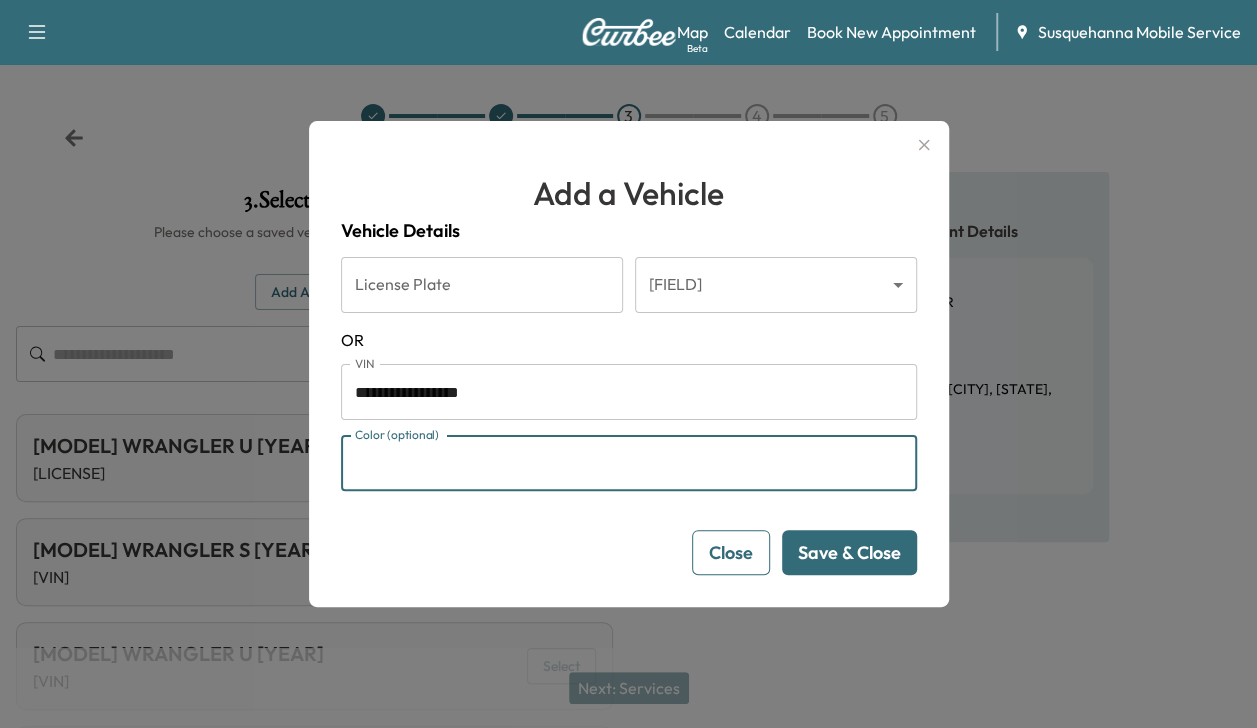 click on "Color (optional)" at bounding box center (629, 463) 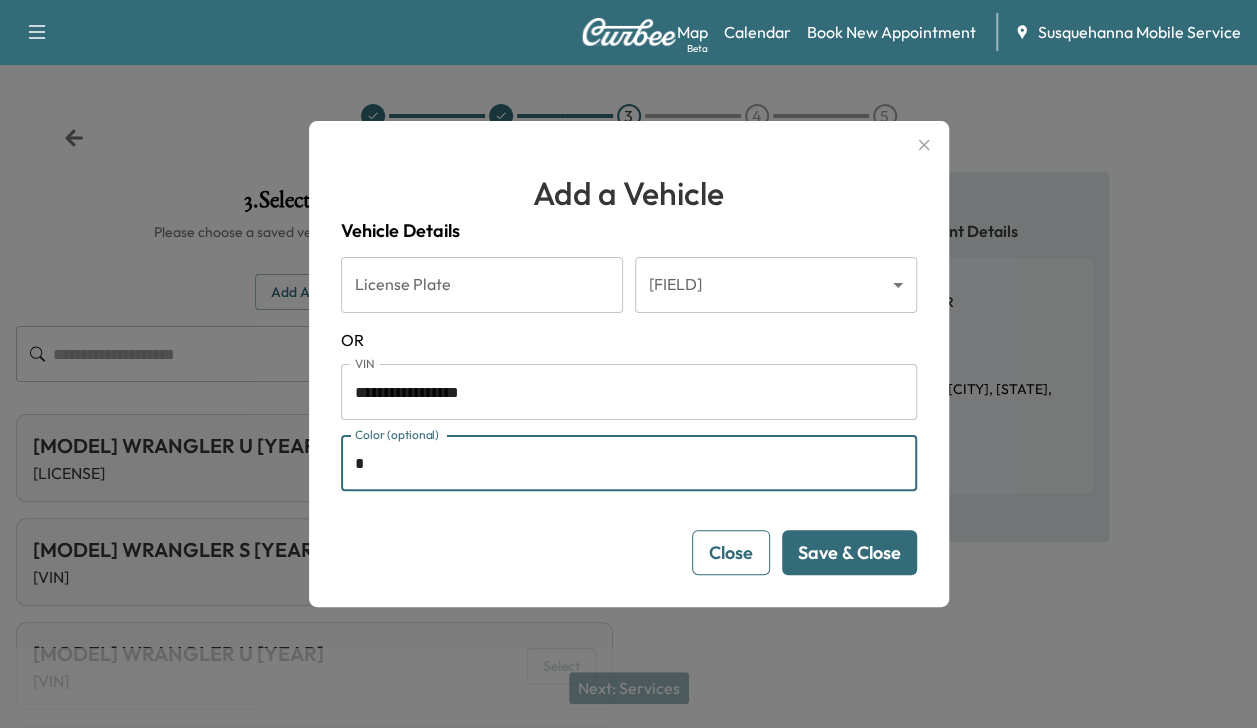 type on "******" 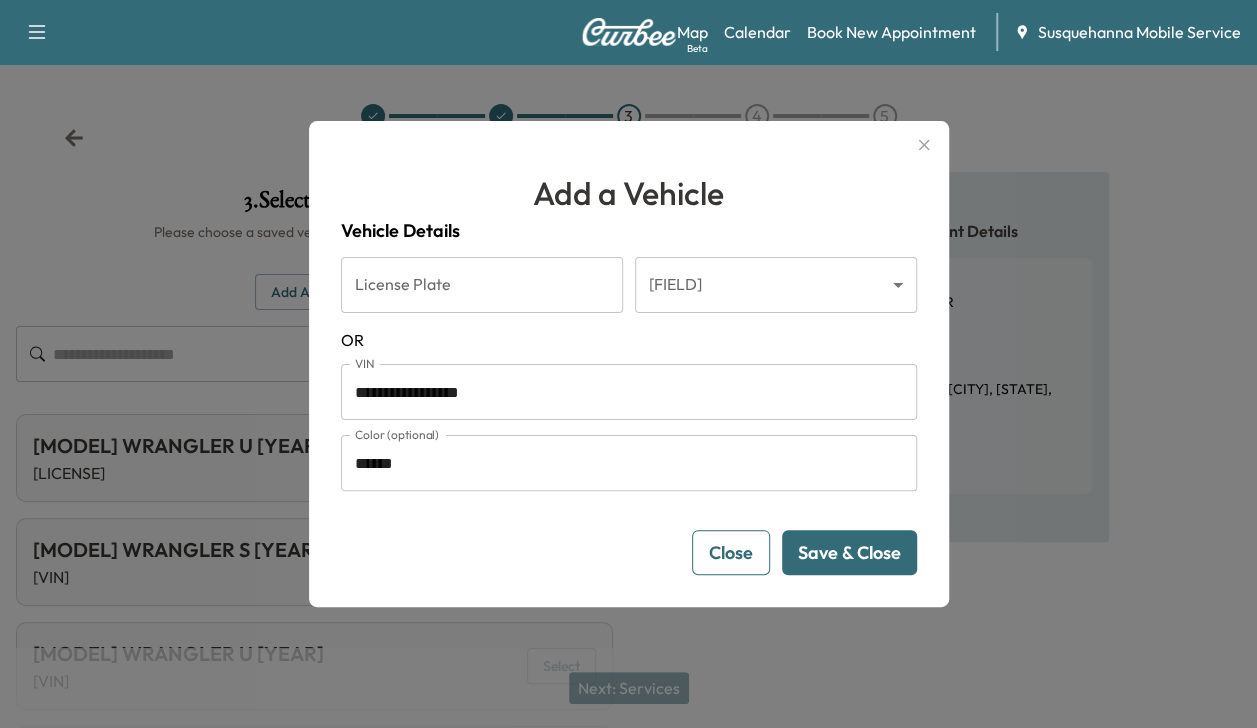 click on "Save & Close" at bounding box center [849, 552] 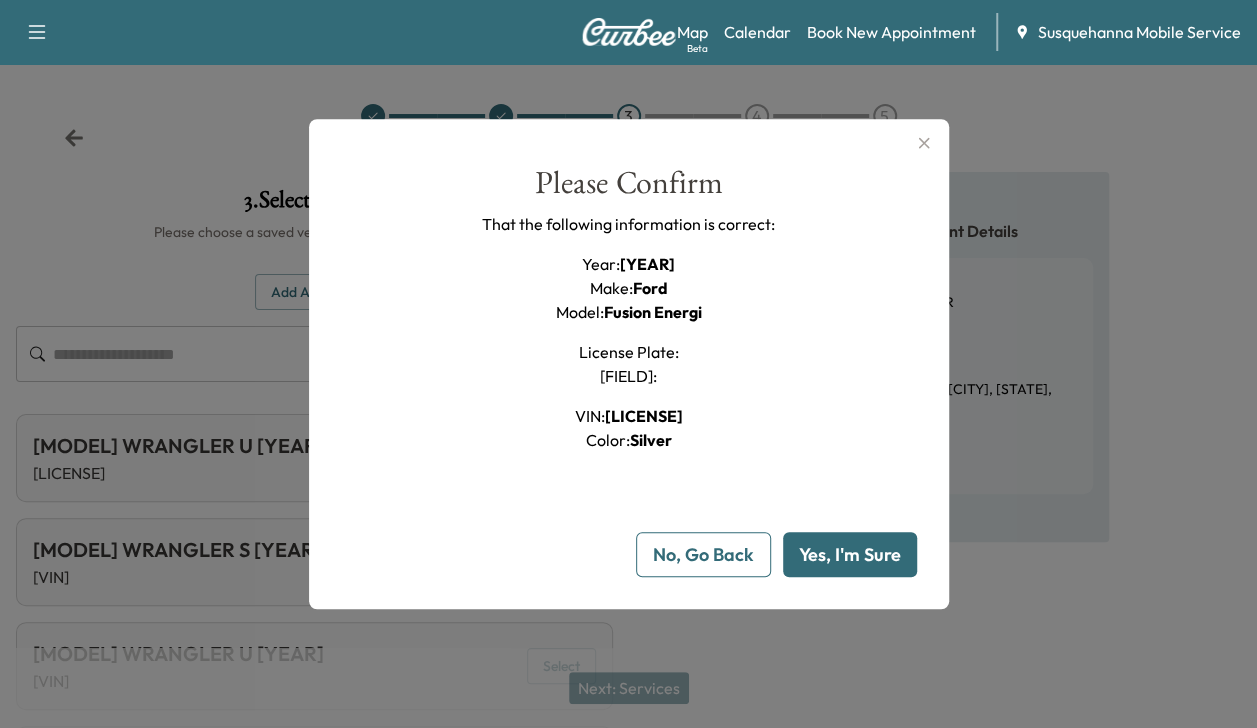click on "Yes, I'm Sure" at bounding box center [850, 554] 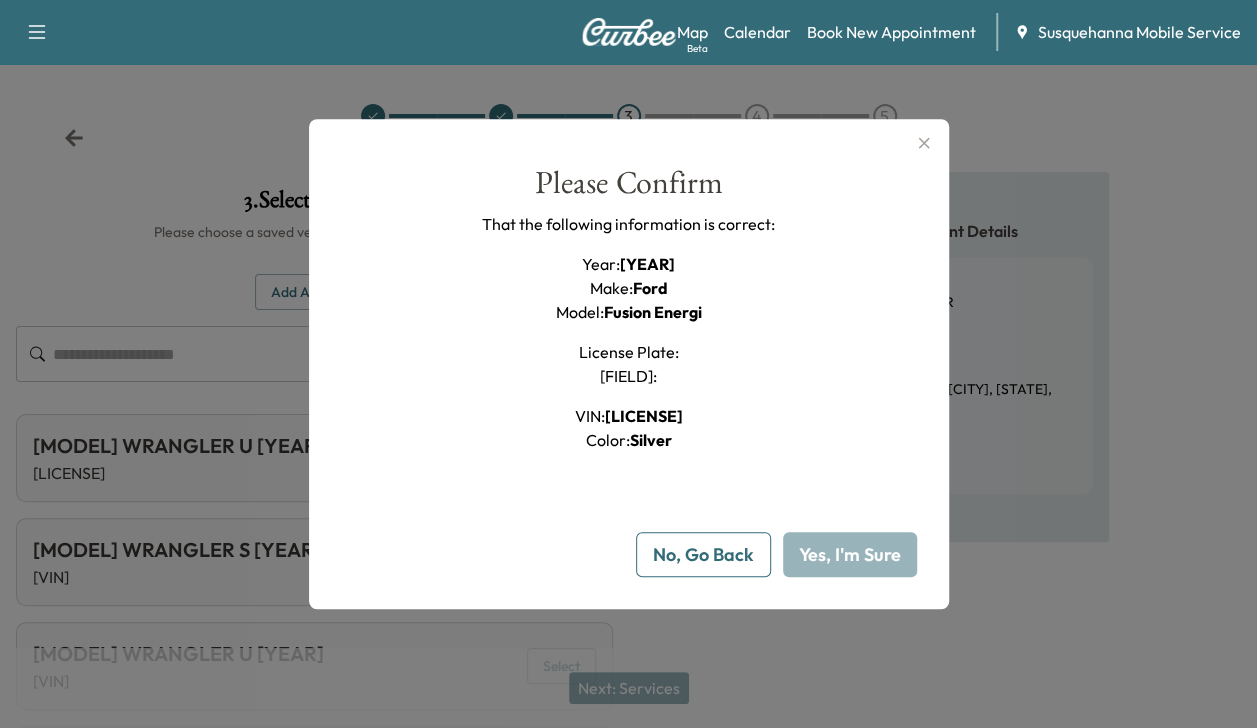 type 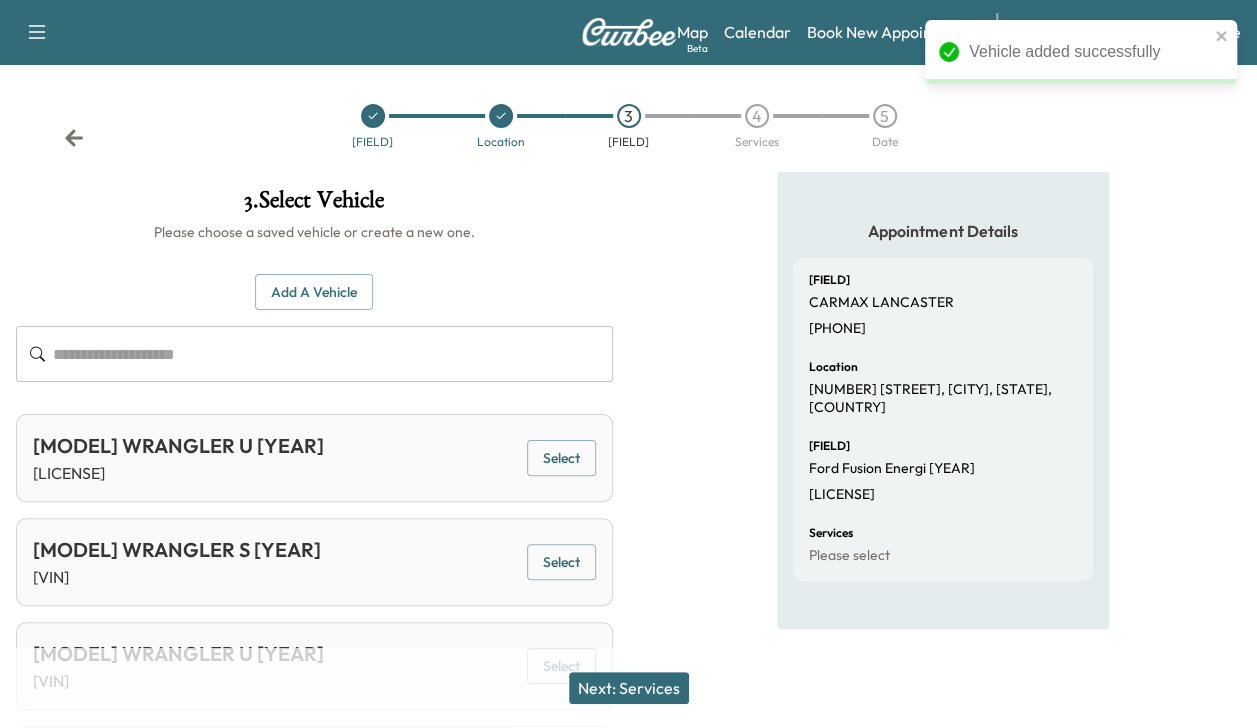 click on "Next: Services" at bounding box center (629, 688) 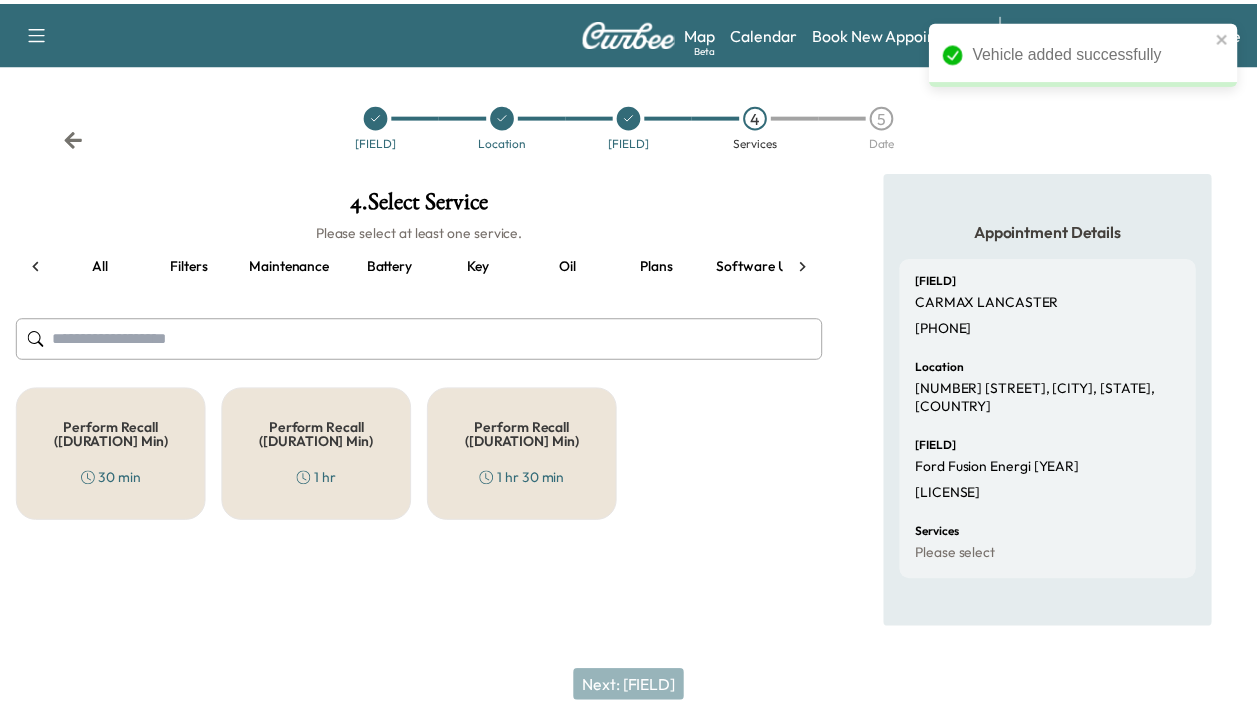 scroll, scrollTop: 0, scrollLeft: 66, axis: horizontal 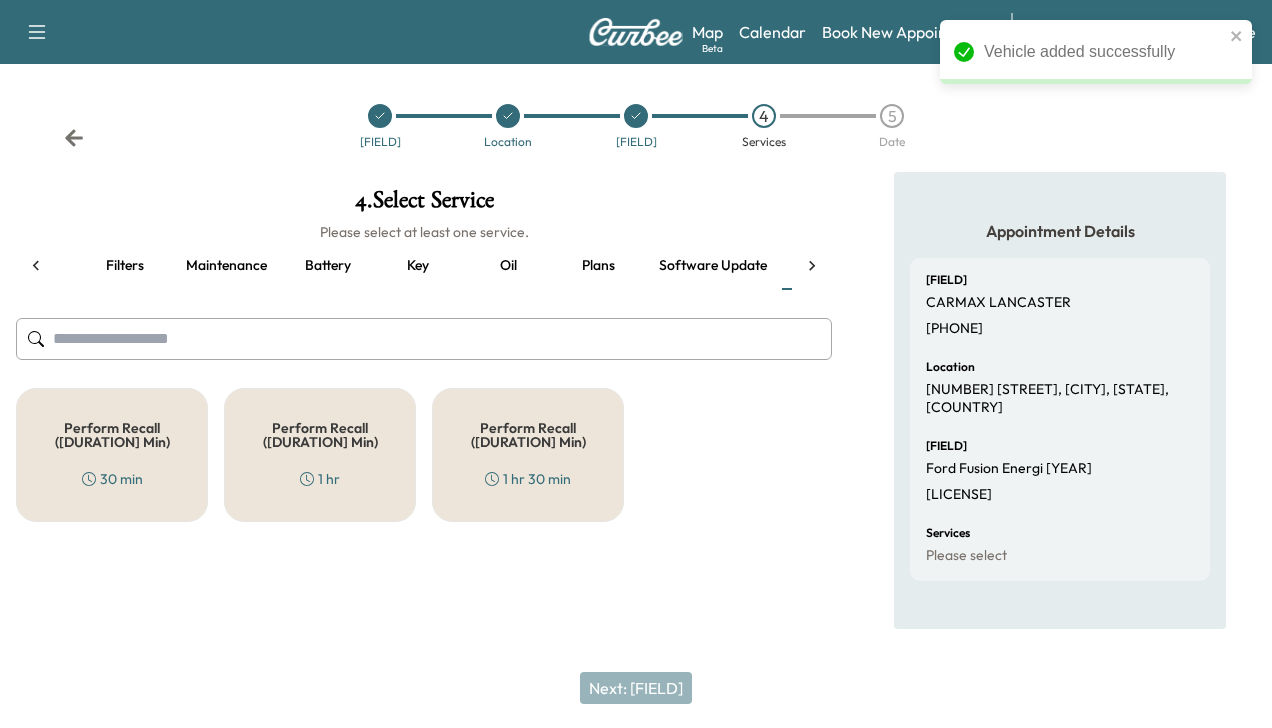 click on "Perform Recall (30 Min) 30 min" at bounding box center [112, 455] 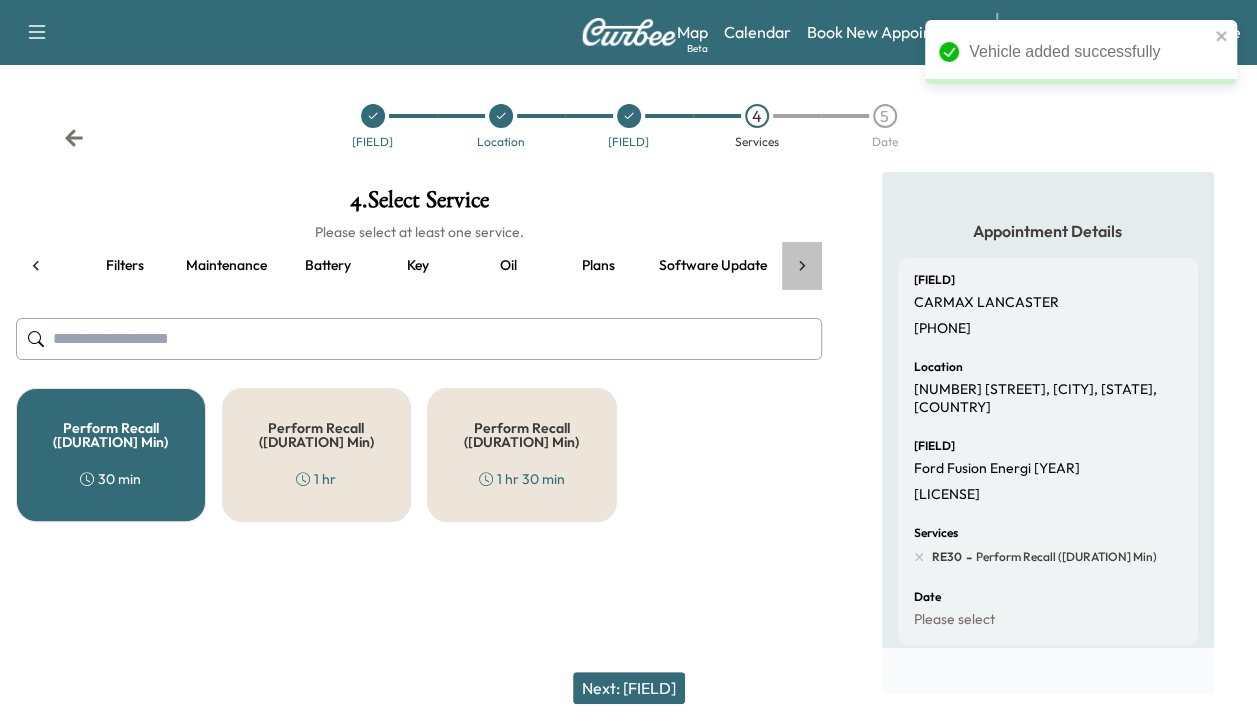 click 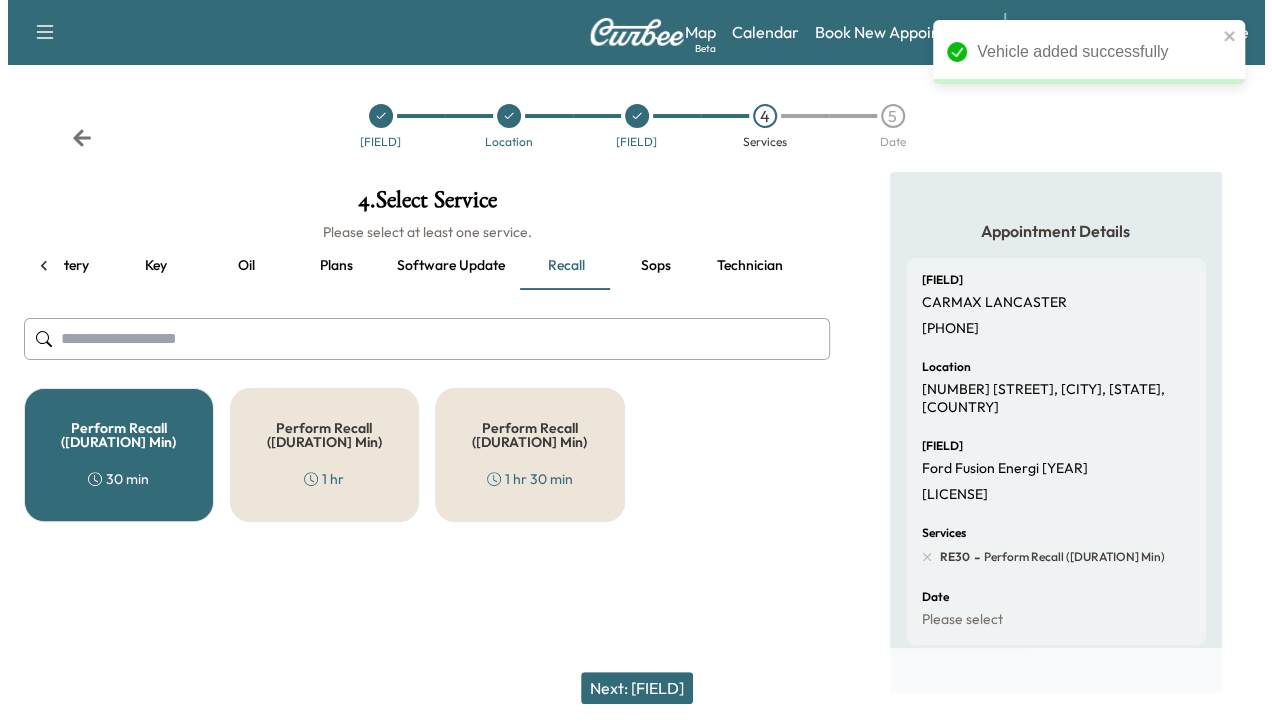 scroll, scrollTop: 0, scrollLeft: 344, axis: horizontal 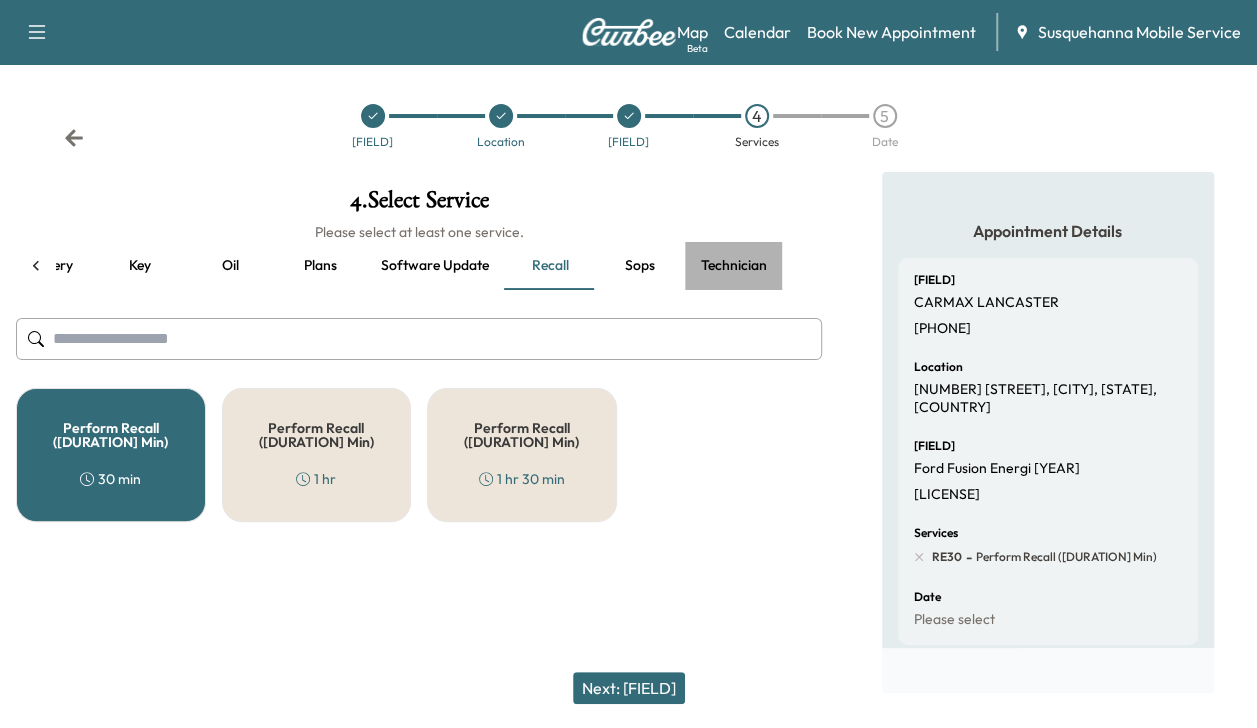 click on "Technician" at bounding box center [734, 266] 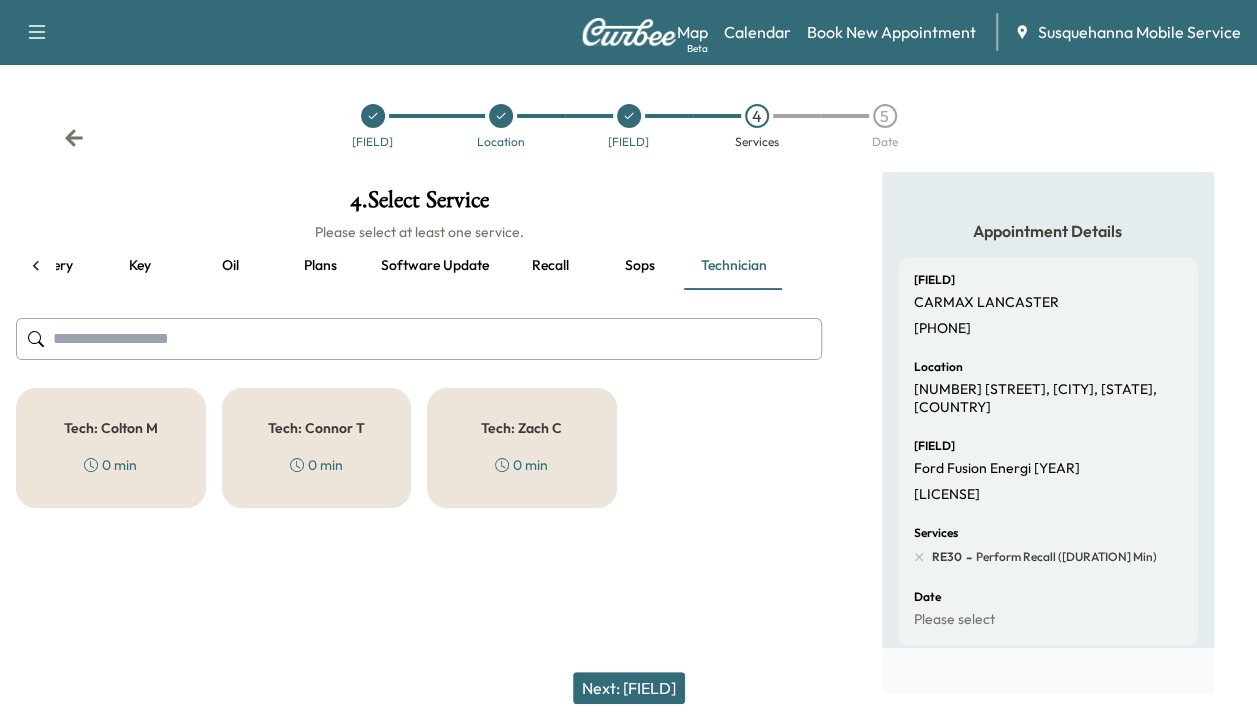 click on "Tech: Colton M" at bounding box center [111, 428] 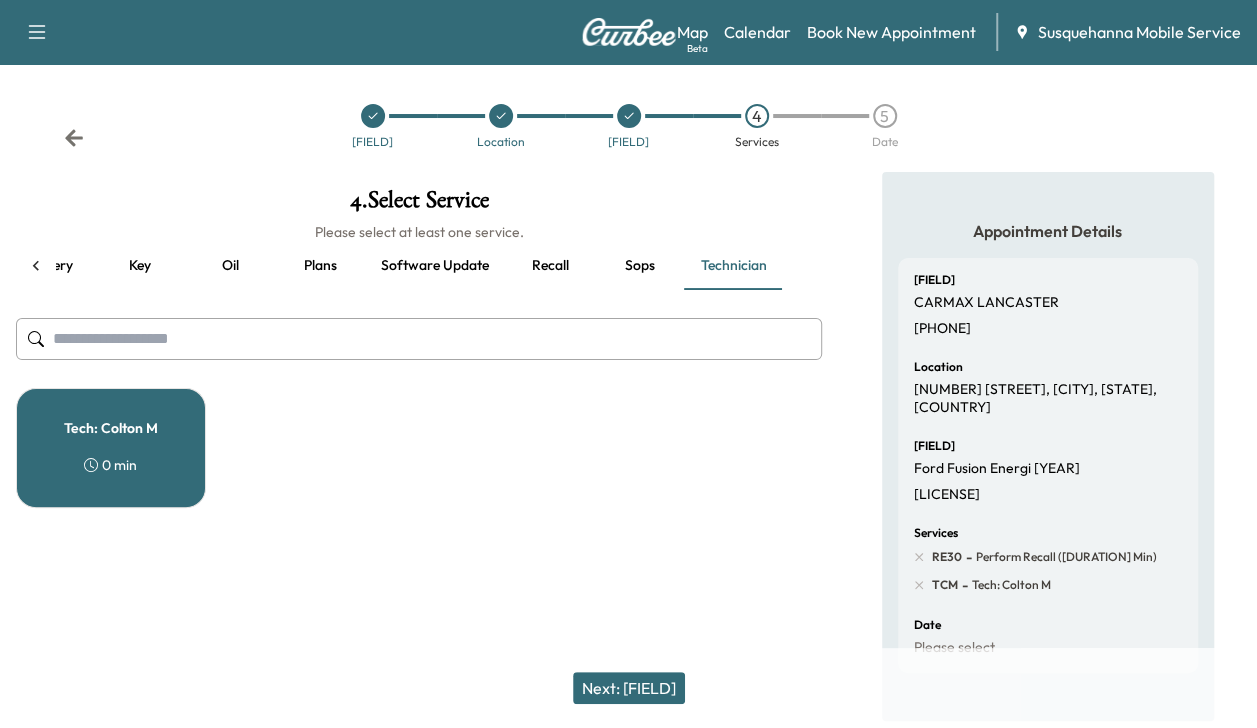 click on "Next: [FIELD]" at bounding box center [629, 688] 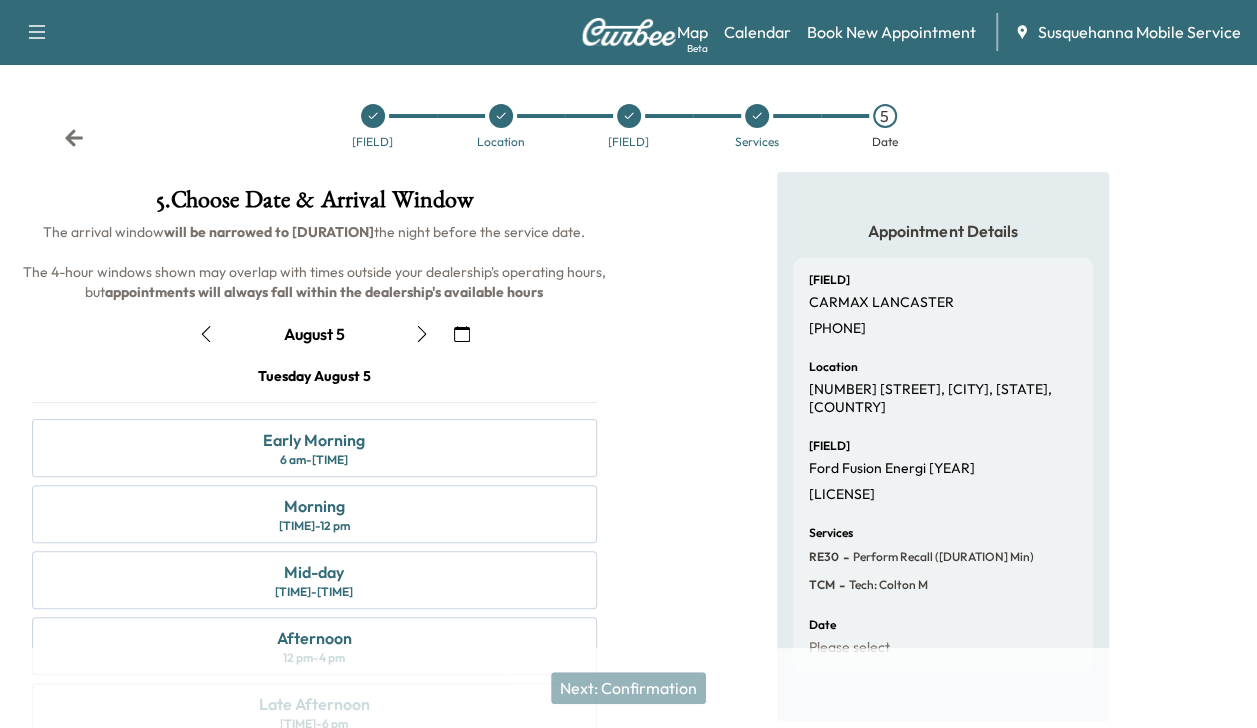 click 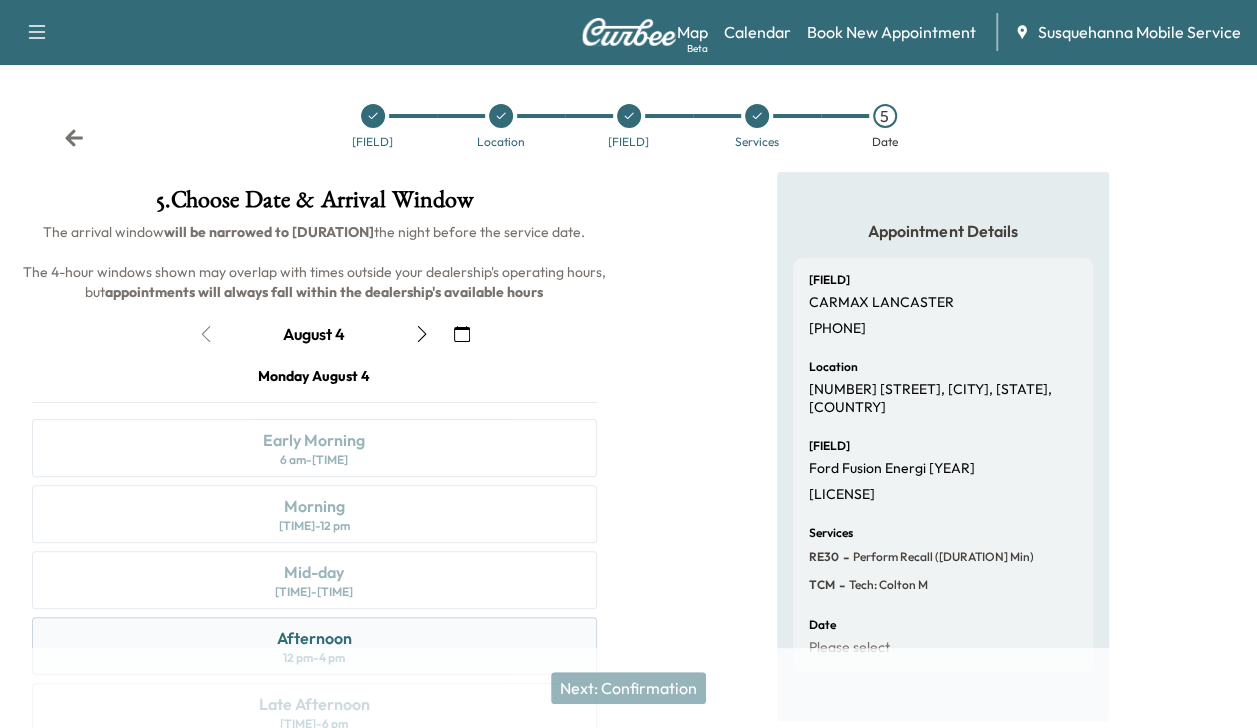 click on "Afternoon 12 pm  -  4 pm" at bounding box center [314, 646] 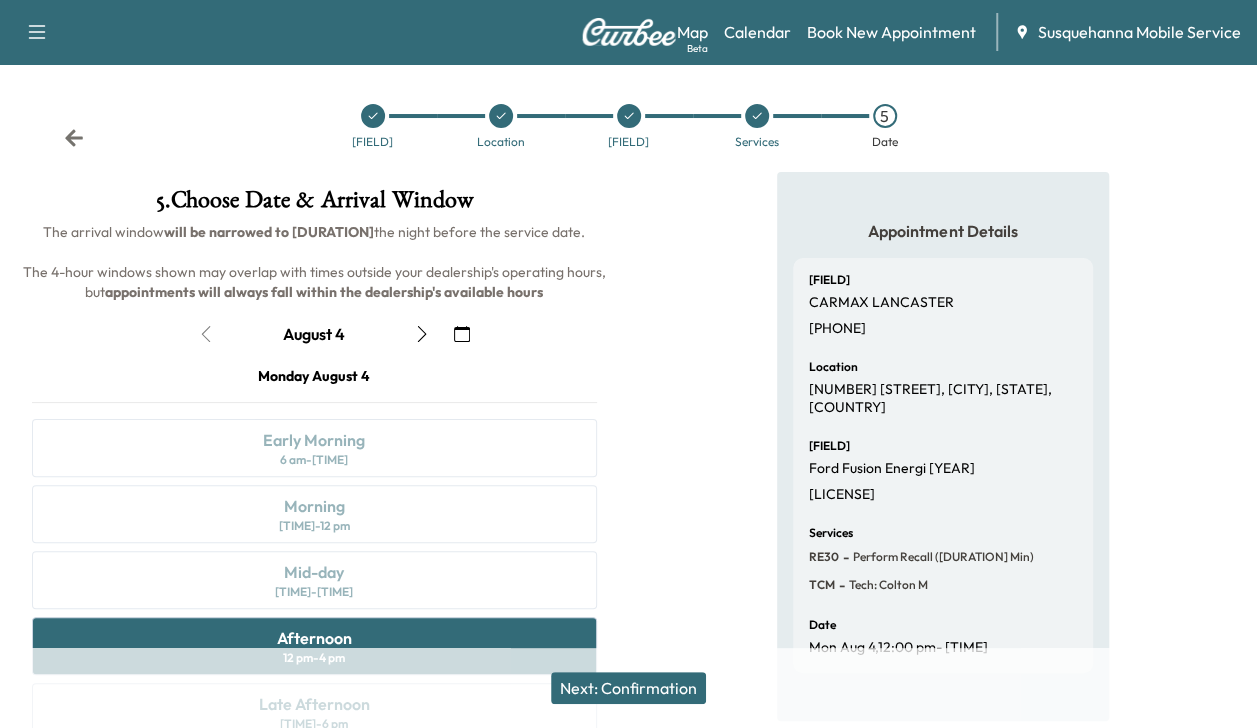 click on "Next: Confirmation" at bounding box center (628, 688) 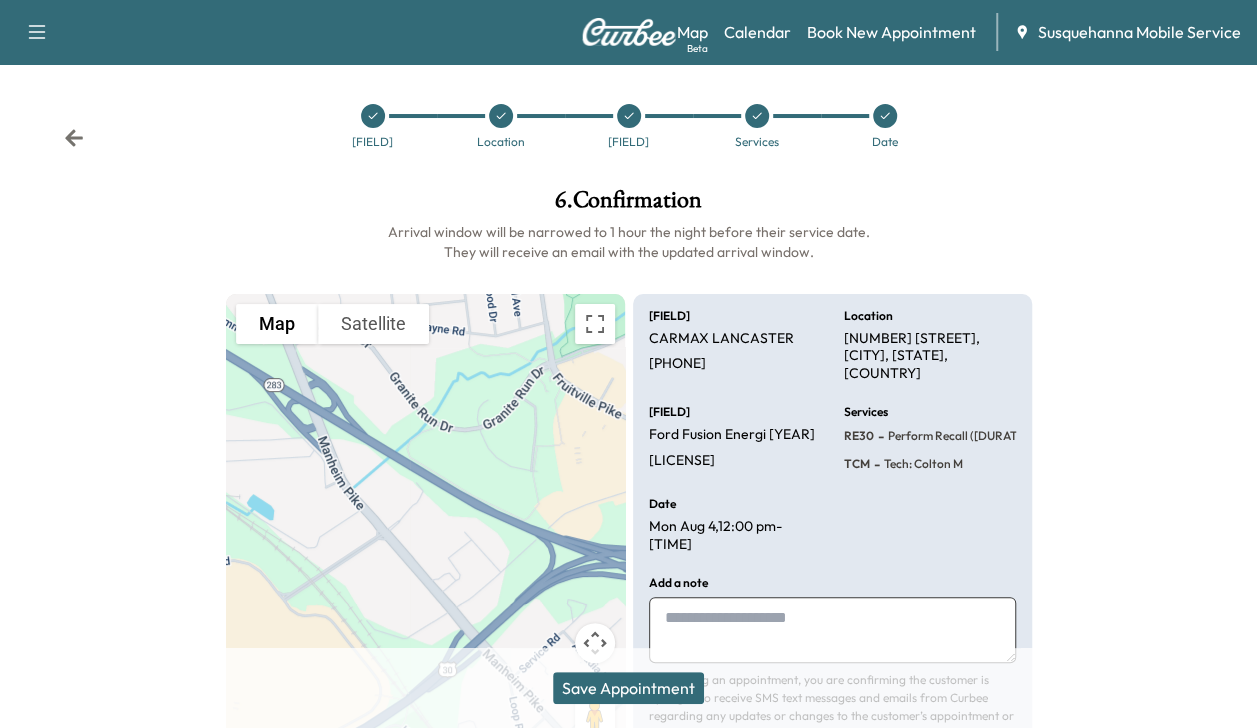 click on "Save Appointment" at bounding box center [628, 688] 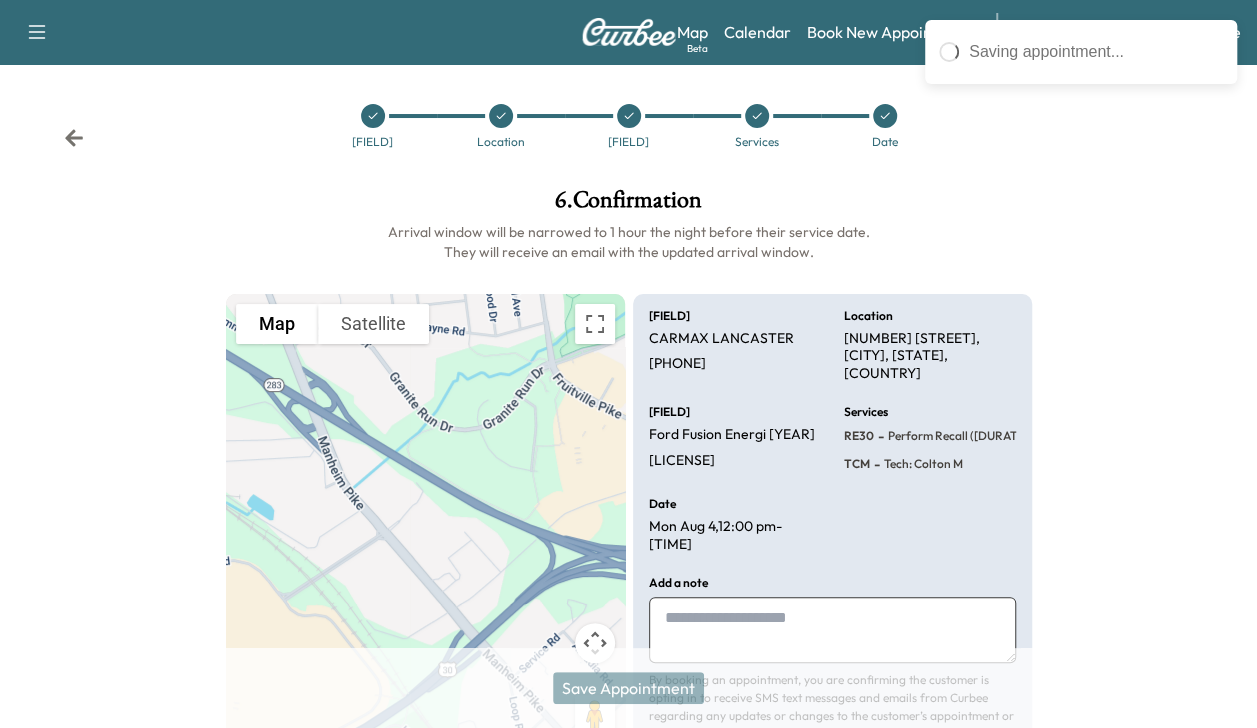 click on "Save Appointment" at bounding box center (628, 688) 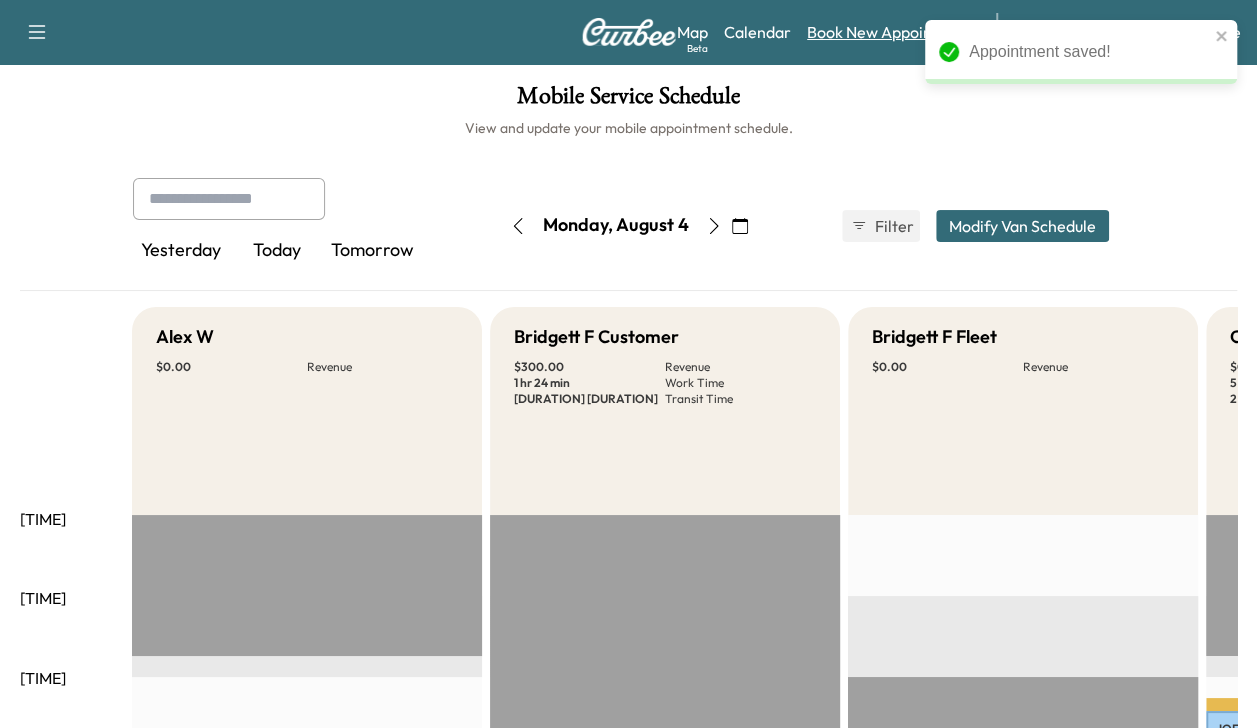 click on "Book New Appointment" at bounding box center [891, 32] 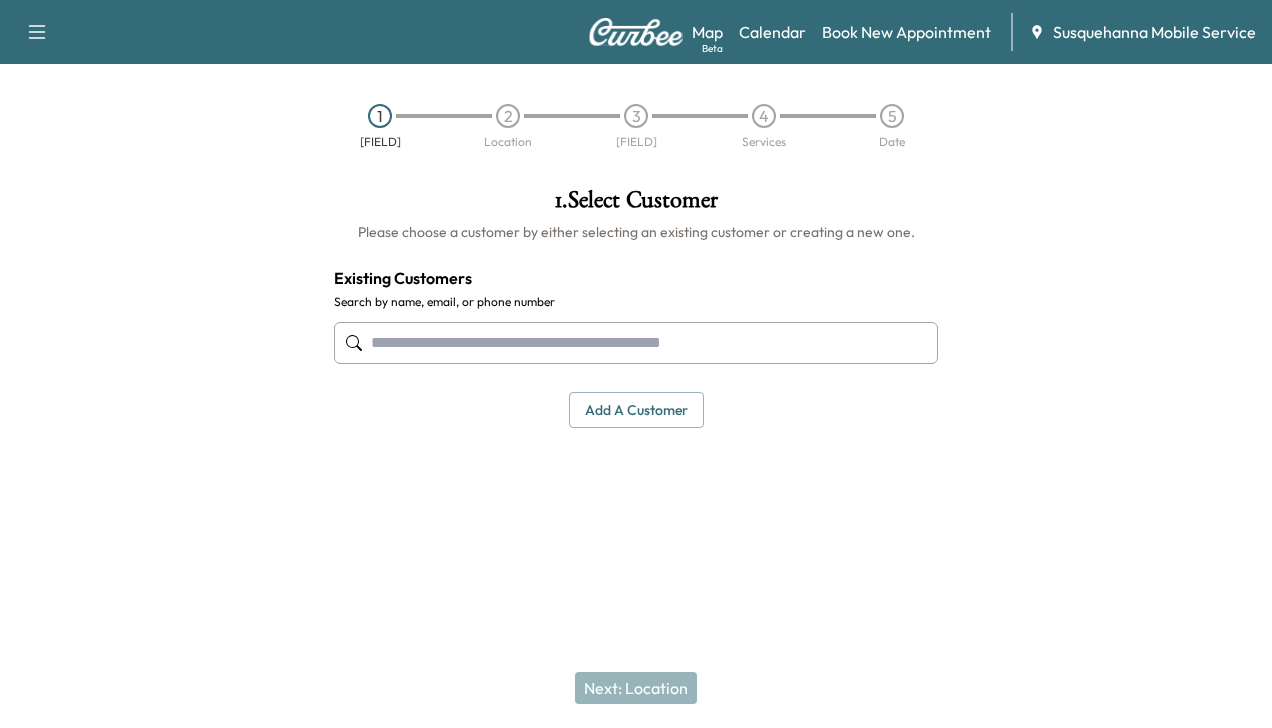 click at bounding box center [636, 343] 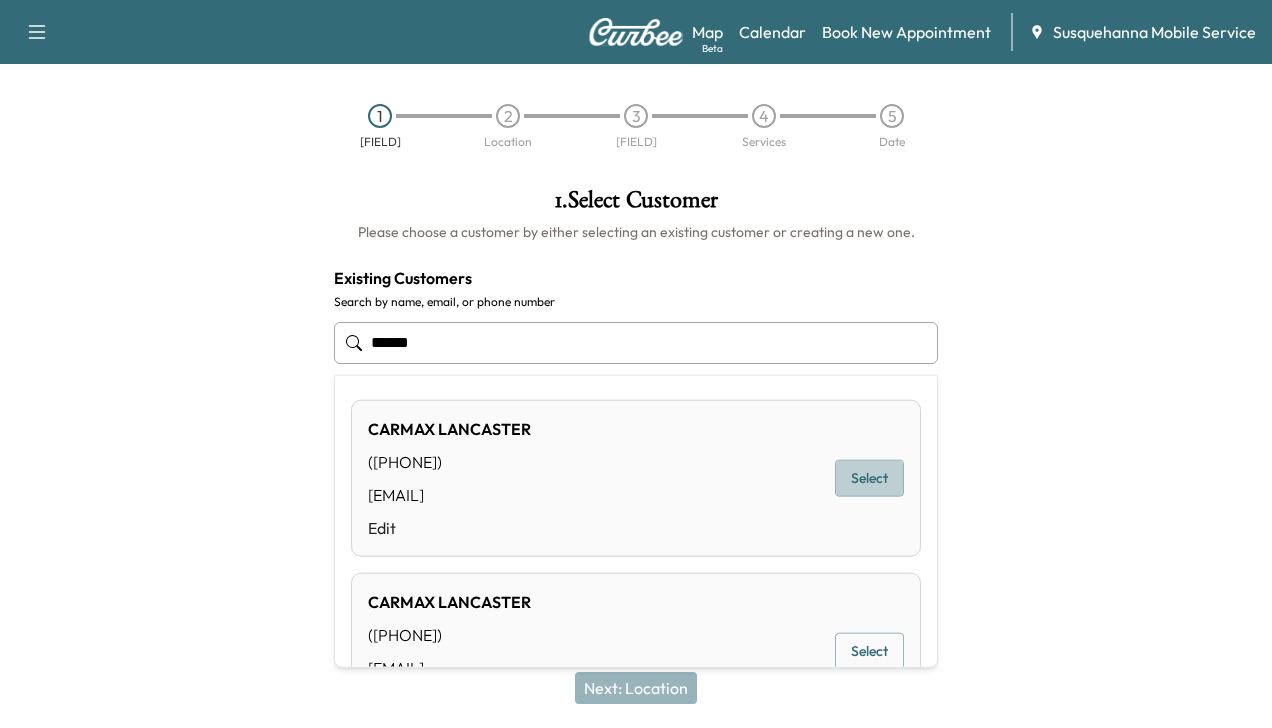 click on "Select" at bounding box center (869, 478) 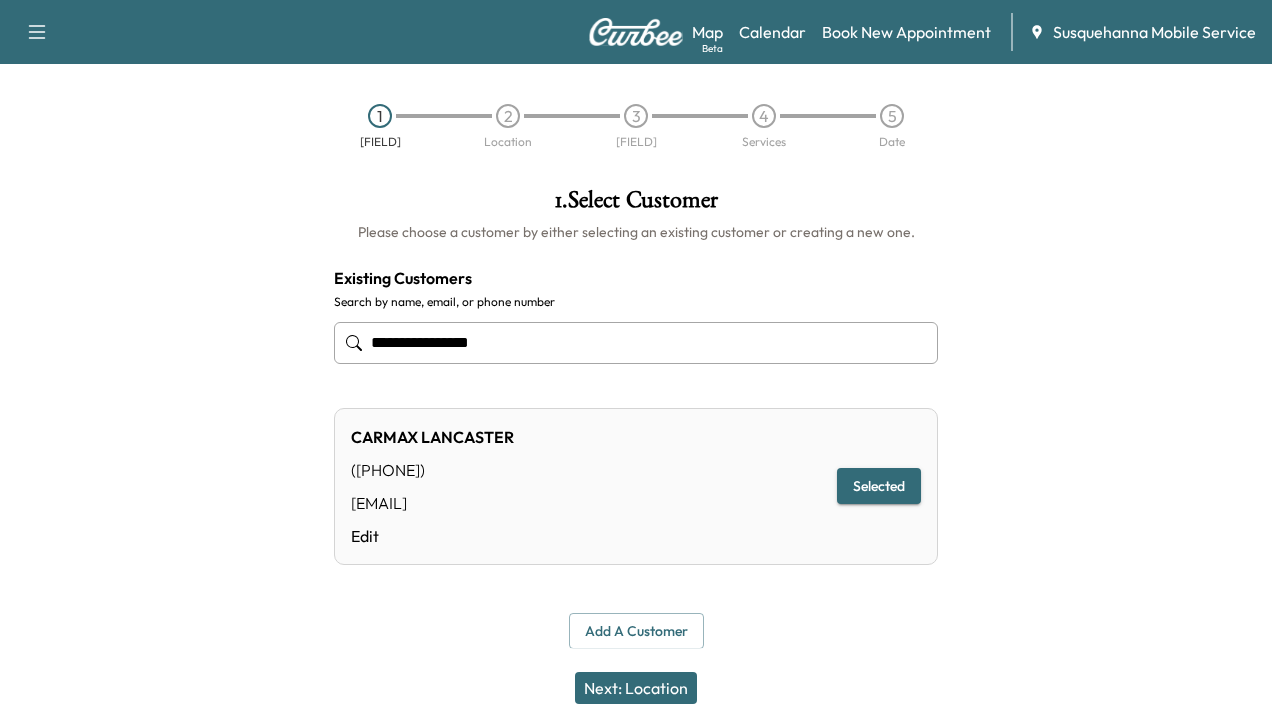 type on "**********" 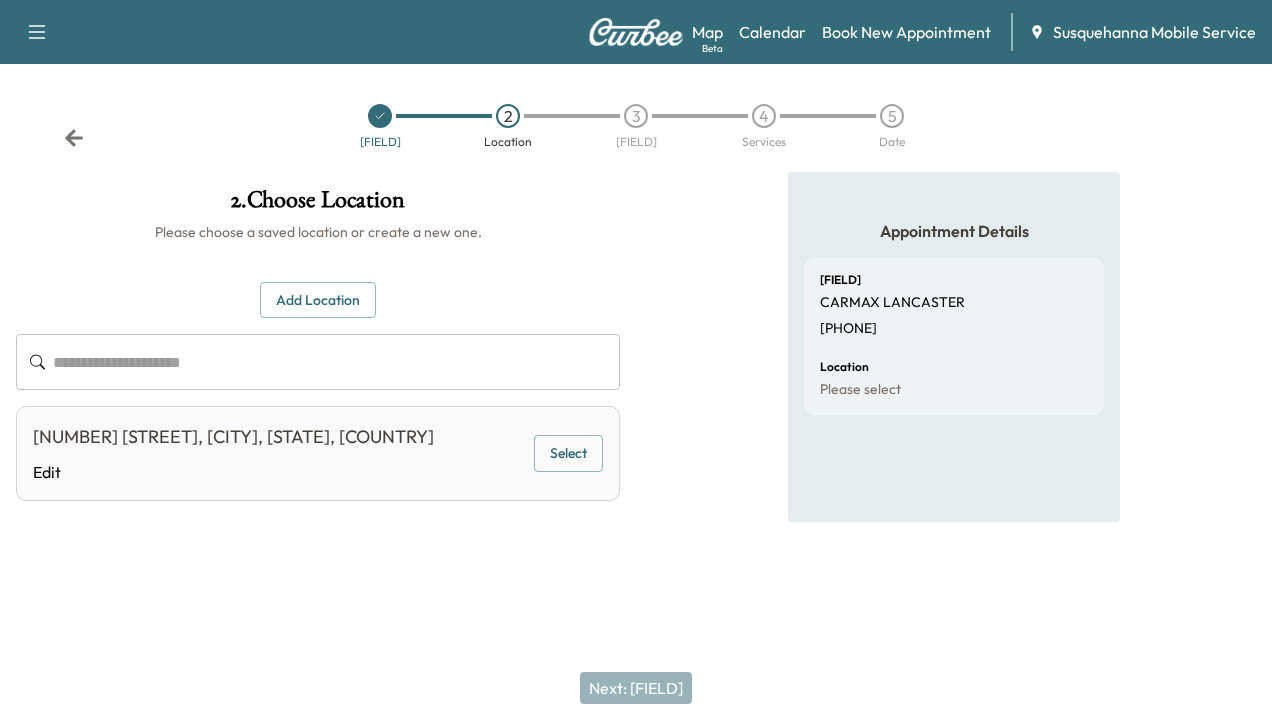 drag, startPoint x: 533, startPoint y: 470, endPoint x: 551, endPoint y: 455, distance: 23.43075 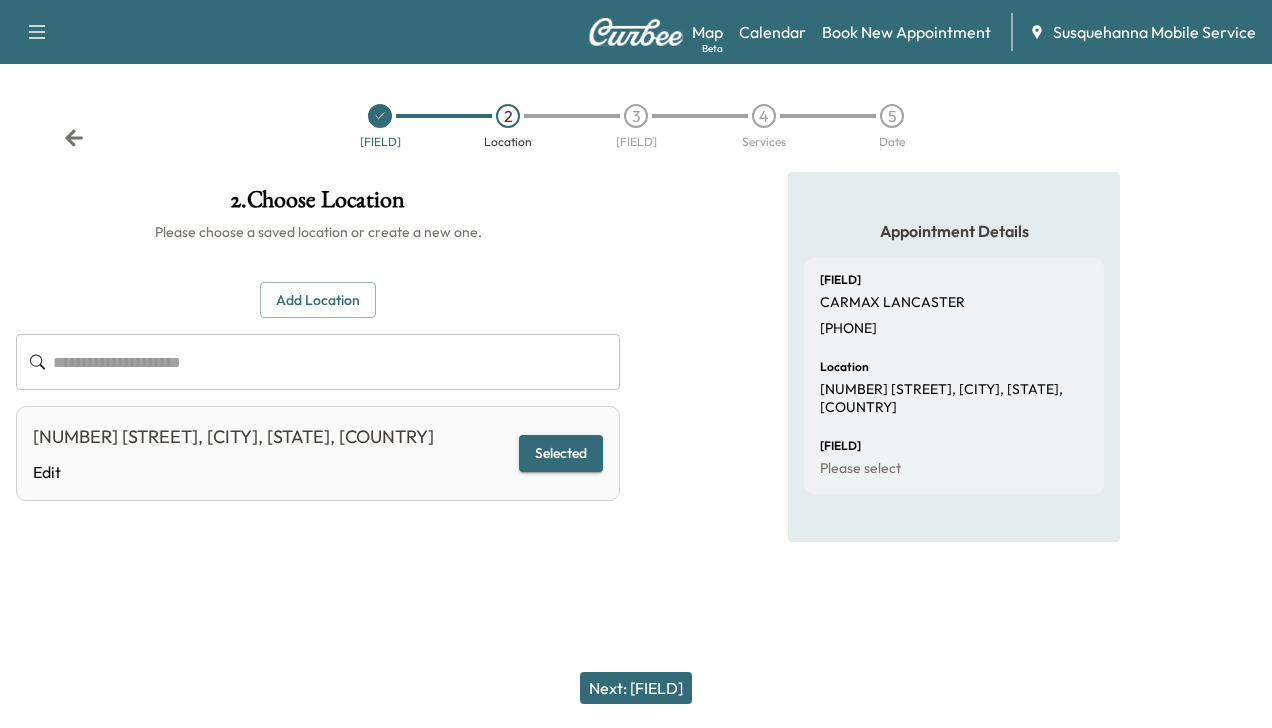 click on "Next: [FIELD]" at bounding box center [636, 688] 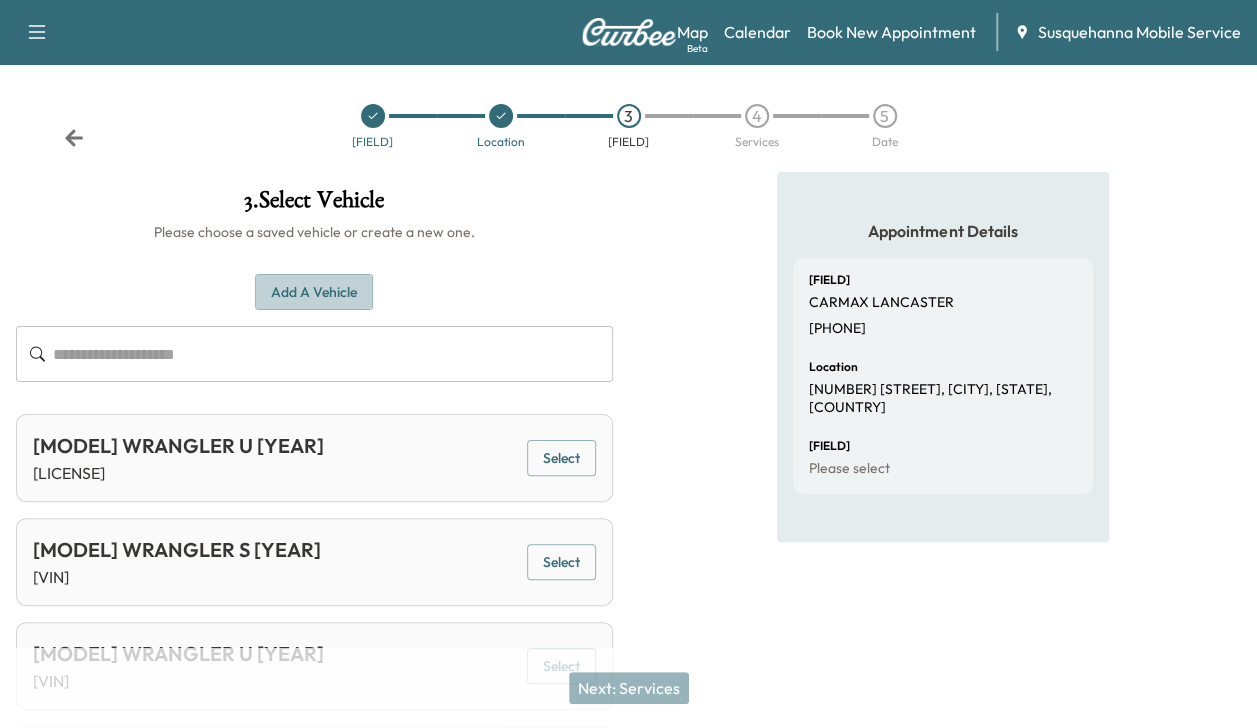 click on "Add a Vehicle" at bounding box center (314, 292) 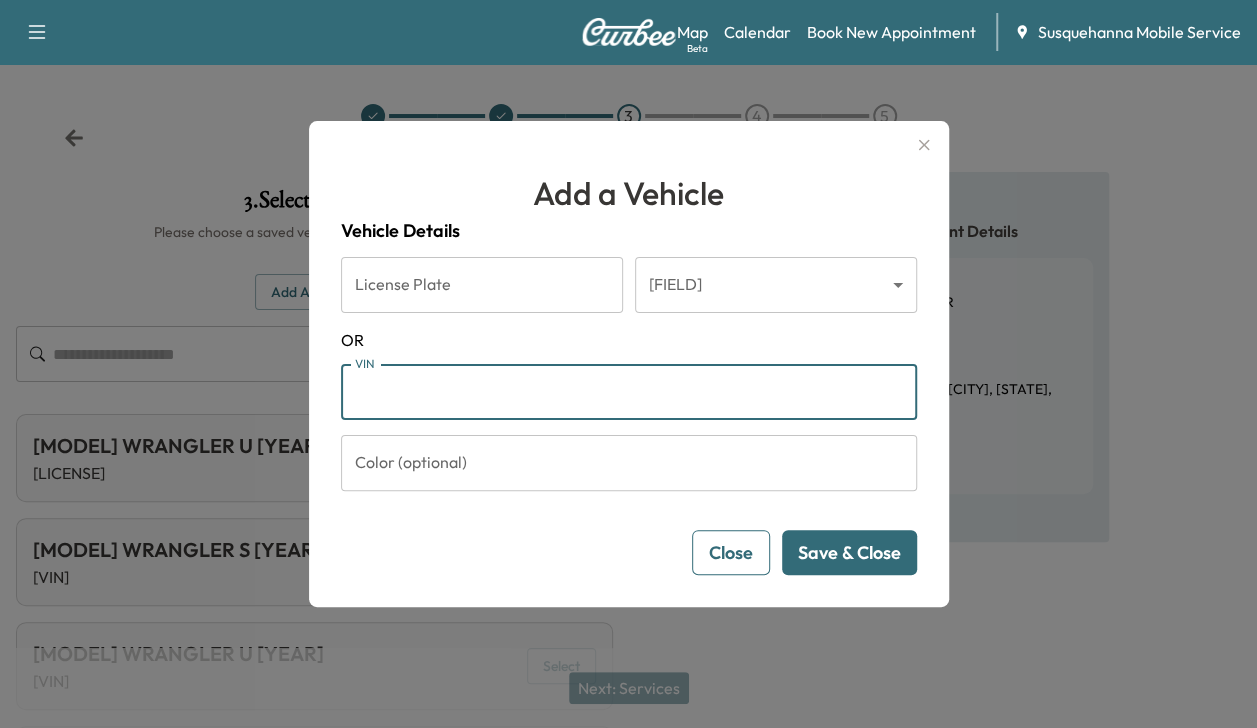 click on "VIN" at bounding box center (629, 392) 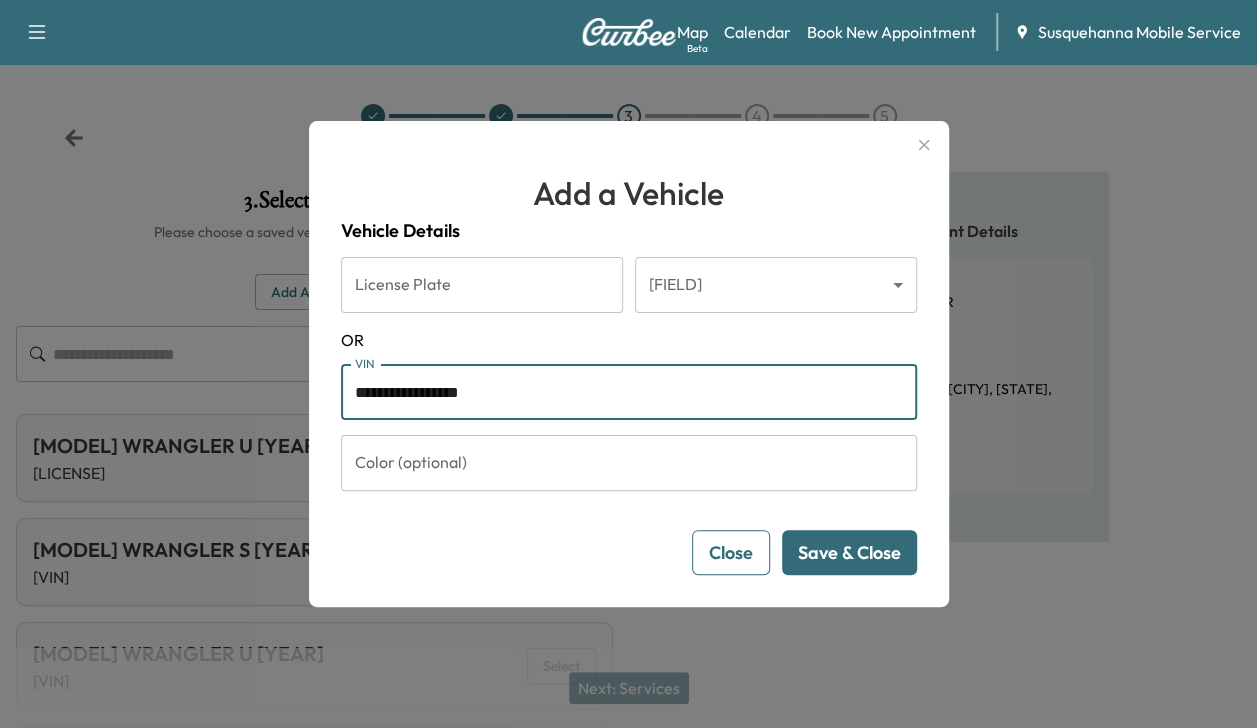 type on "**********" 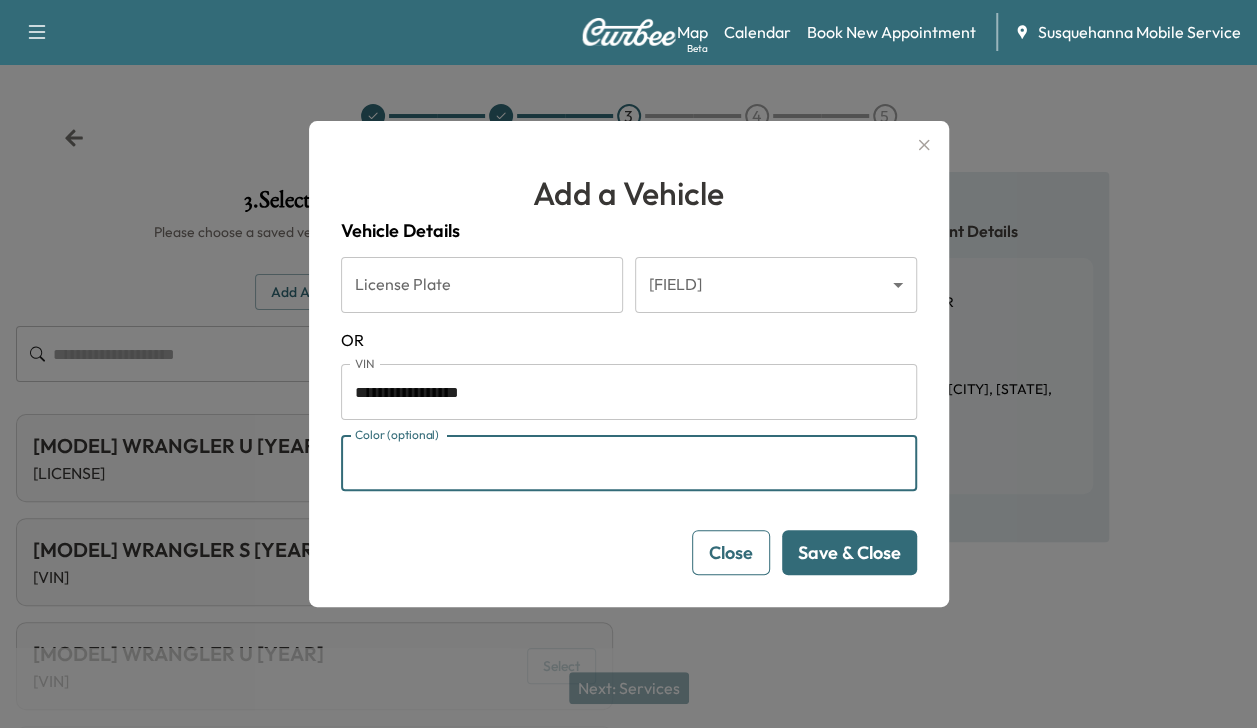 click on "Color (optional)" at bounding box center (629, 463) 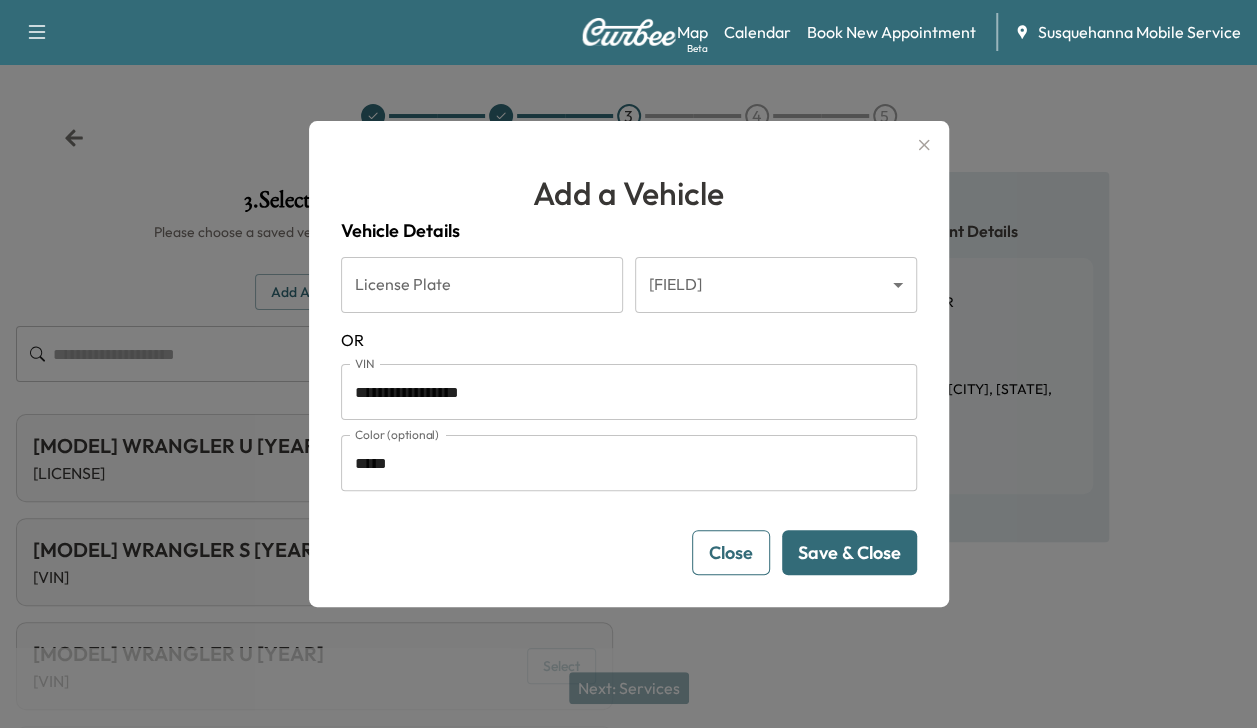 click on "Save & Close" at bounding box center [849, 552] 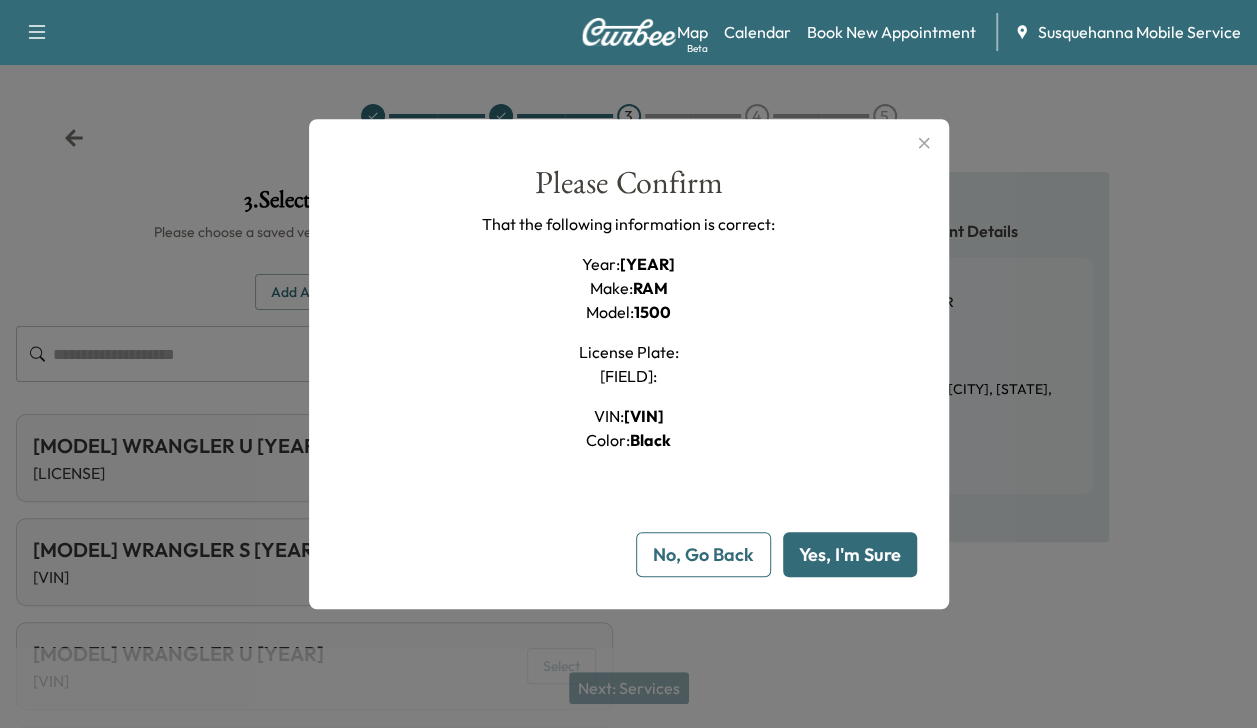 click on "Yes, I'm Sure" at bounding box center (850, 554) 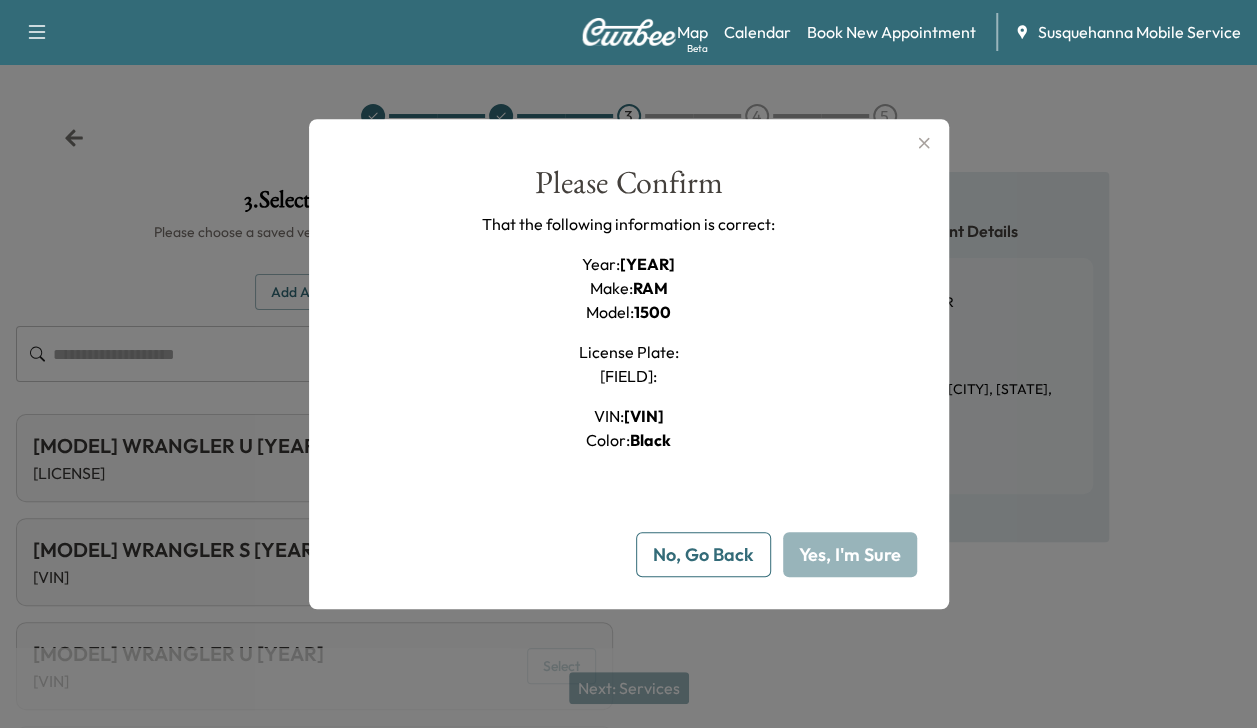 type 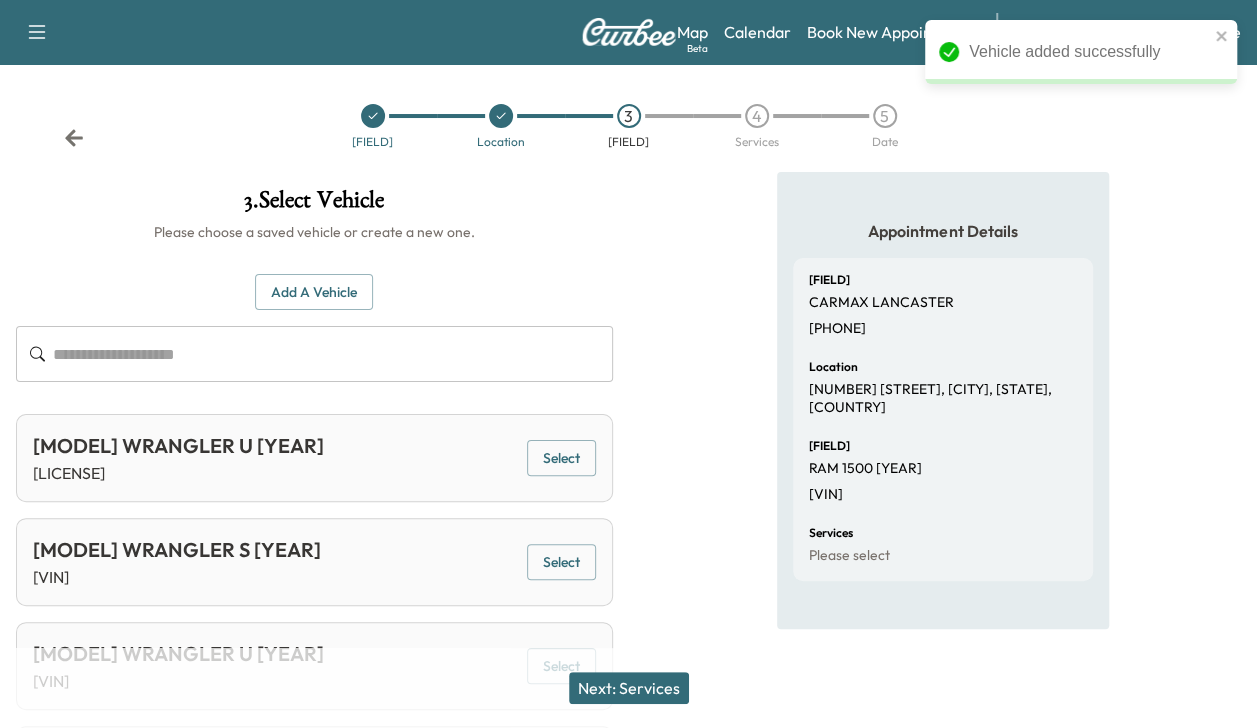 click on "Next: Services" at bounding box center (629, 688) 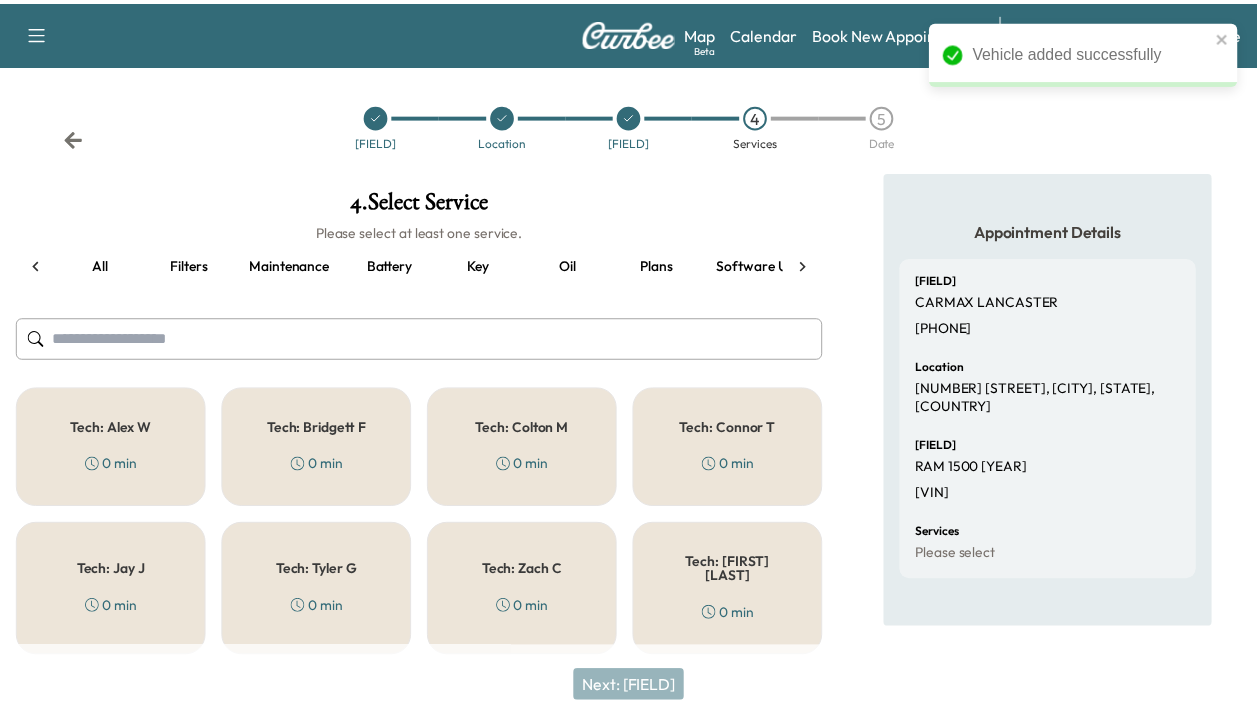 scroll, scrollTop: 0, scrollLeft: 254, axis: horizontal 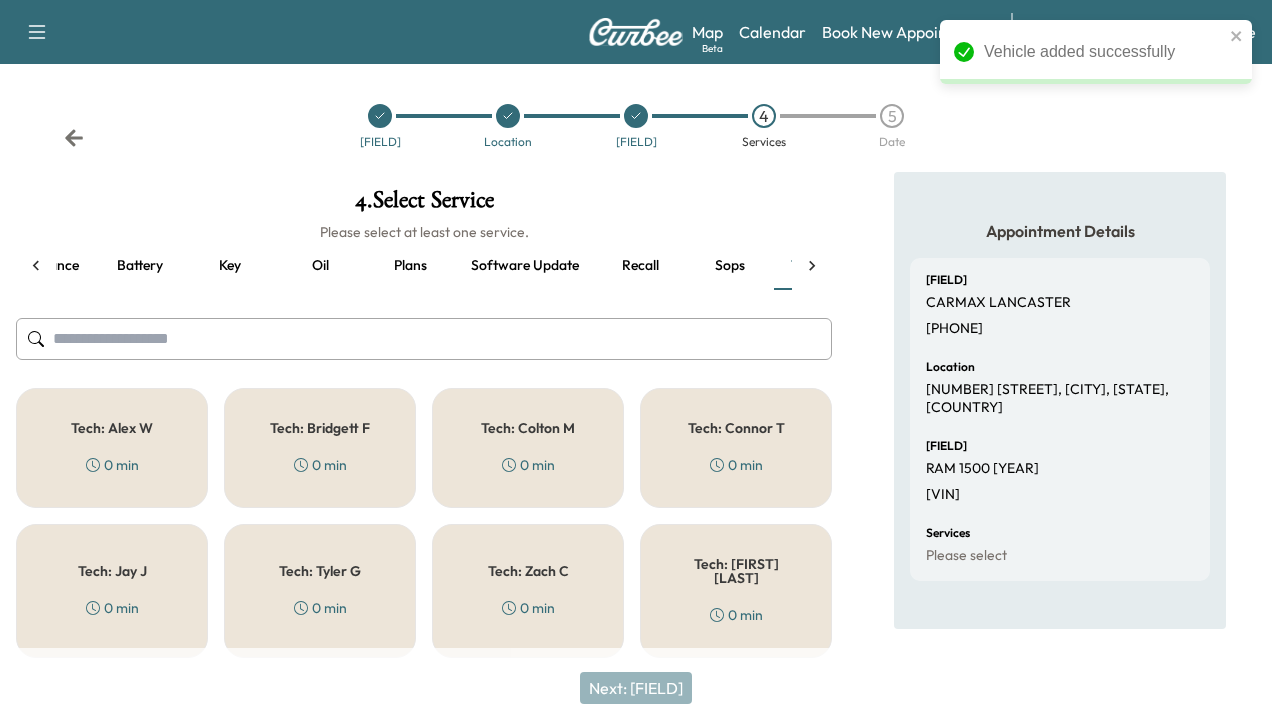 click on "Tech: [PERSON] [DURATION]" at bounding box center [528, 448] 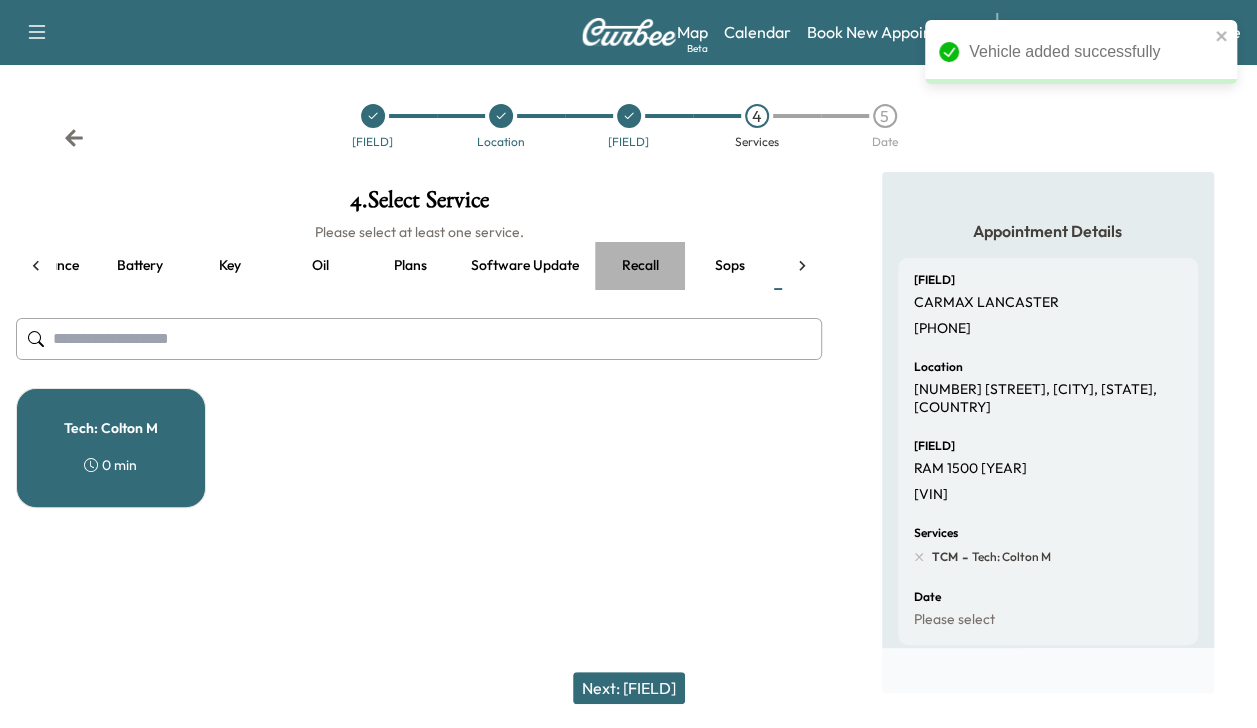 click on "Recall" at bounding box center (640, 266) 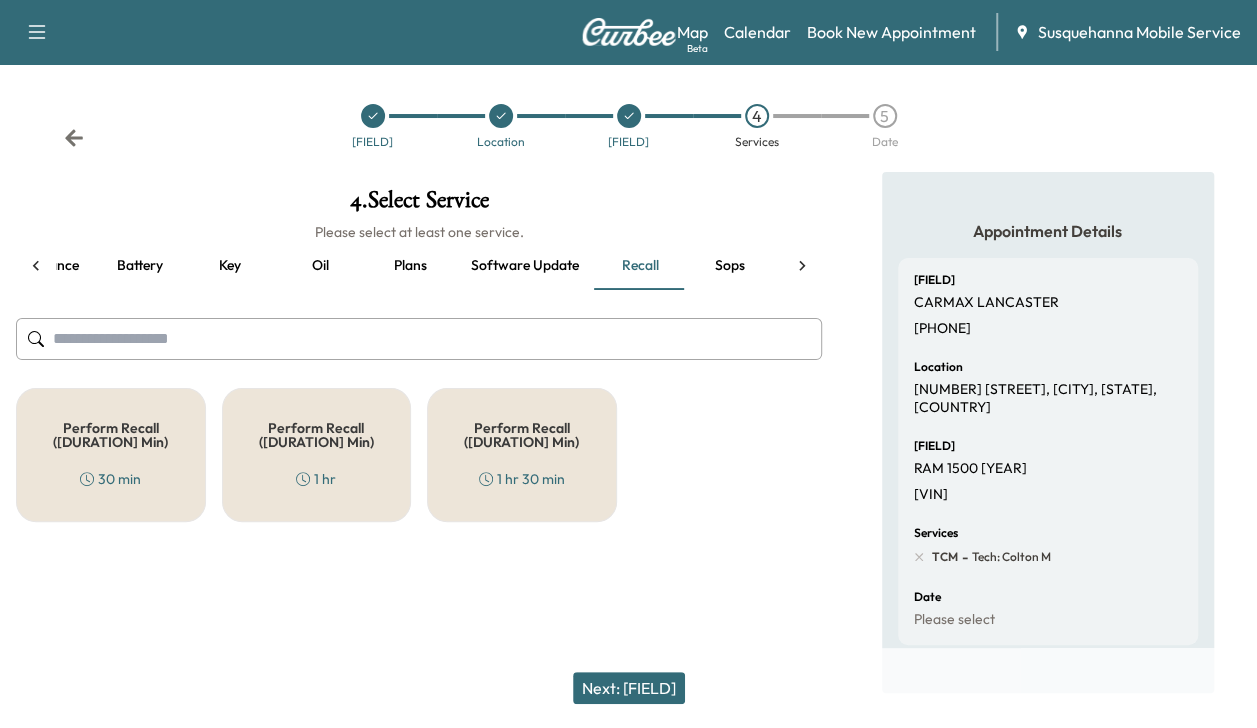 click on "Perform Recall (30 Min) 30 min" at bounding box center [111, 455] 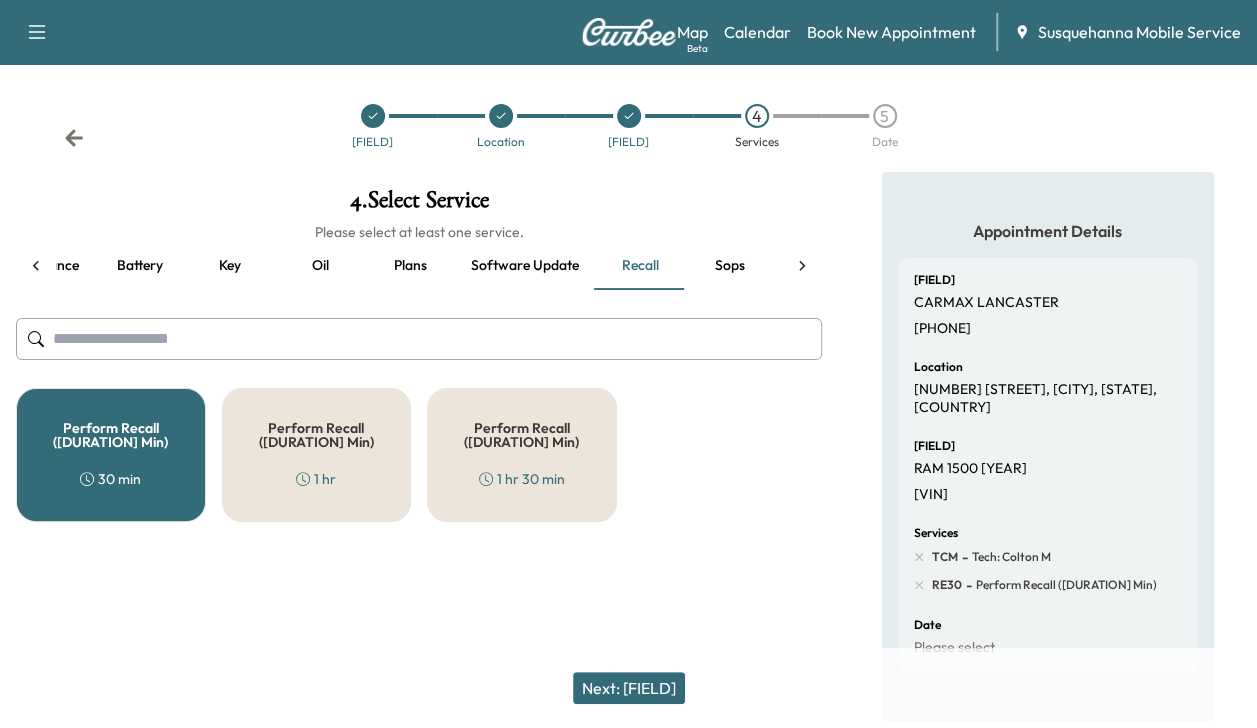 click on "Next: [FIELD]" at bounding box center (629, 688) 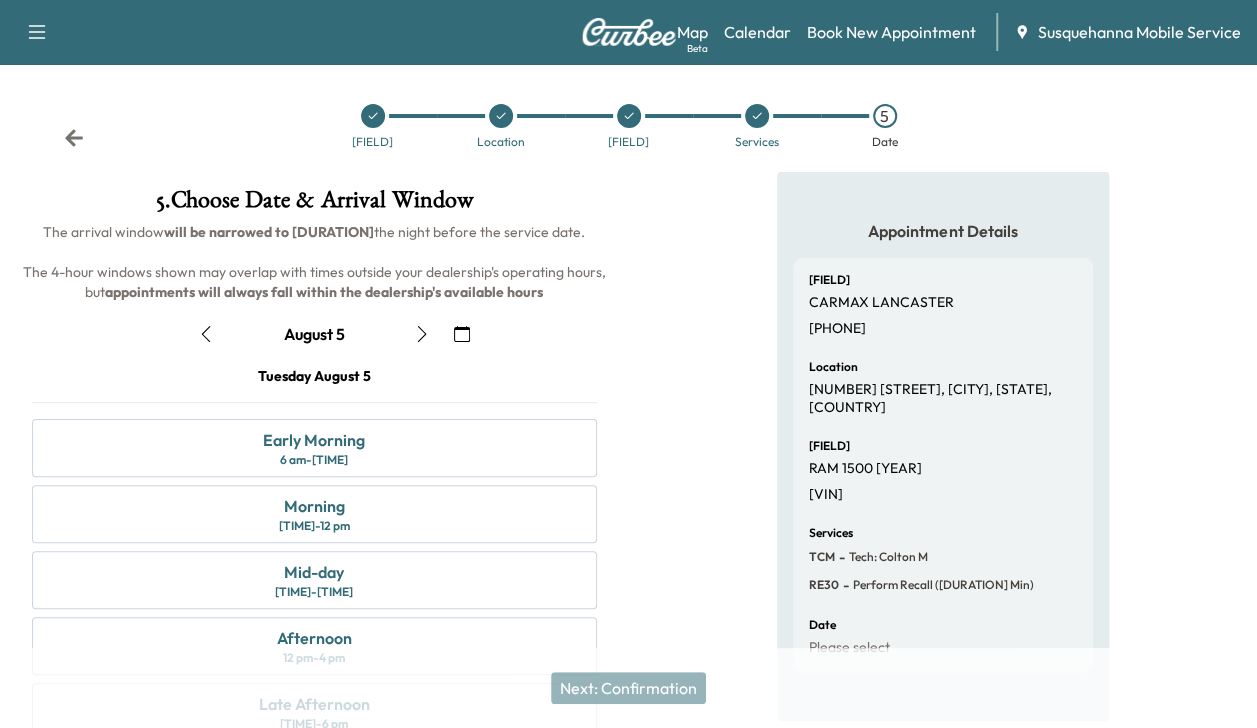 click 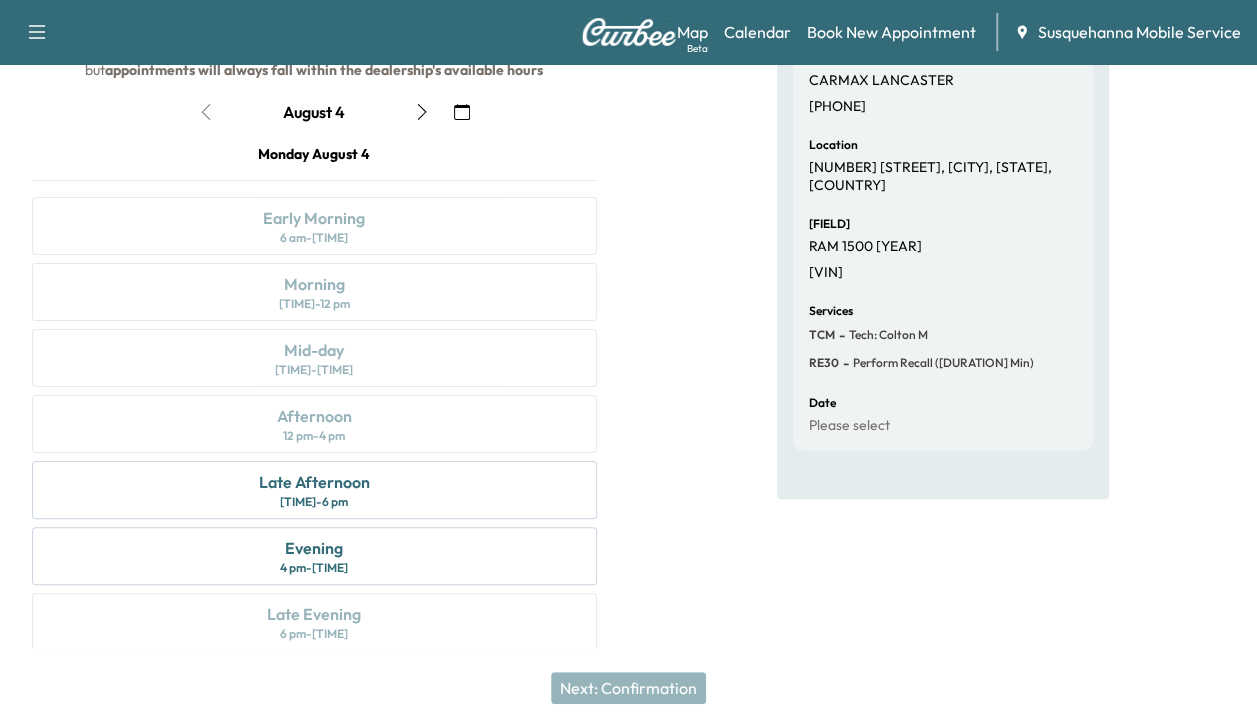 scroll, scrollTop: 227, scrollLeft: 0, axis: vertical 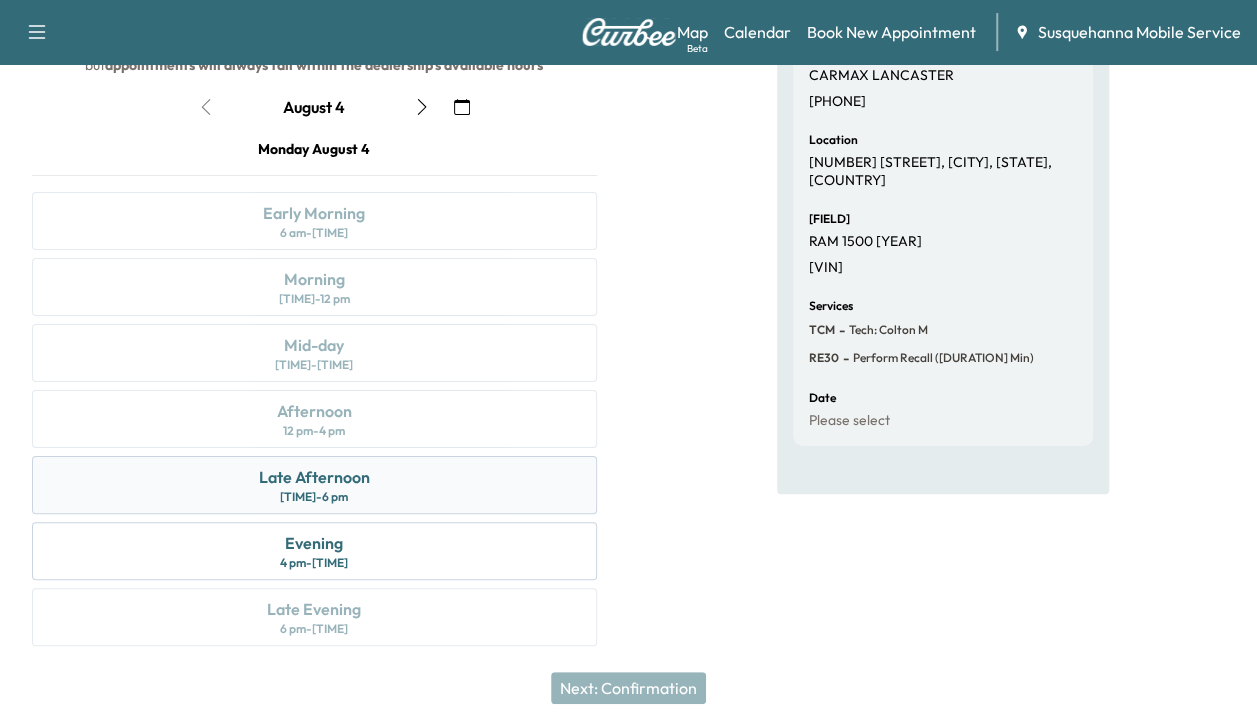 click on "Late Afternoon 2 pm  -  6 pm" at bounding box center (314, 485) 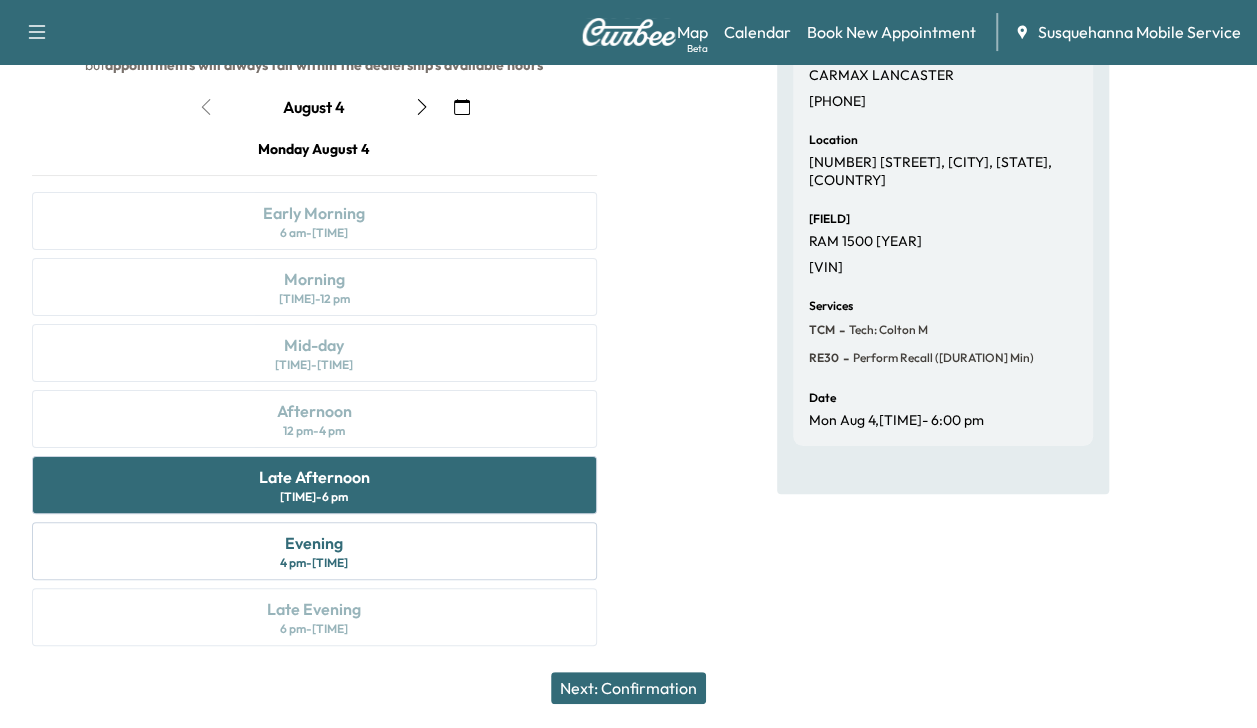 click on "Next: Confirmation" at bounding box center [628, 688] 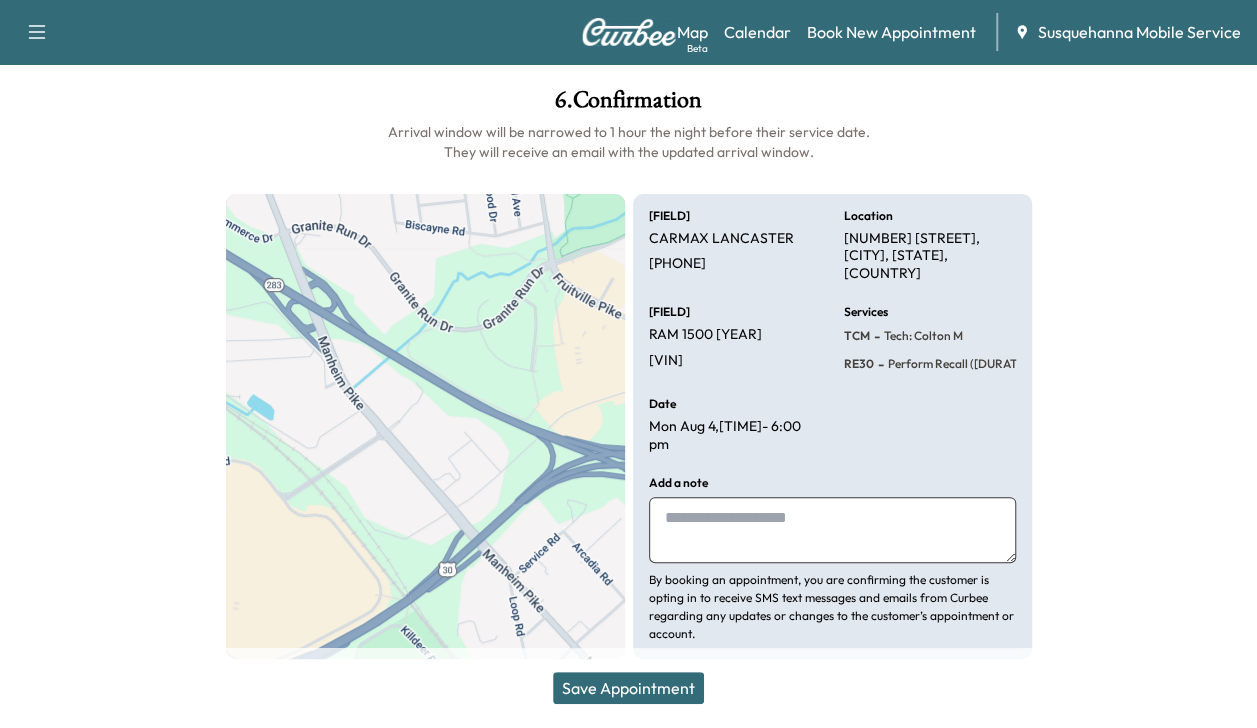 click on "Save Appointment" at bounding box center (628, 688) 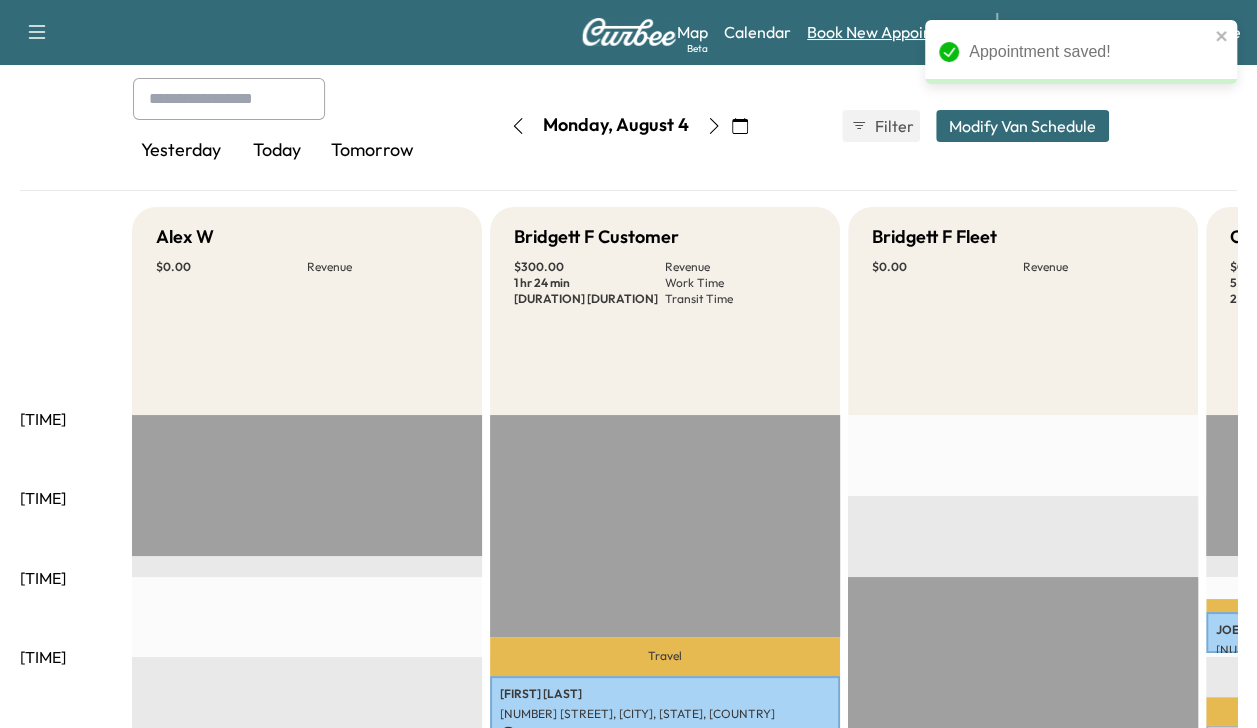 click on "Book New Appointment" at bounding box center [891, 32] 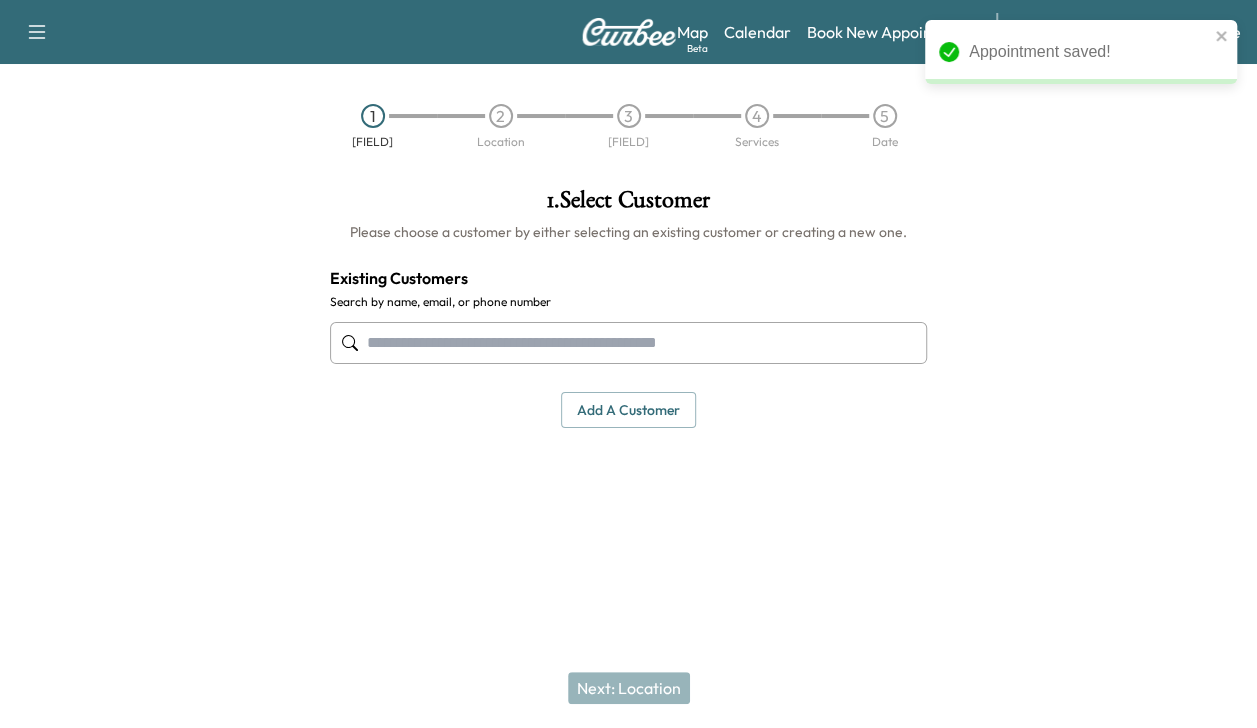 scroll, scrollTop: 0, scrollLeft: 0, axis: both 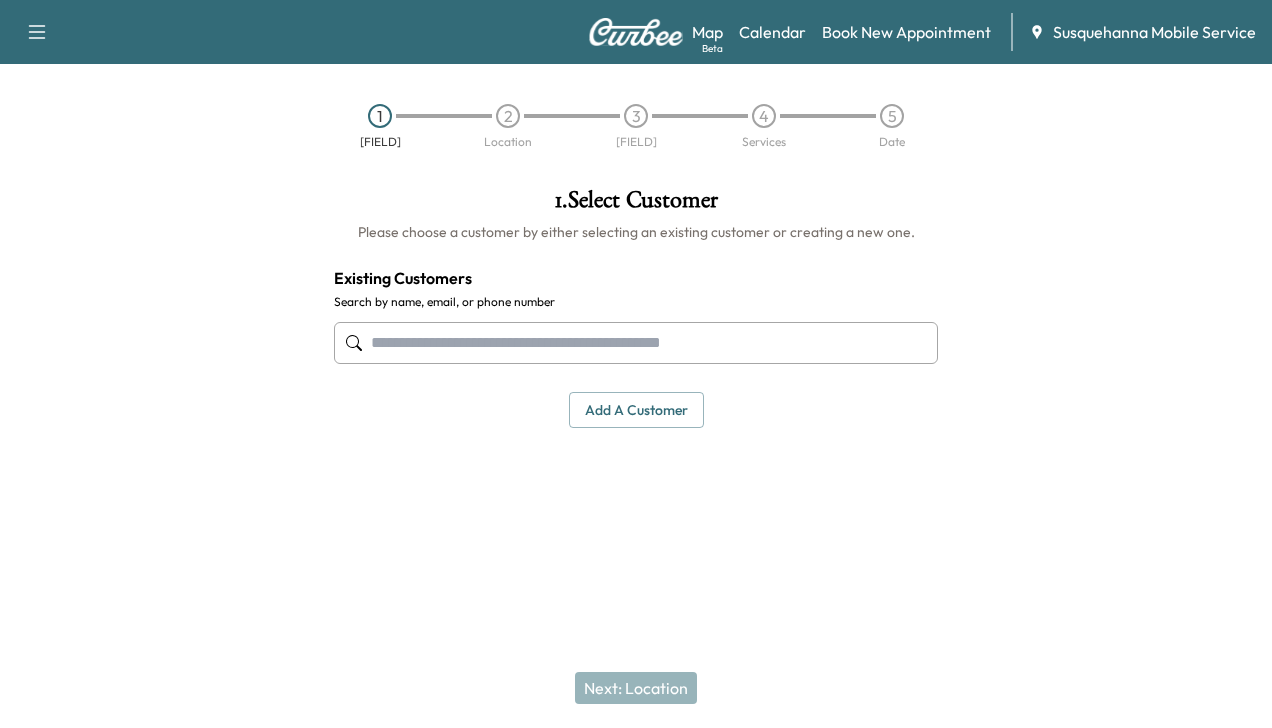 click at bounding box center [636, 343] 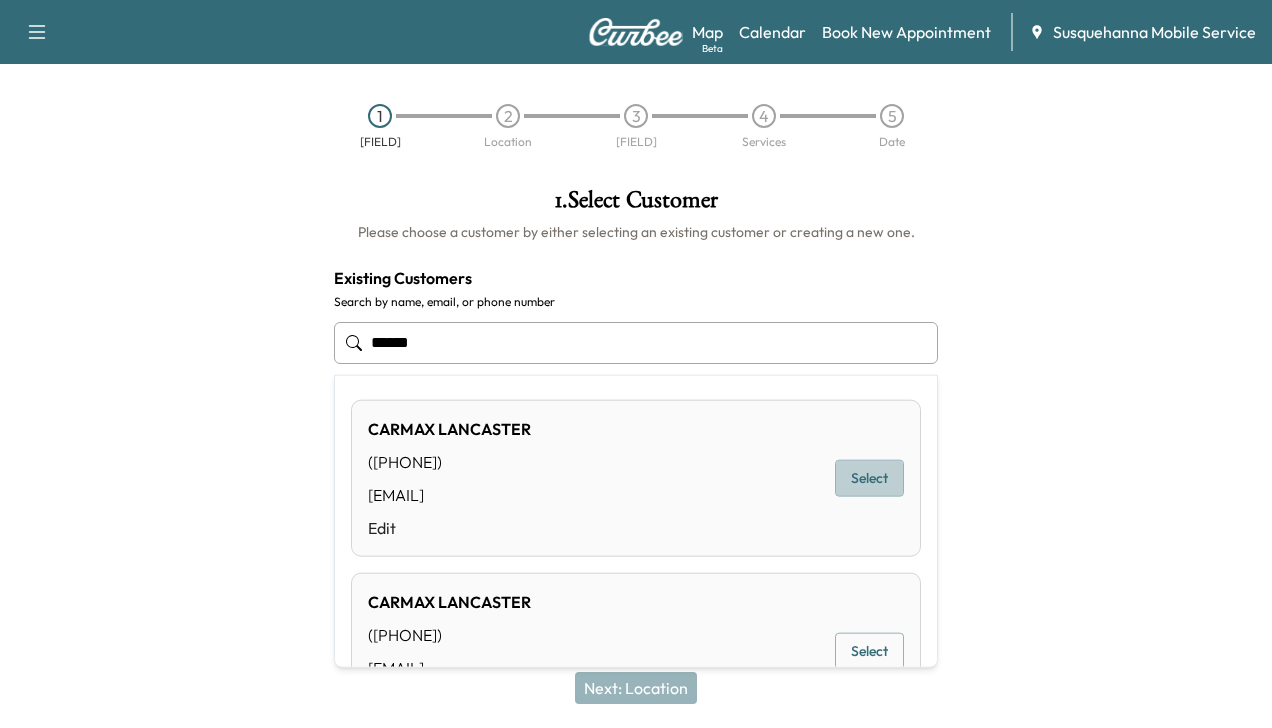 click on "Select" at bounding box center [869, 478] 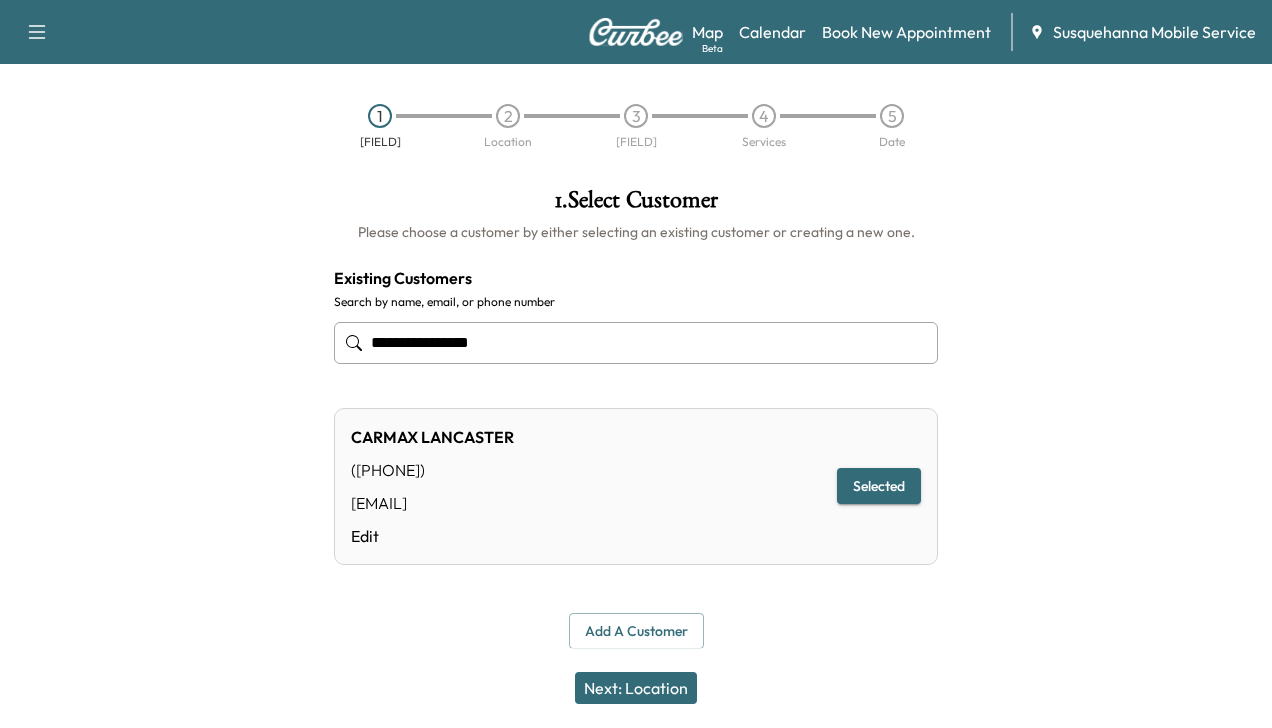 type on "**********" 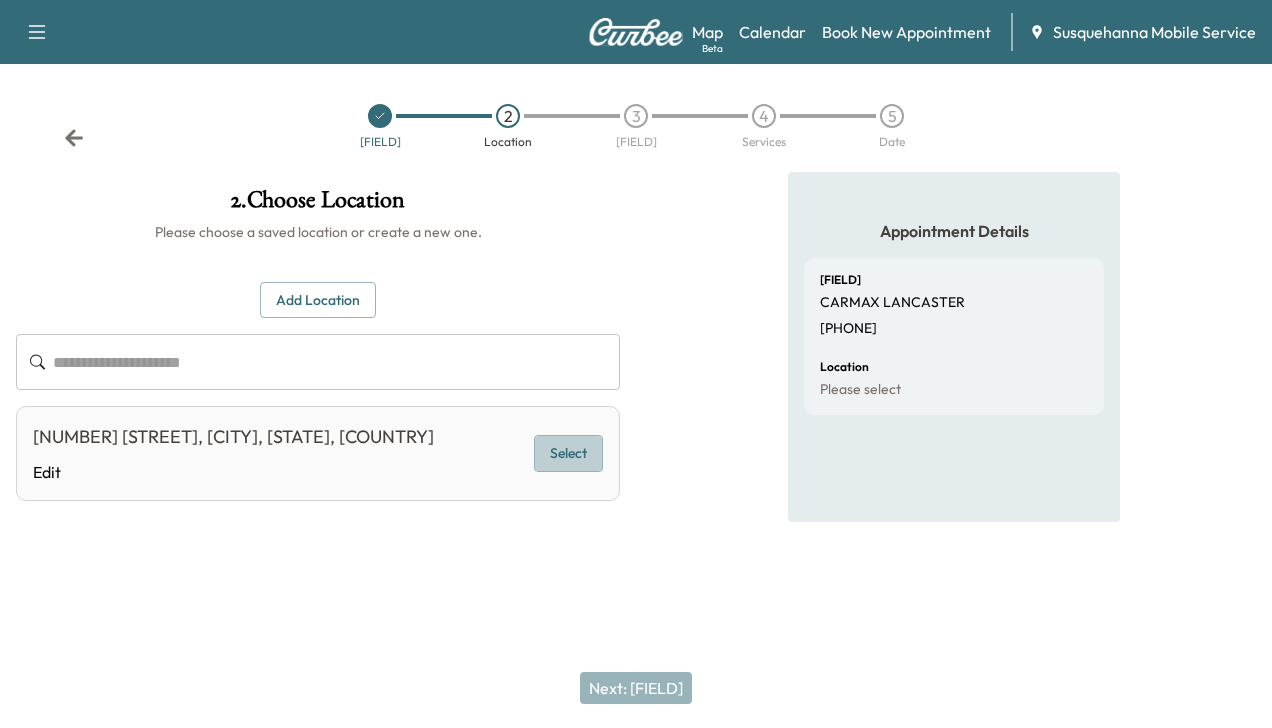 click on "Select" at bounding box center [568, 453] 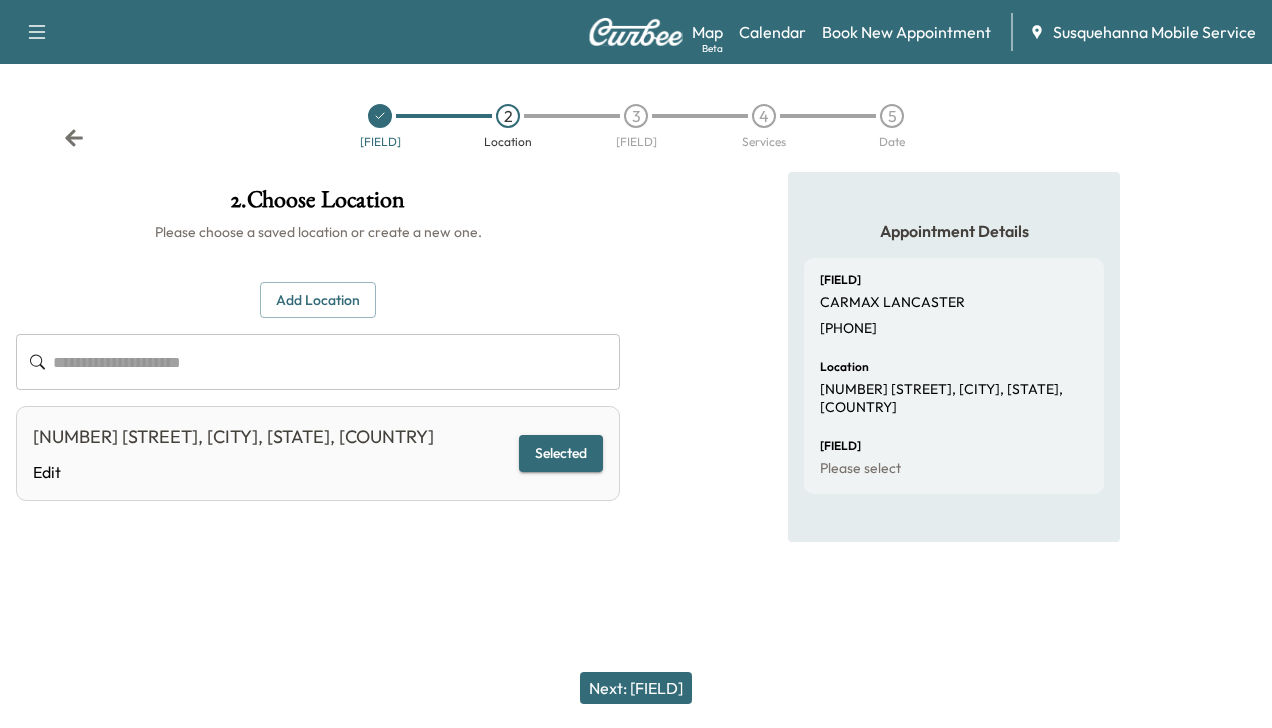 click on "Next: [FIELD]" at bounding box center [636, 688] 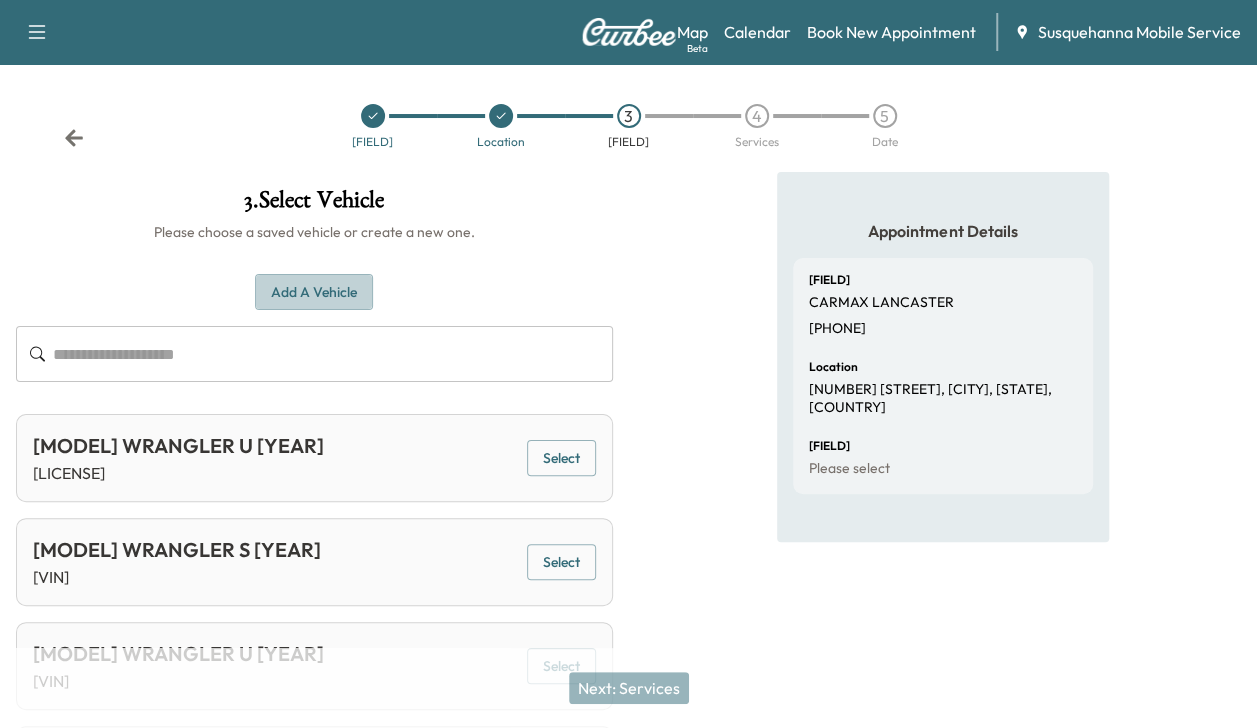 click on "Add a Vehicle" at bounding box center (314, 292) 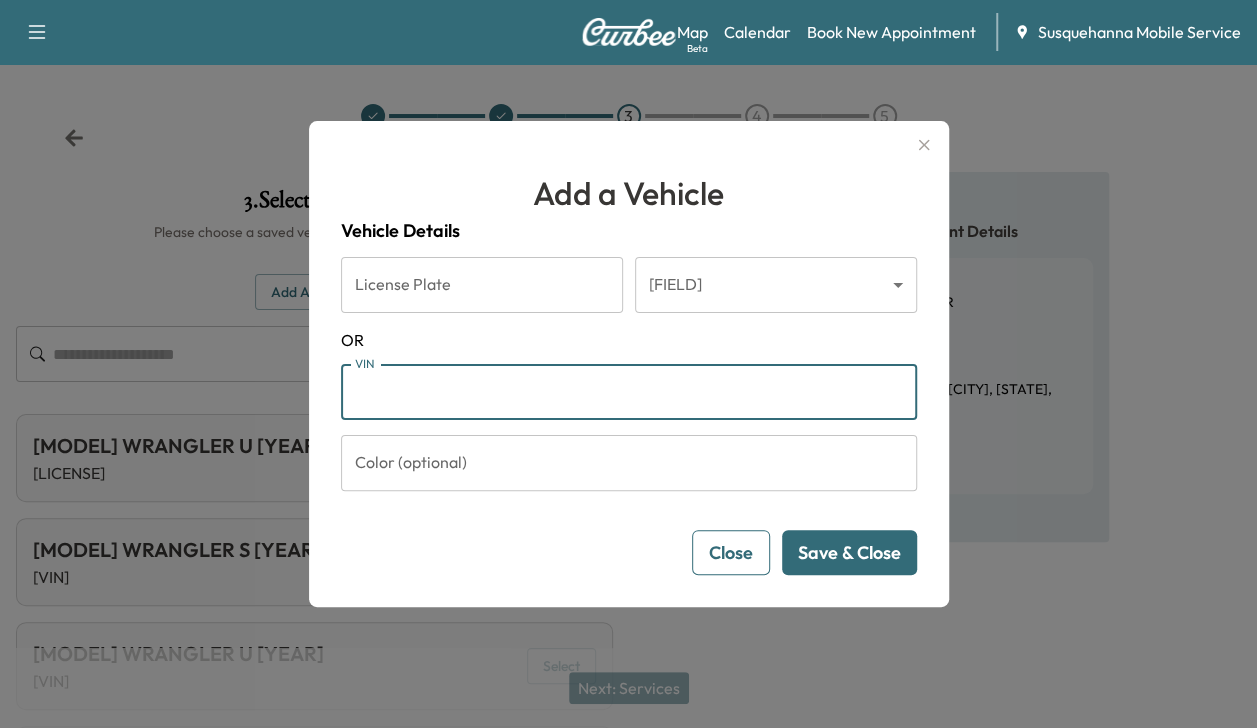 click on "VIN" at bounding box center (629, 392) 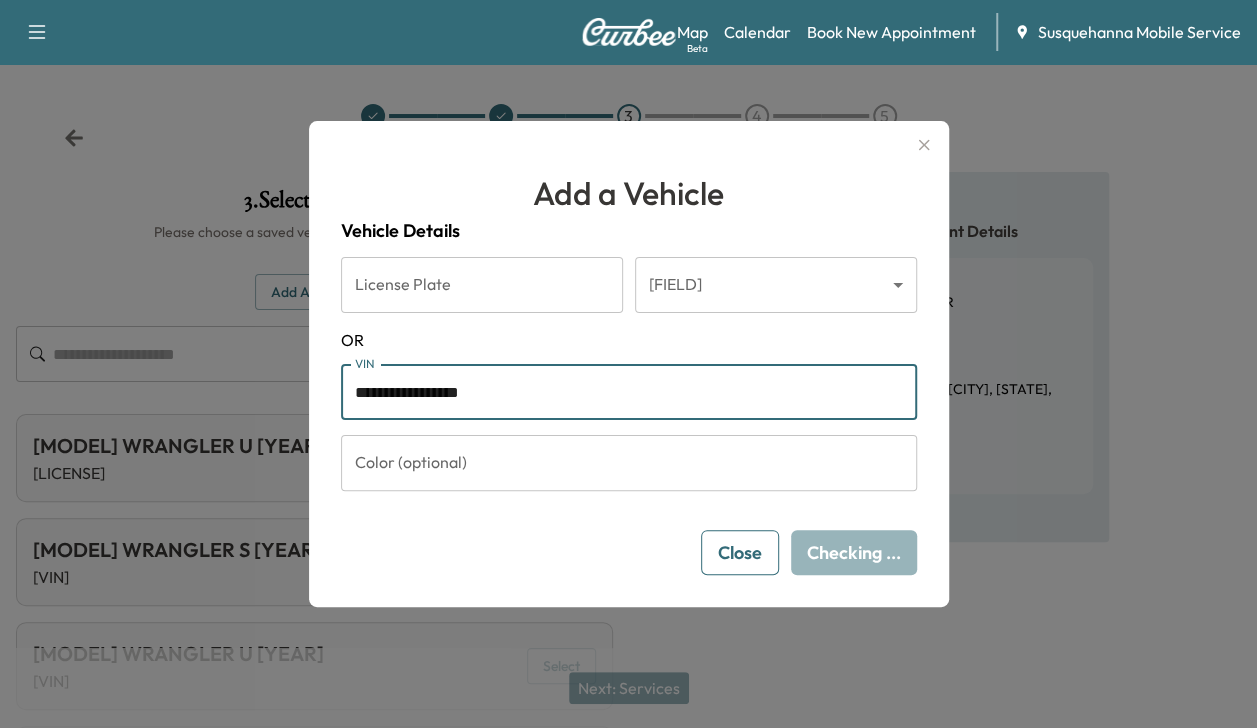type on "**********" 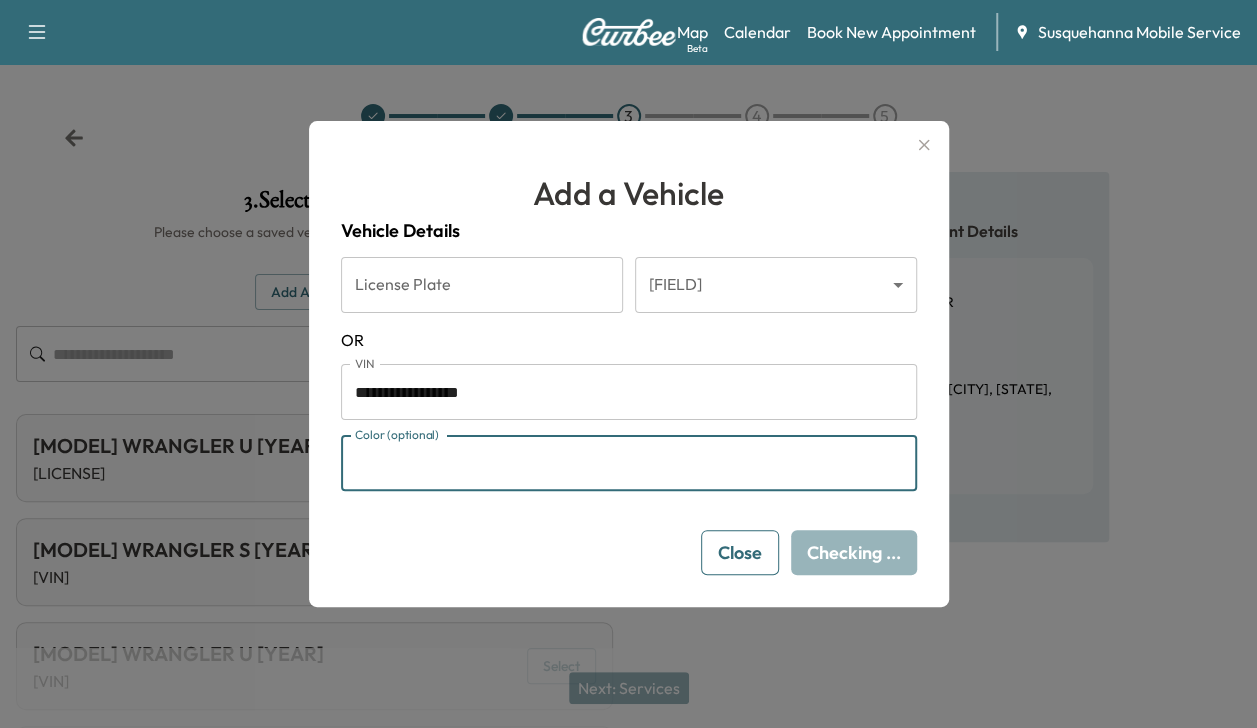 click on "Color (optional)" at bounding box center [629, 463] 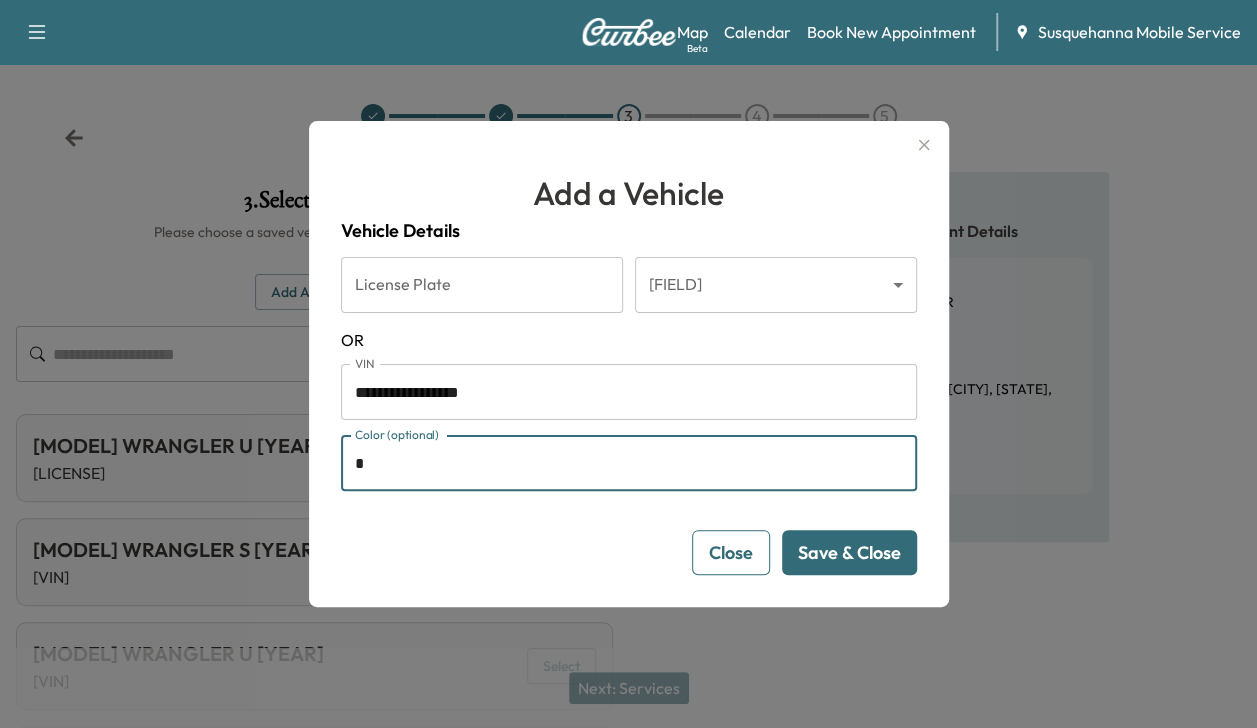 type on "****" 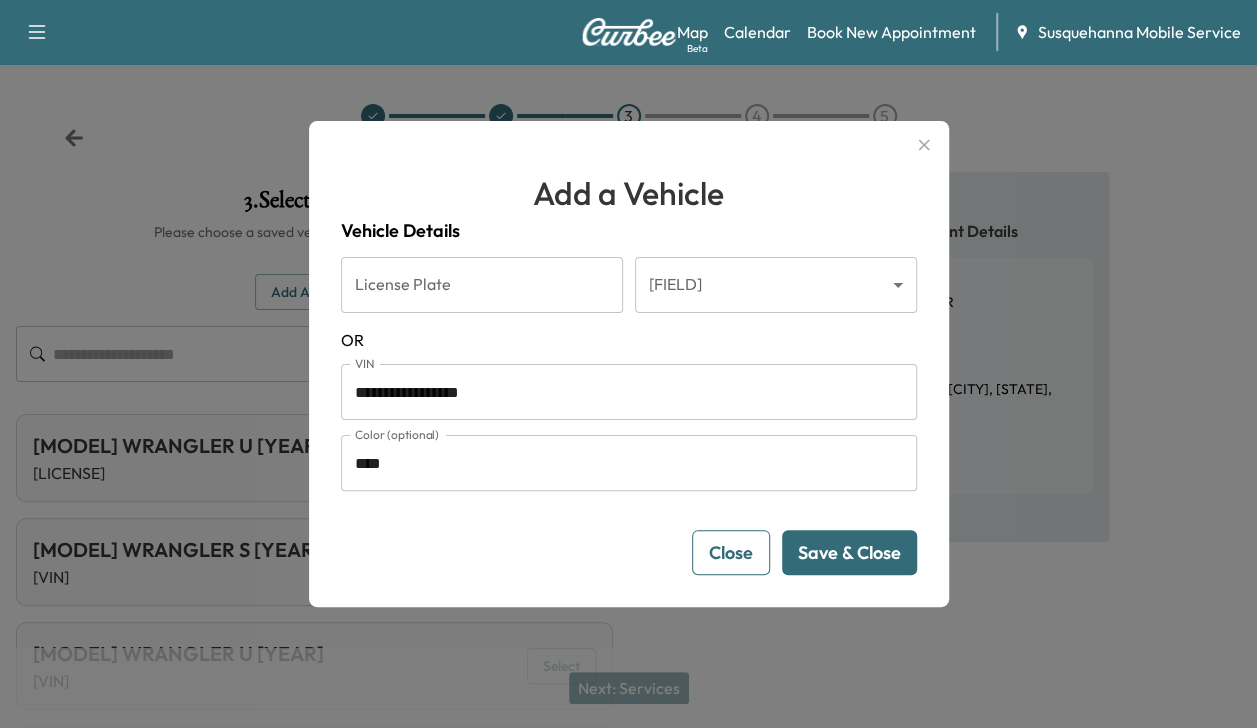click on "Save & Close" at bounding box center (849, 552) 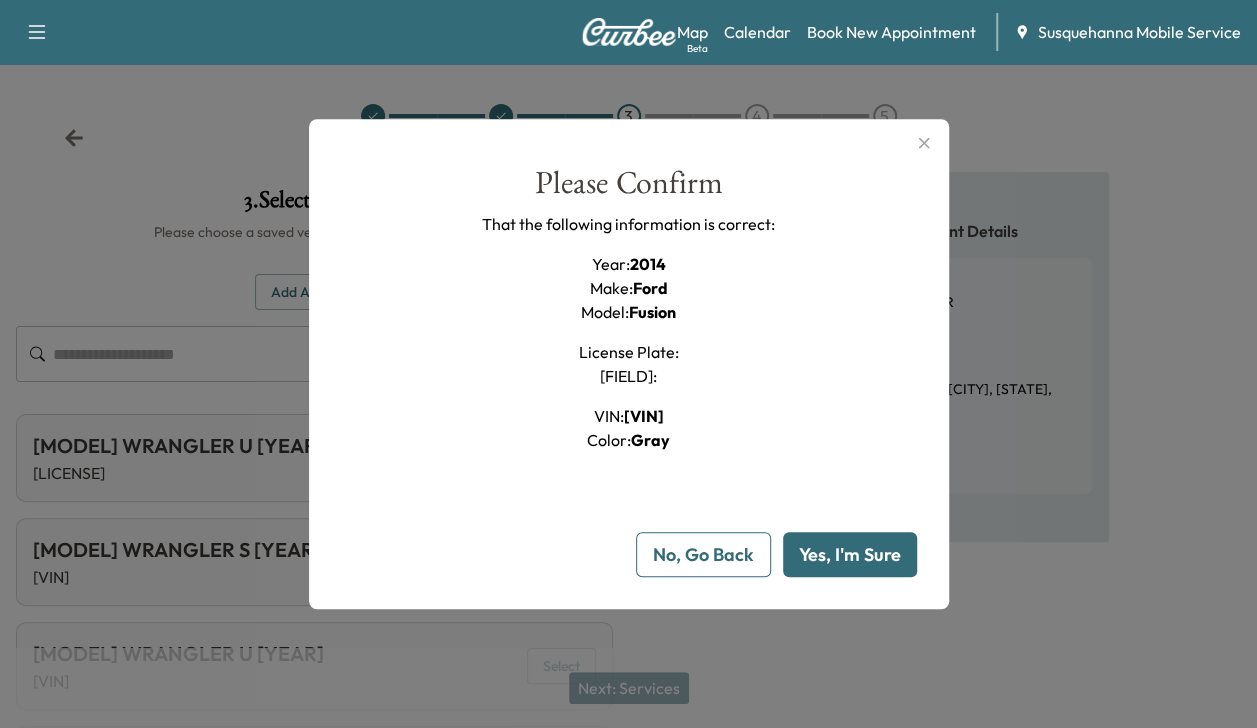 click on "Yes, I'm Sure" at bounding box center [850, 554] 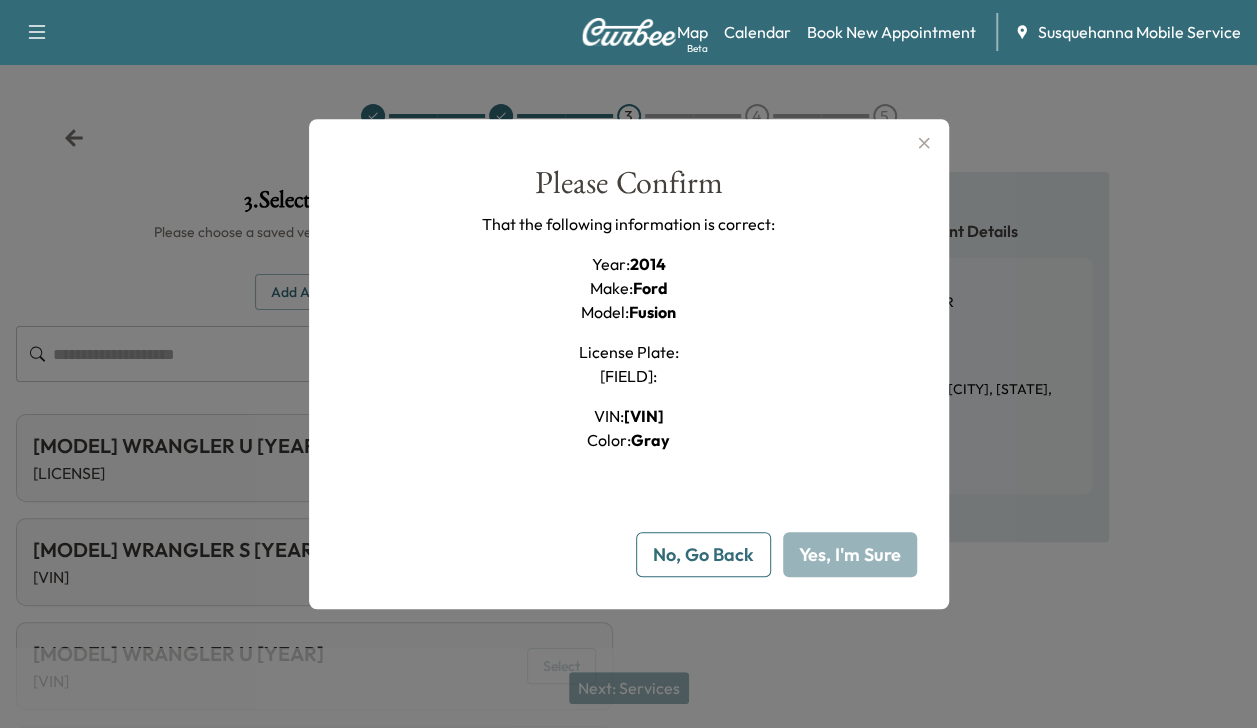 type 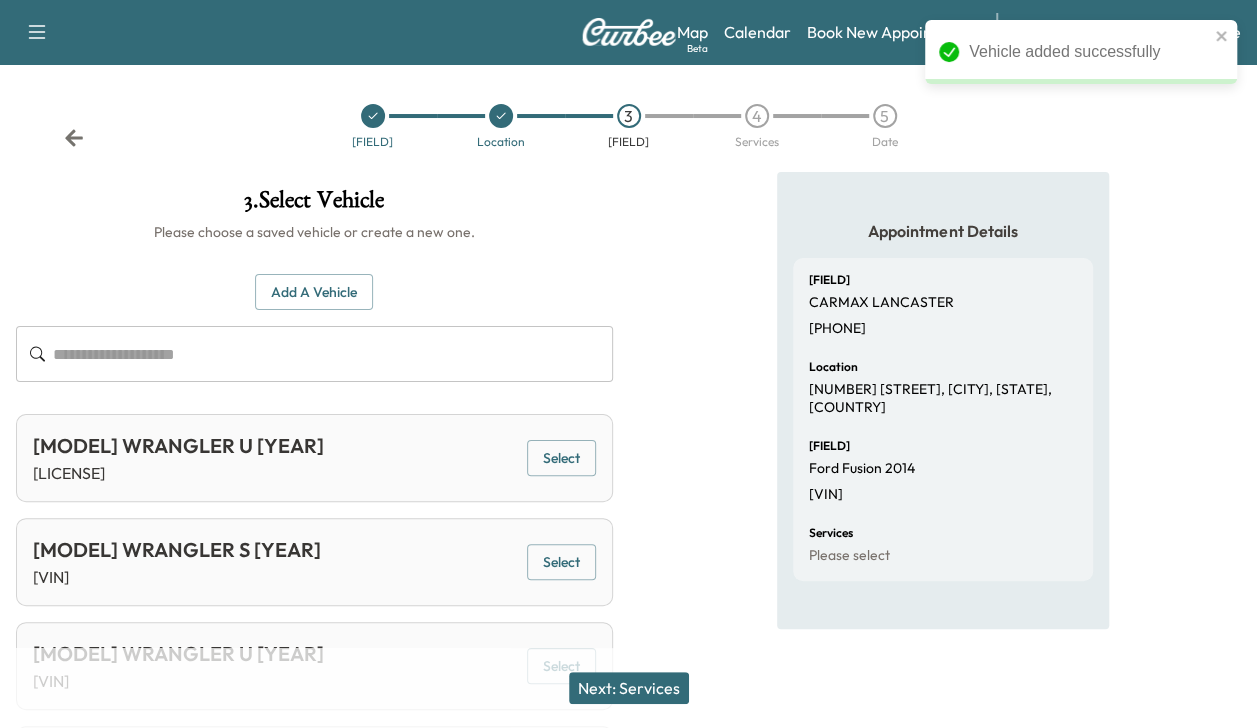 click on "Next: Services" at bounding box center [629, 688] 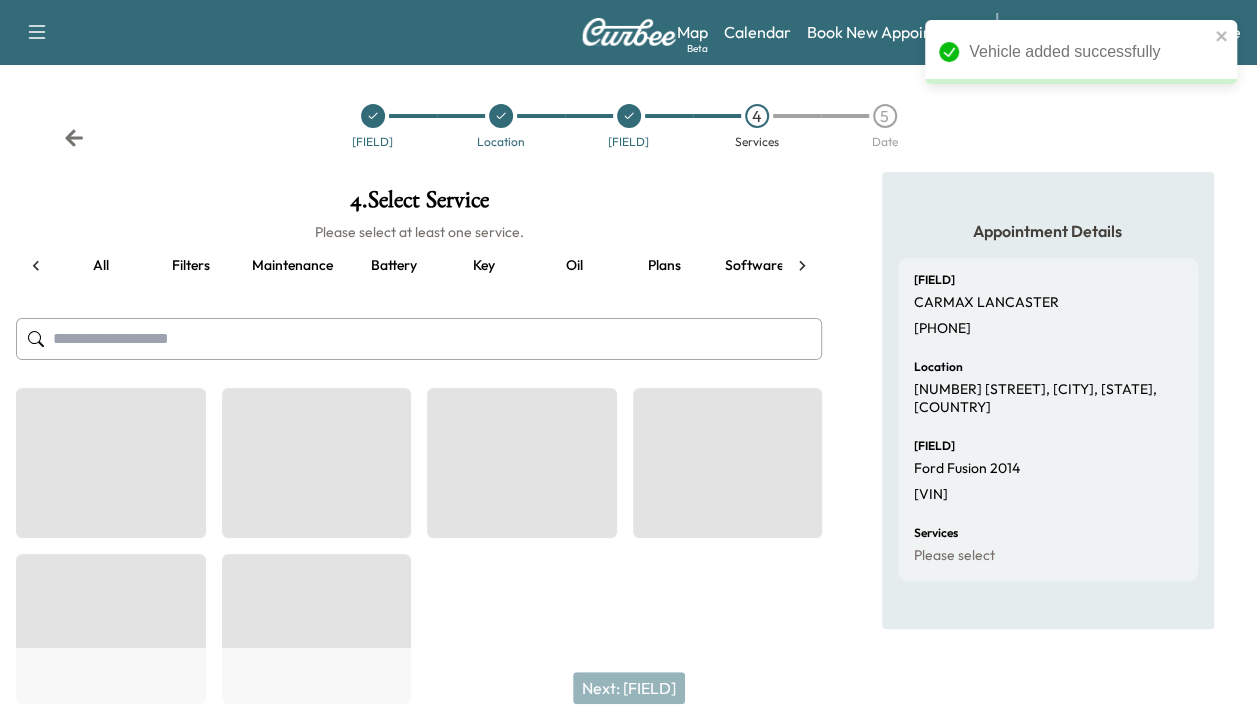 scroll, scrollTop: 0, scrollLeft: 76, axis: horizontal 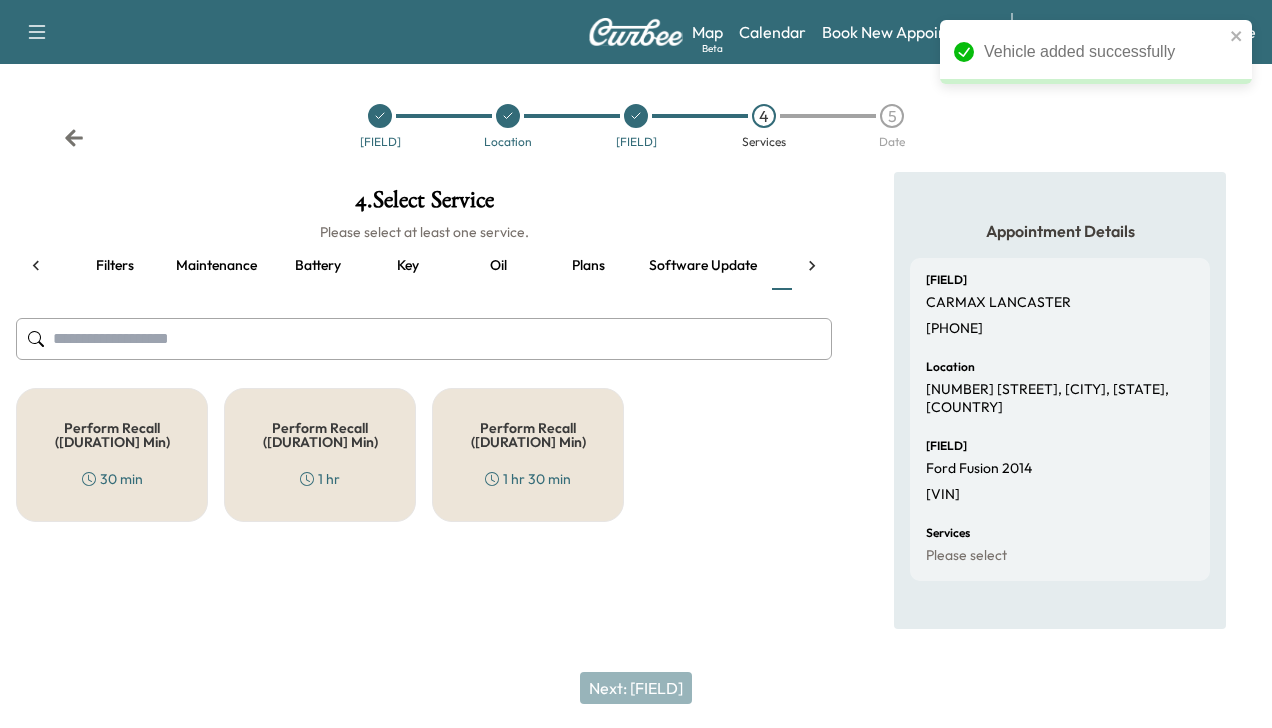 click on "Perform Recall ([DURATION] Min)" at bounding box center [112, 435] 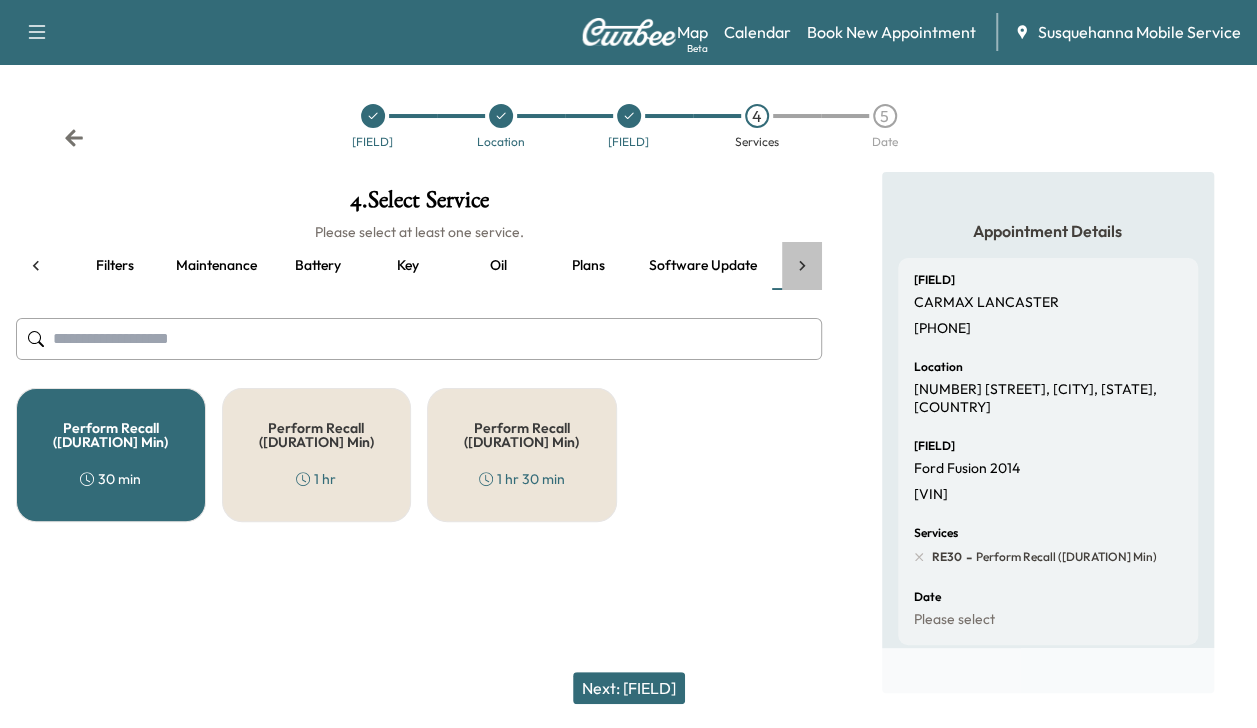 click 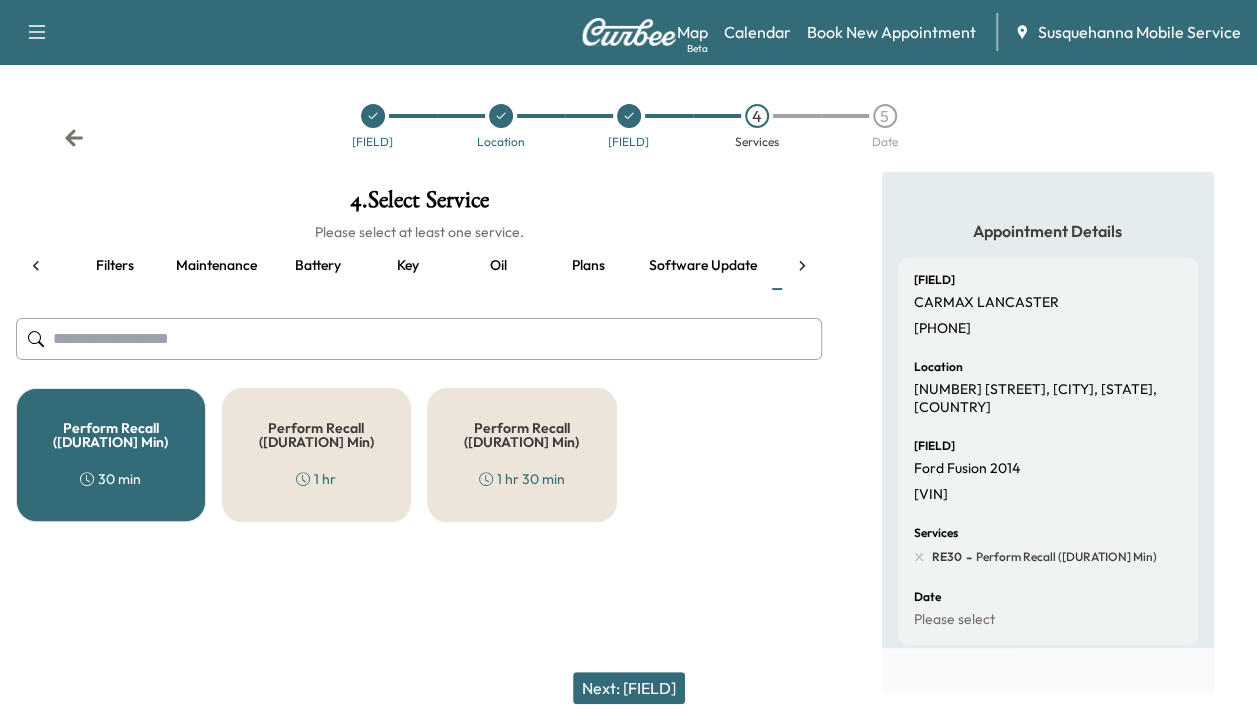 scroll, scrollTop: 0, scrollLeft: 344, axis: horizontal 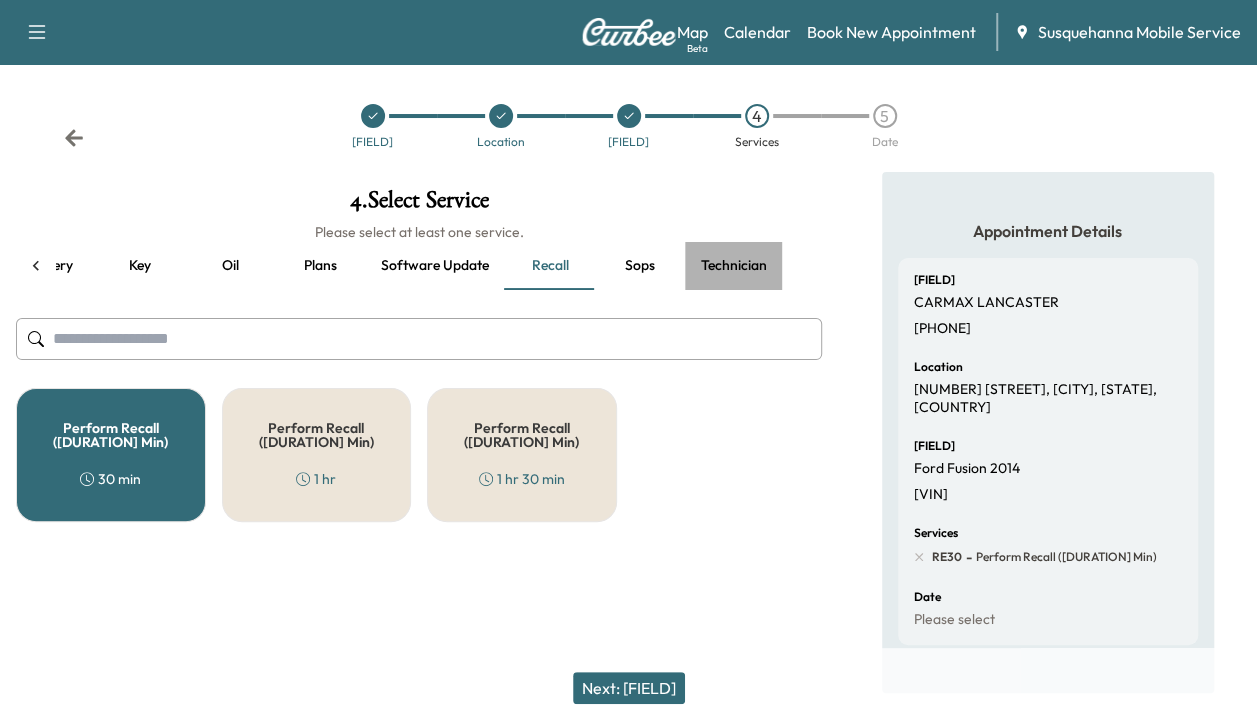 click on "Technician" at bounding box center [734, 266] 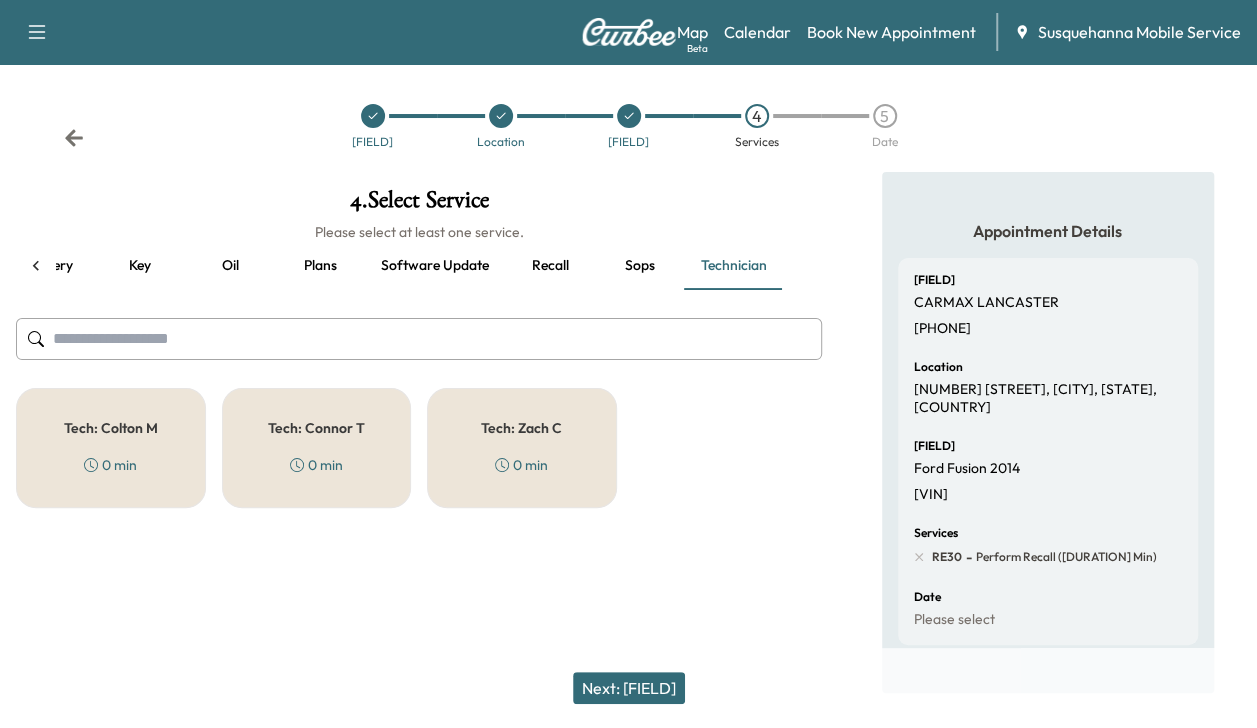 click on "Tech: [PERSON] [DURATION]" at bounding box center [111, 448] 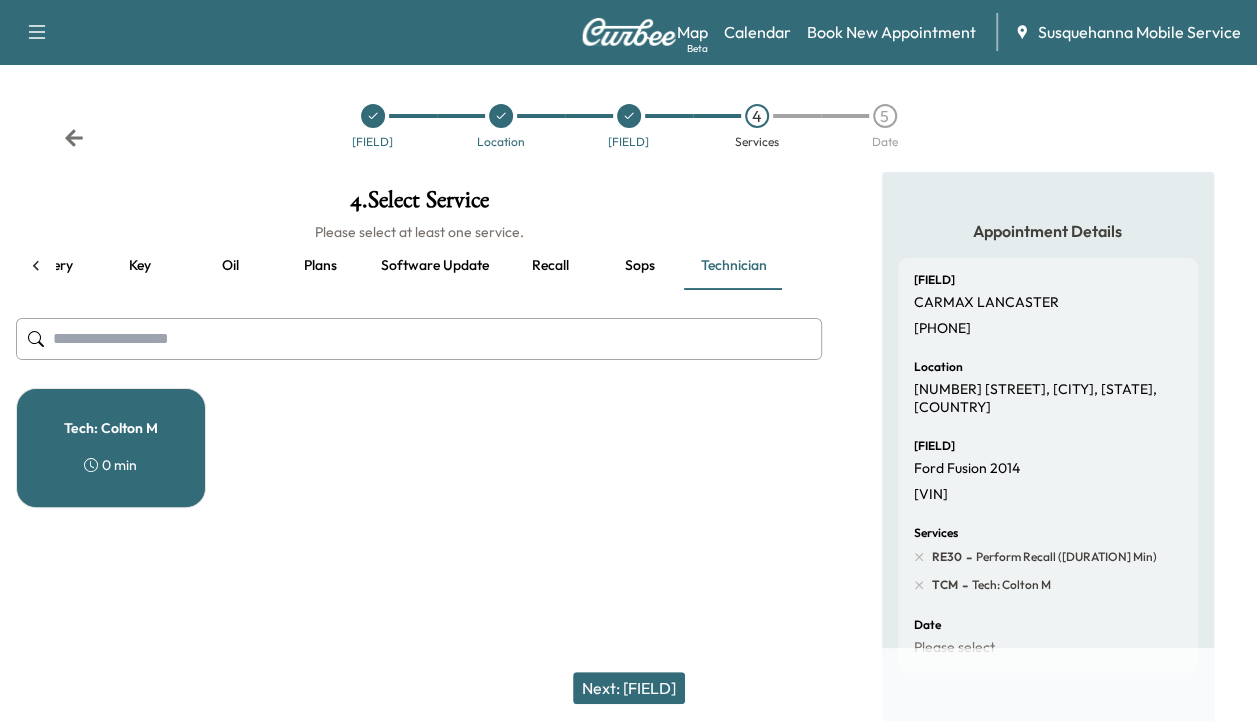 click on "Next: [FIELD]" at bounding box center [629, 688] 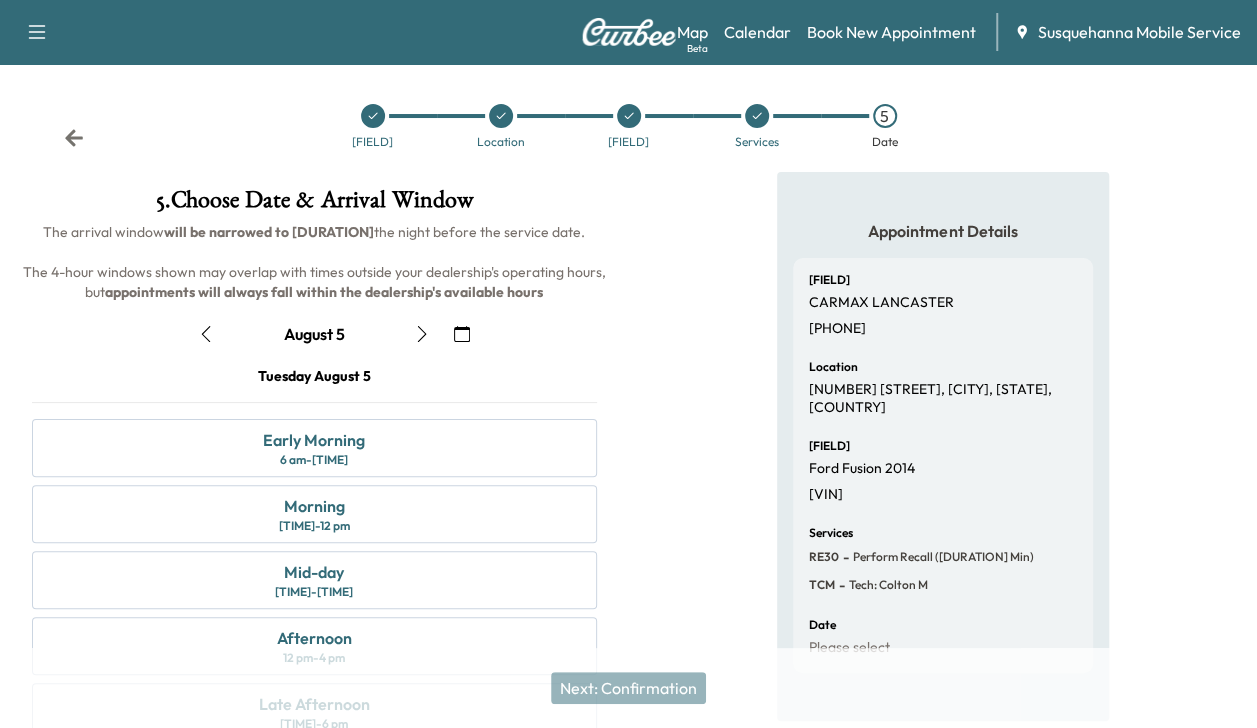 click 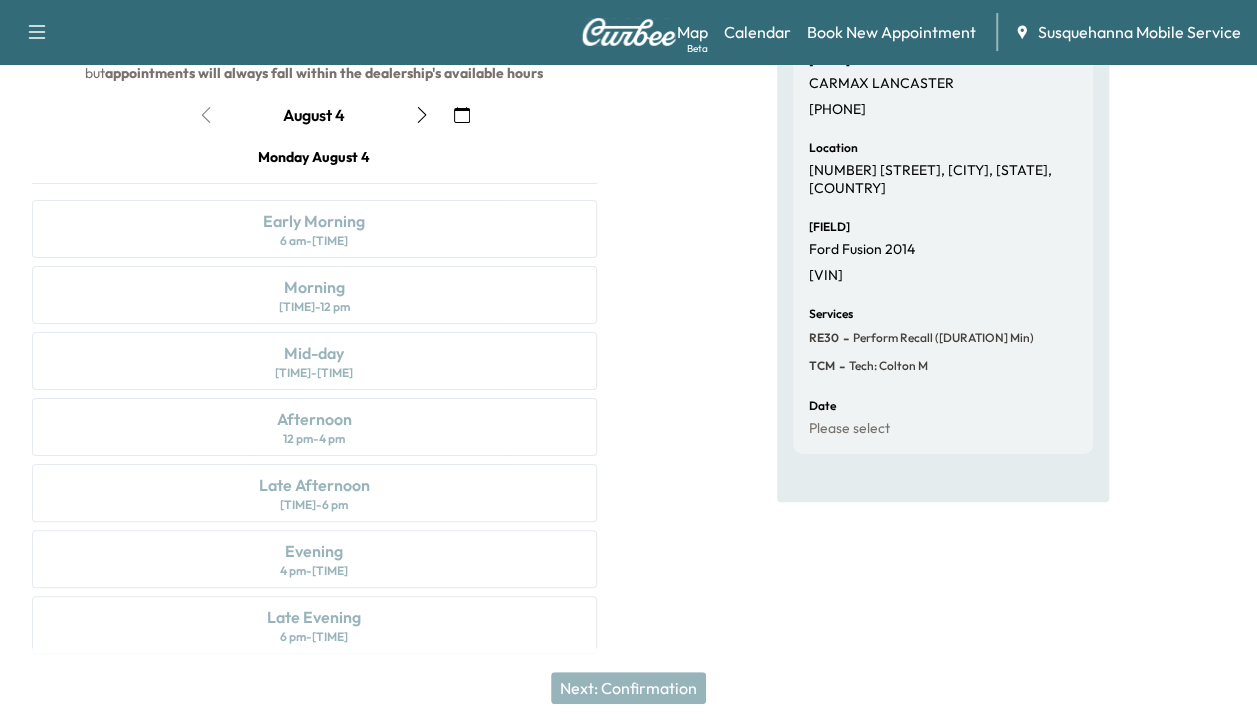 scroll, scrollTop: 227, scrollLeft: 0, axis: vertical 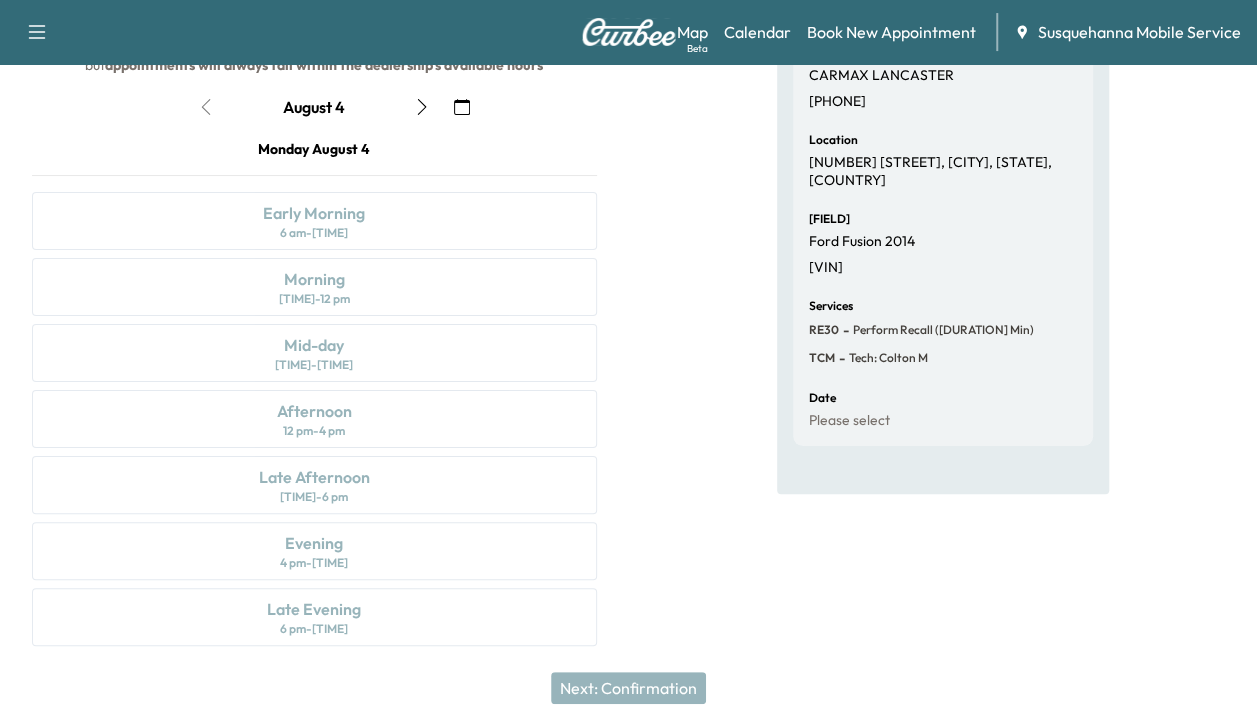 click on "Monday August 4 Early Morning 6 am  -  10 am Morning 8 am  -  12 pm Mid-day 10 am  -  2 pm Afternoon 12 pm  -  4 pm Late Afternoon 2 pm  -  6 pm Evening 4 pm  -  8 pm Late Evening 6 pm  -  10 pm" at bounding box center [314, 396] 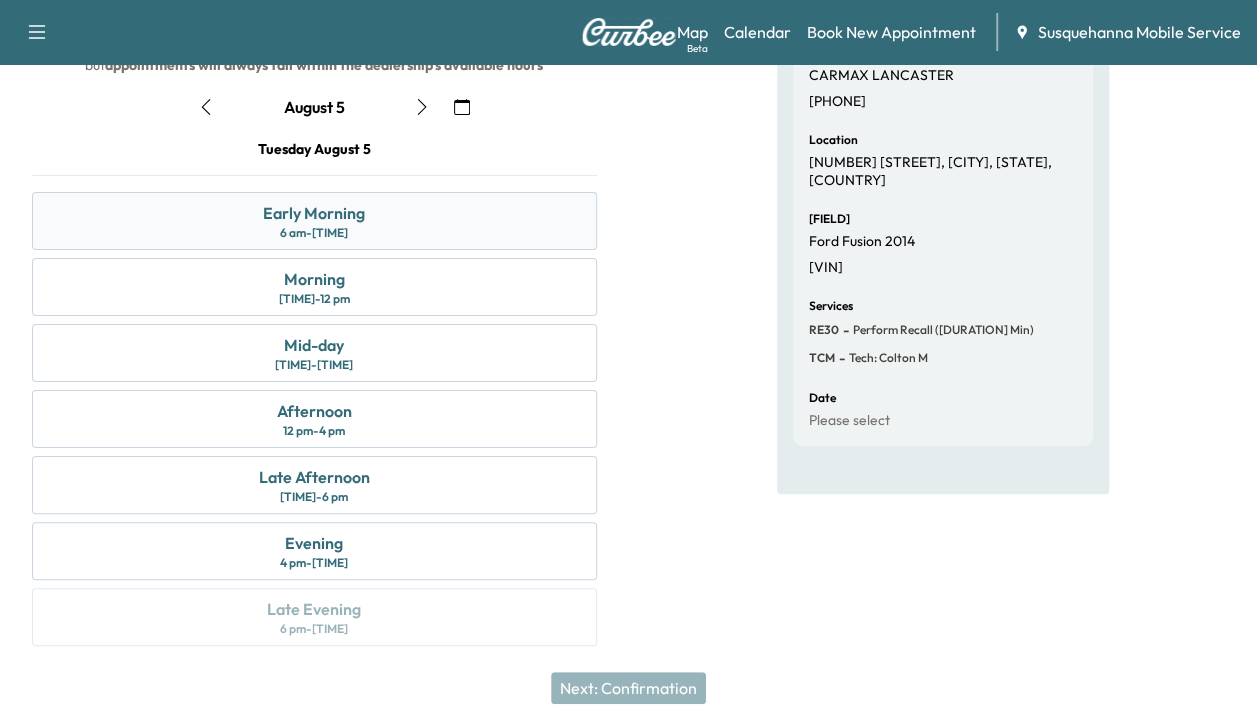 click on "Early Morning 6 am  -  10 am" at bounding box center [314, 221] 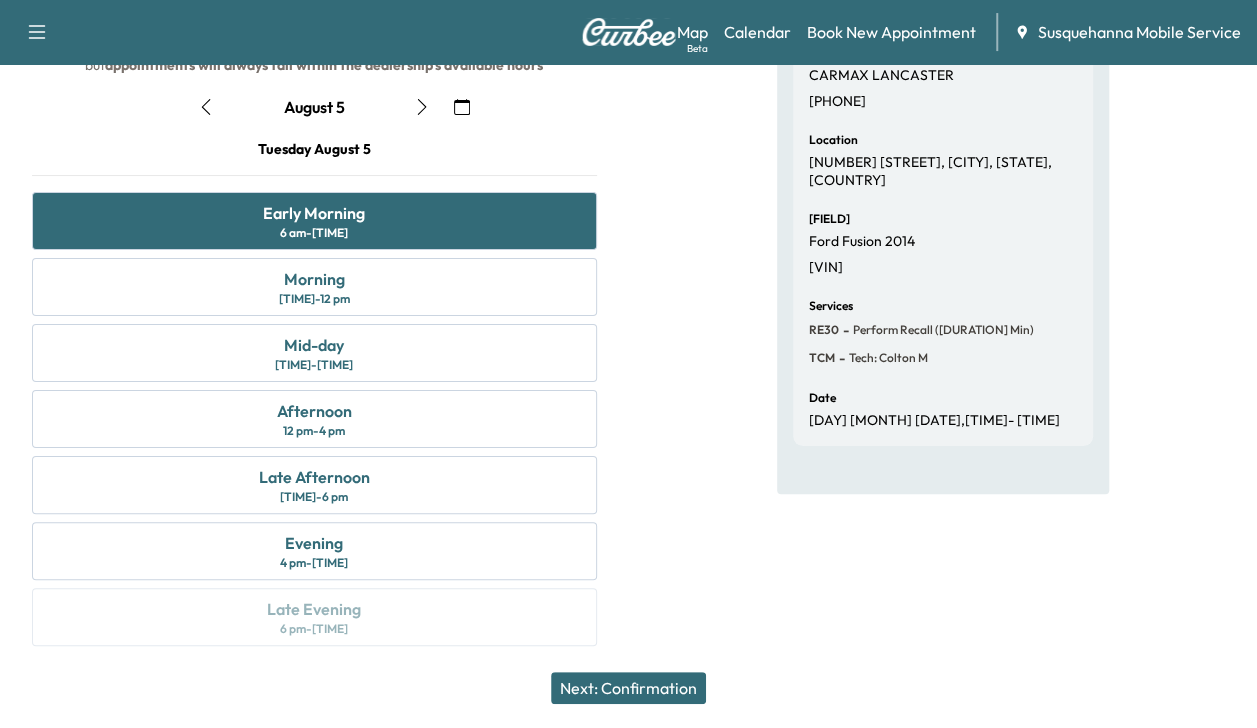 click on "Next: Confirmation" at bounding box center (628, 688) 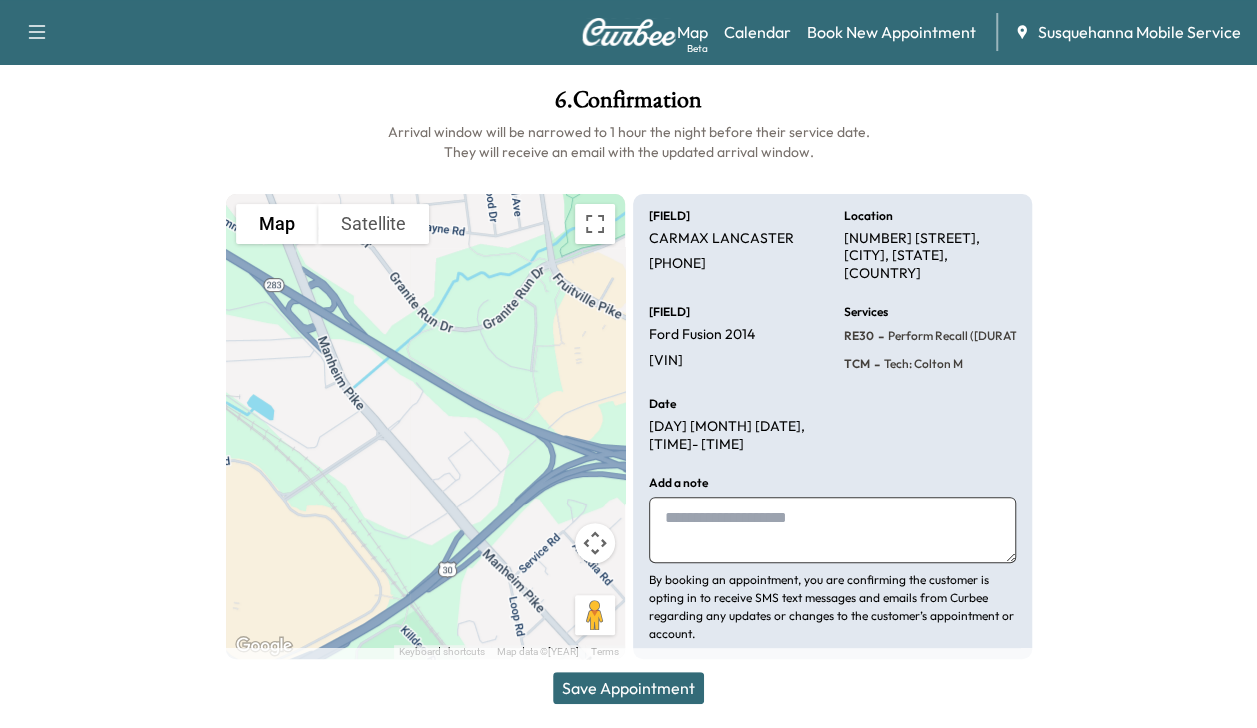 click on "Save Appointment" at bounding box center (628, 688) 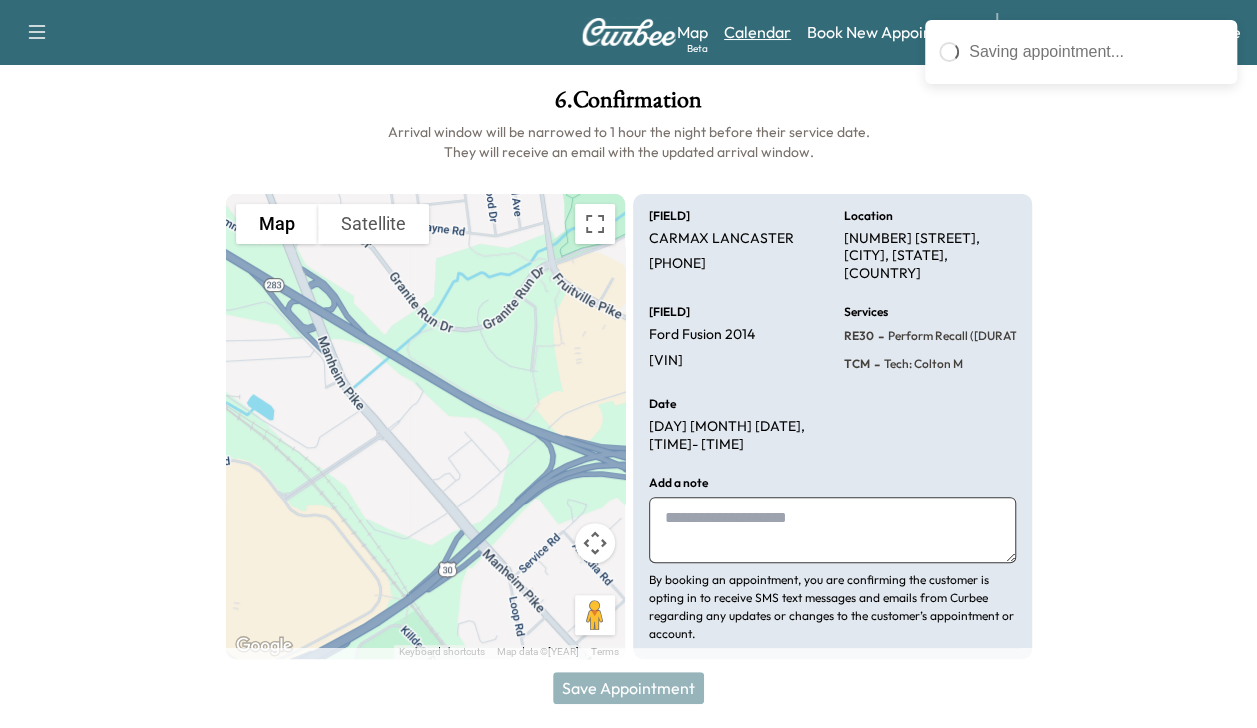 click on "Calendar" at bounding box center (757, 32) 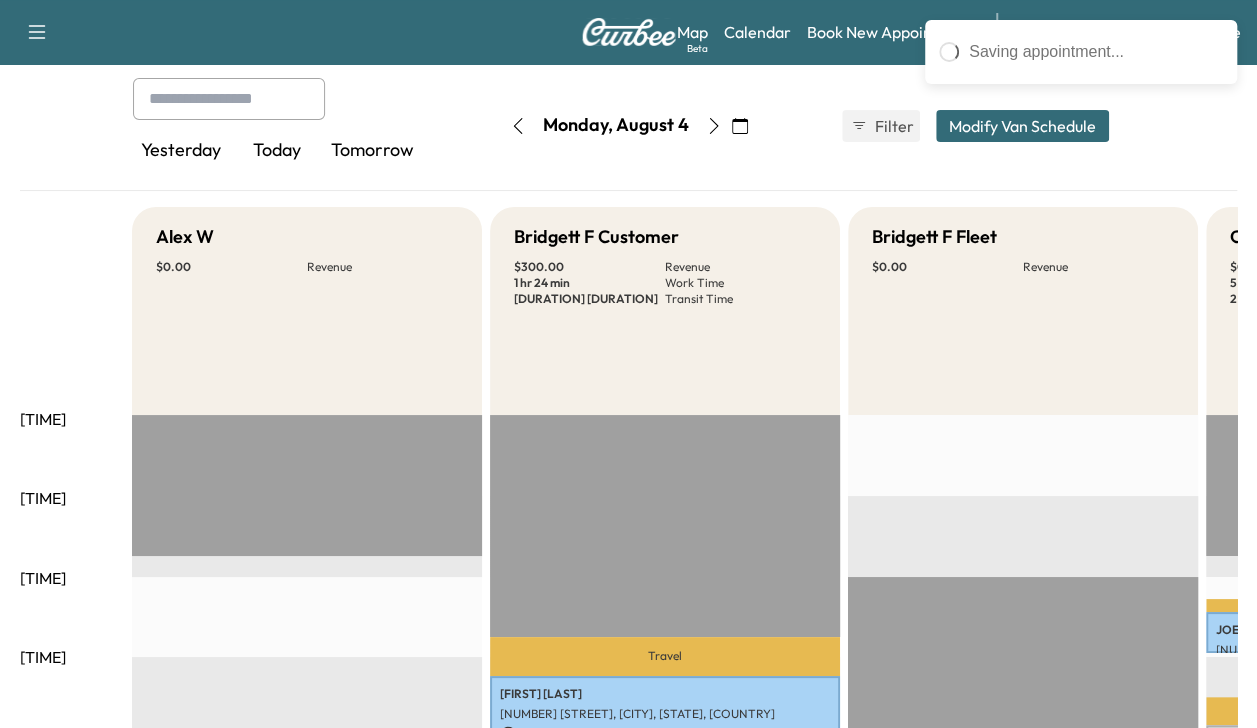 scroll, scrollTop: 0, scrollLeft: 0, axis: both 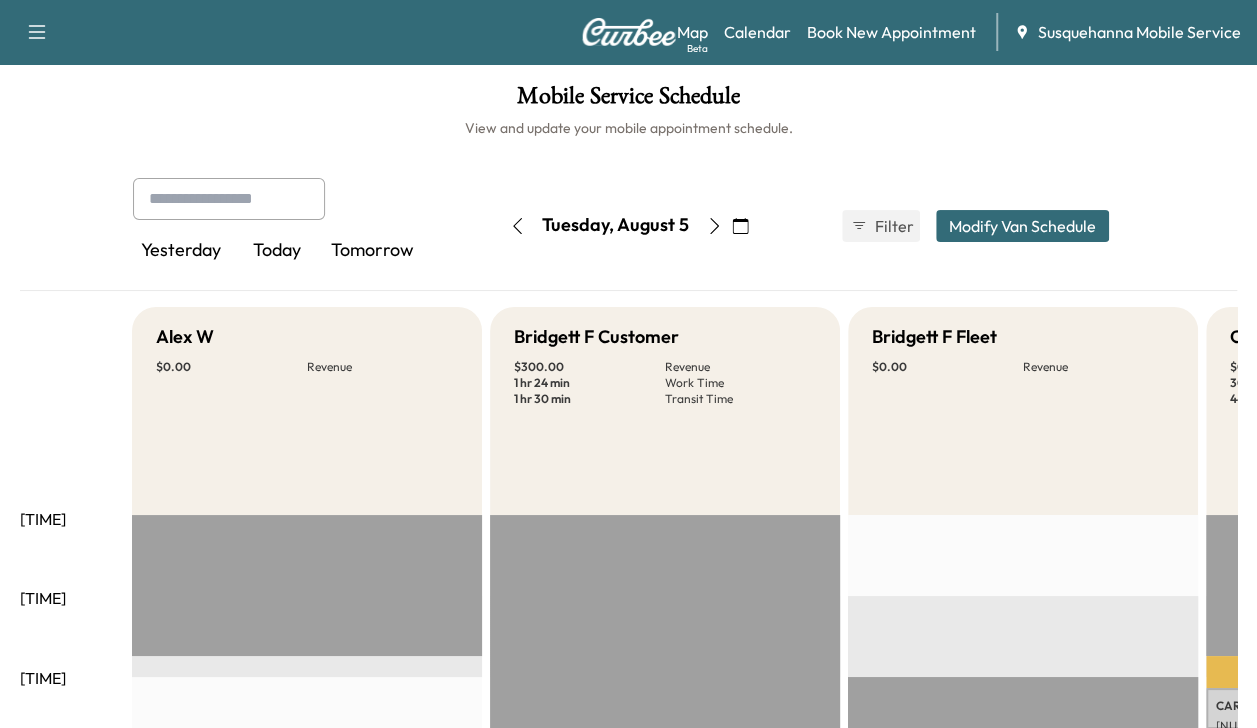 click 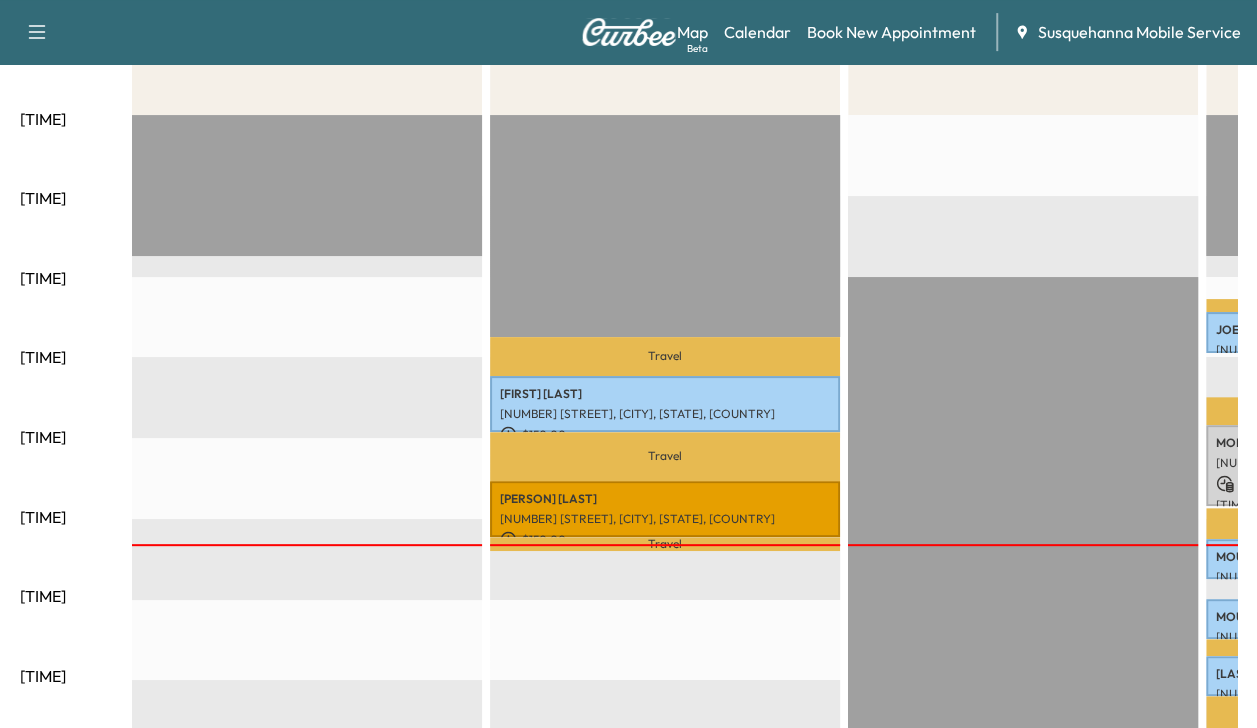 scroll, scrollTop: 440, scrollLeft: 0, axis: vertical 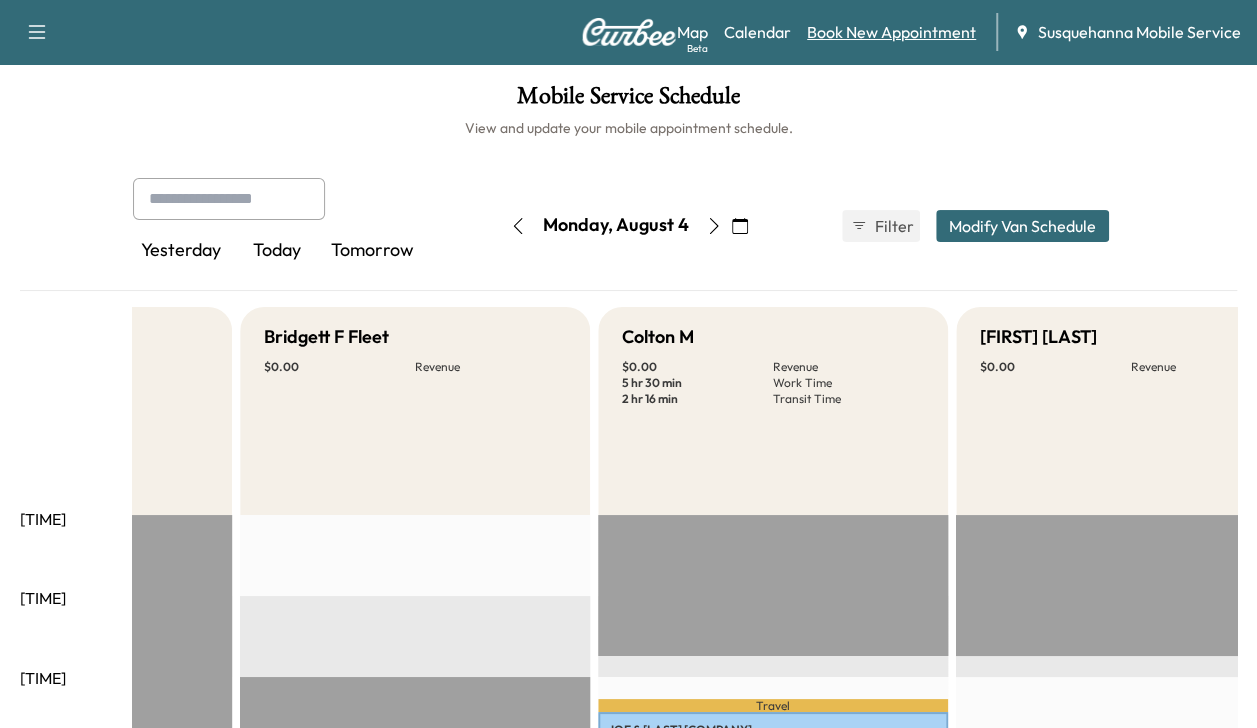 click on "Book New Appointment" at bounding box center [891, 32] 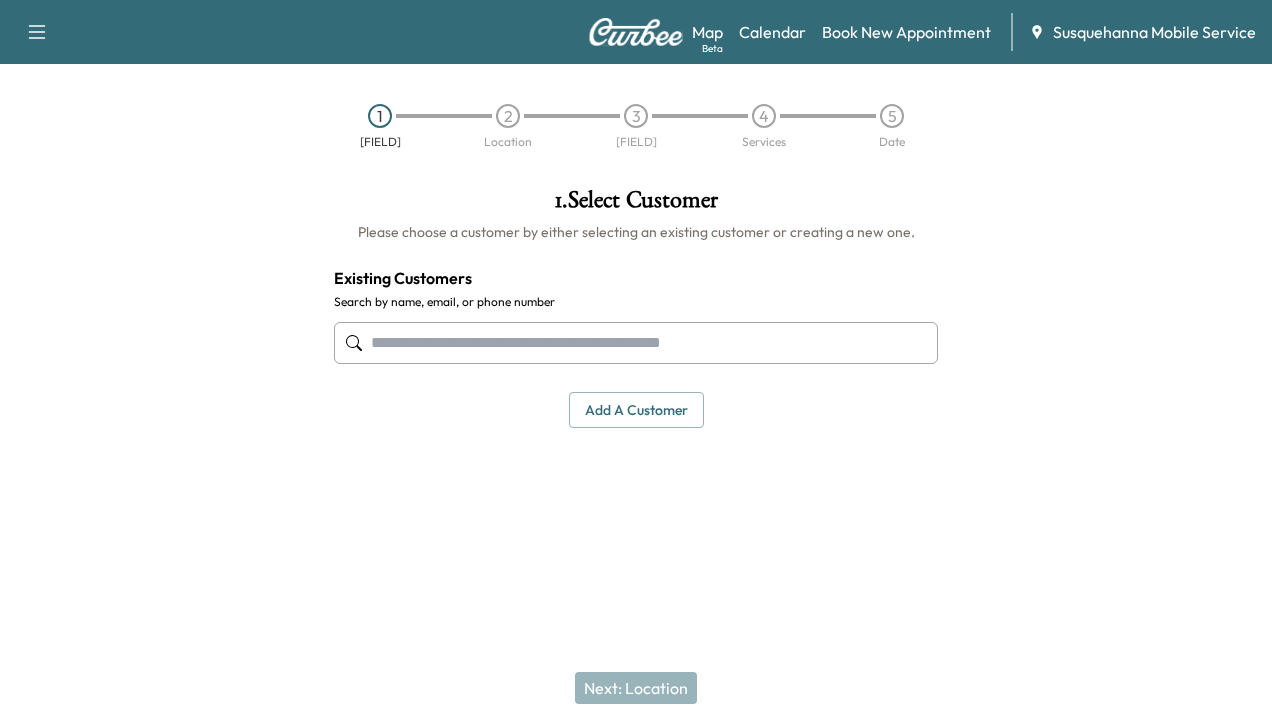click at bounding box center [636, 343] 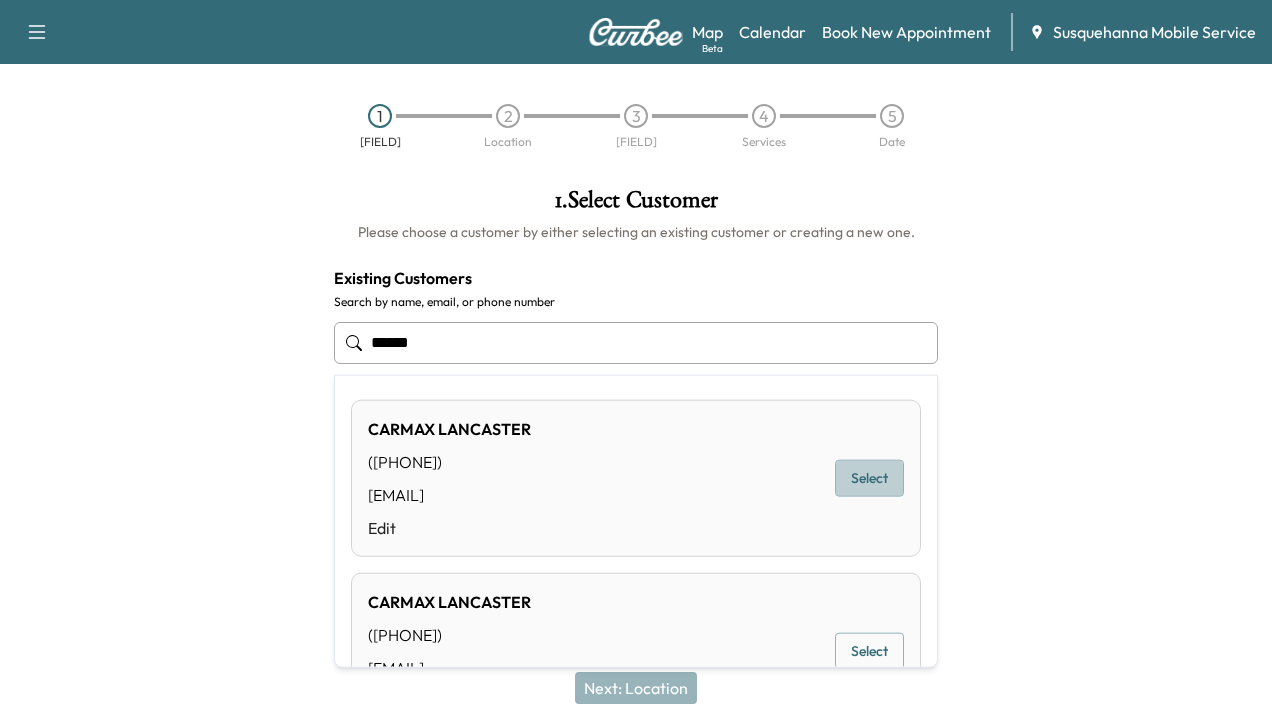 click on "Select" at bounding box center (869, 478) 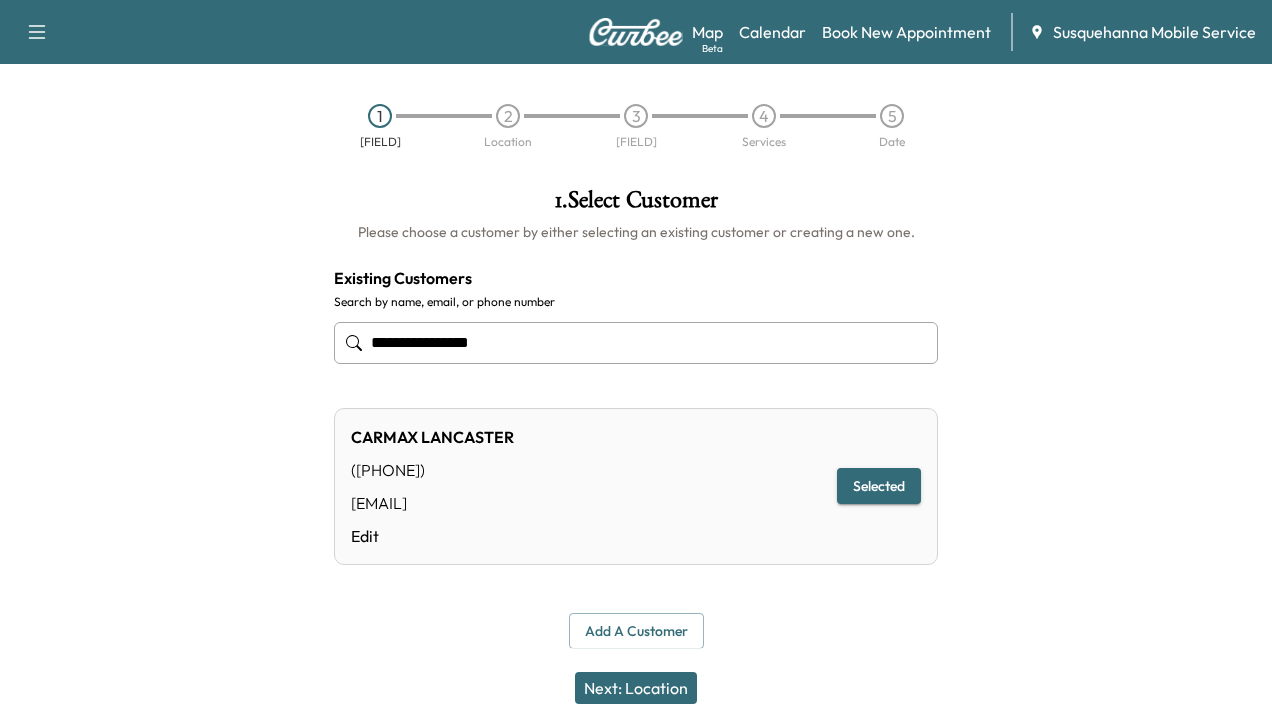 type on "**********" 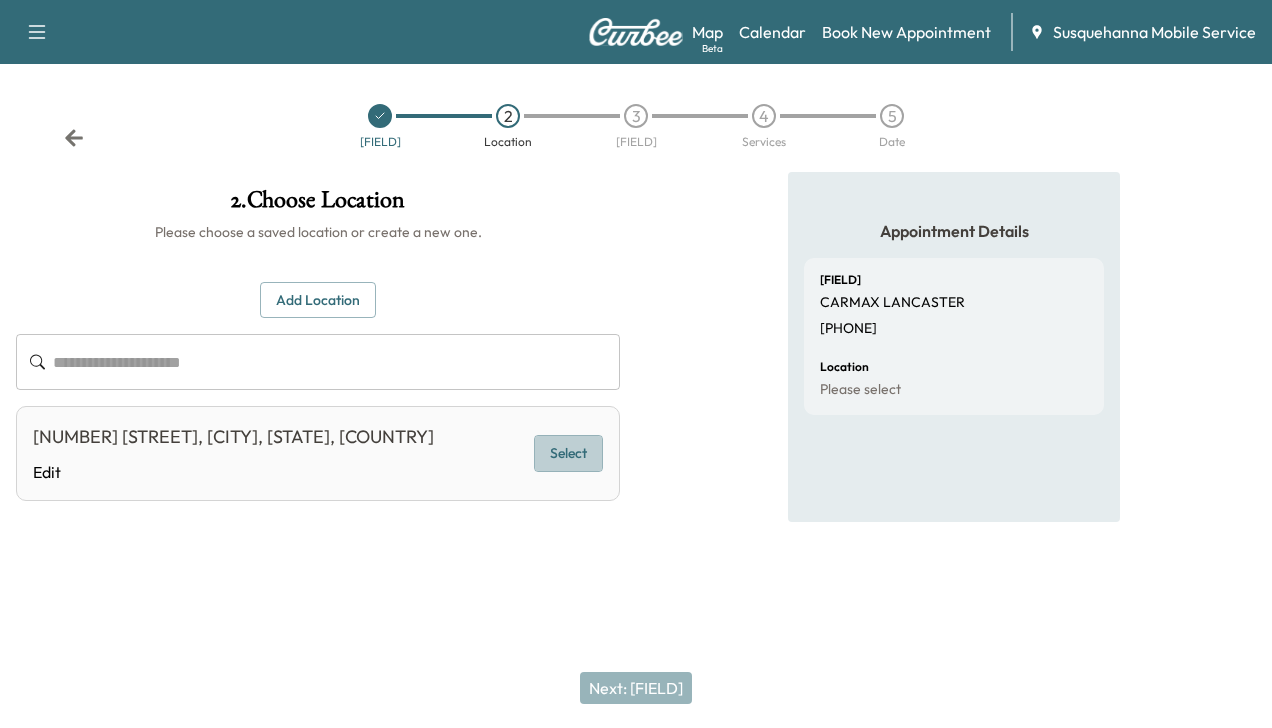 click on "Select" at bounding box center [568, 453] 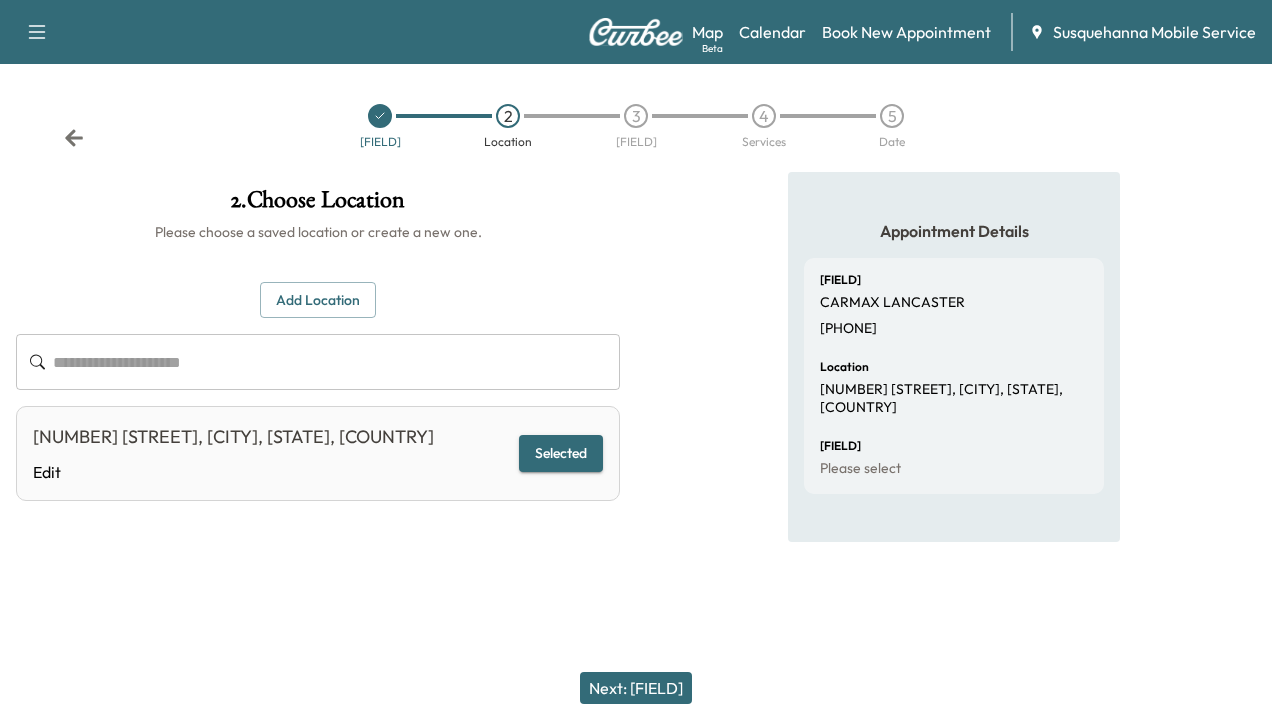 click on "Next: [FIELD]" at bounding box center [636, 688] 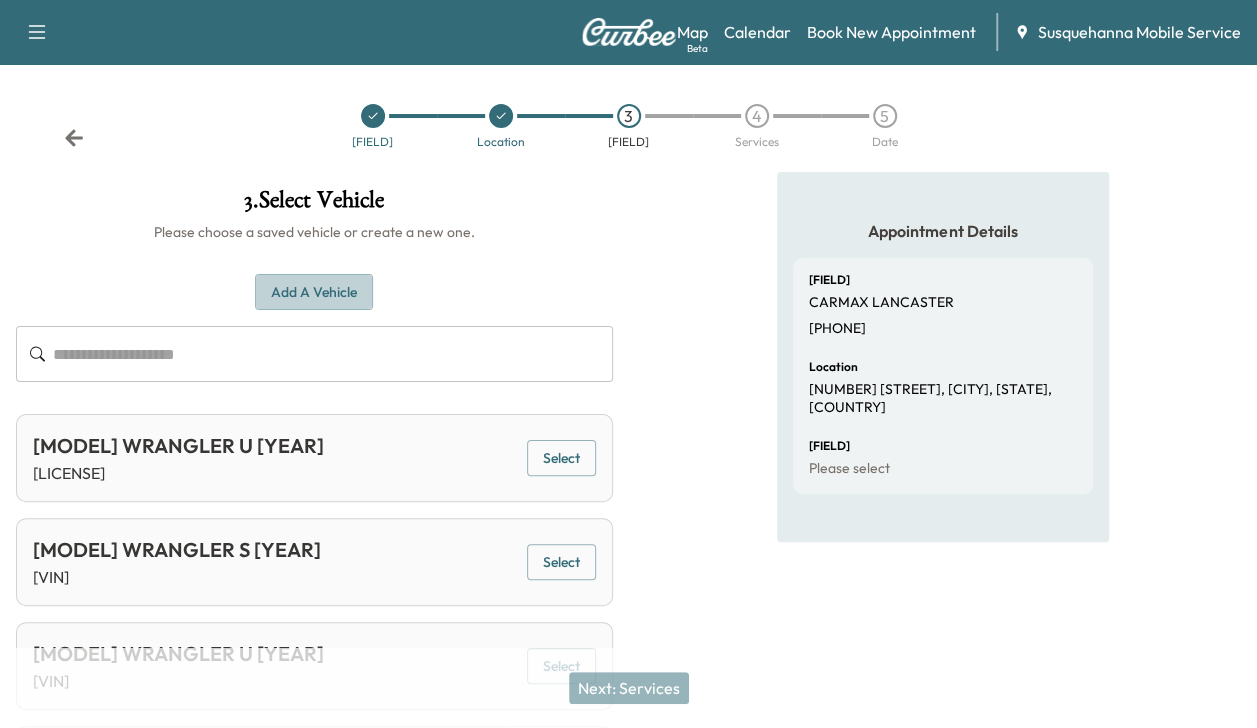 click on "Add a Vehicle" at bounding box center [314, 292] 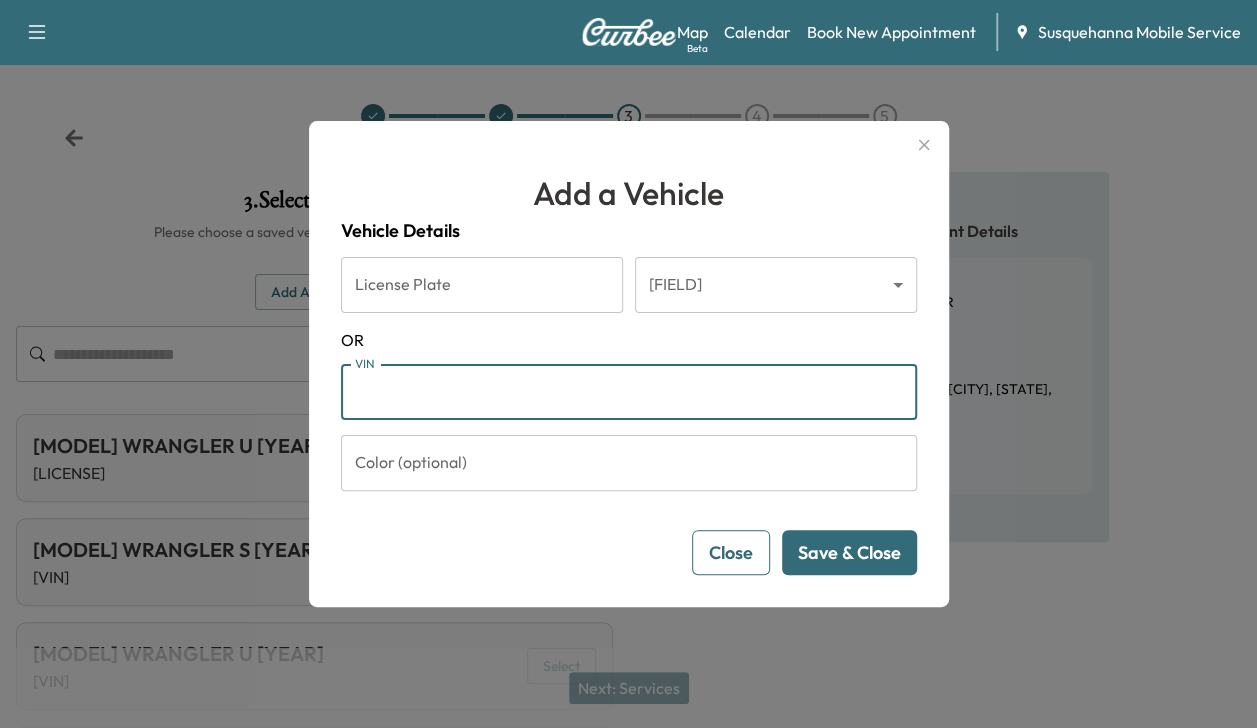 click on "VIN" at bounding box center [629, 392] 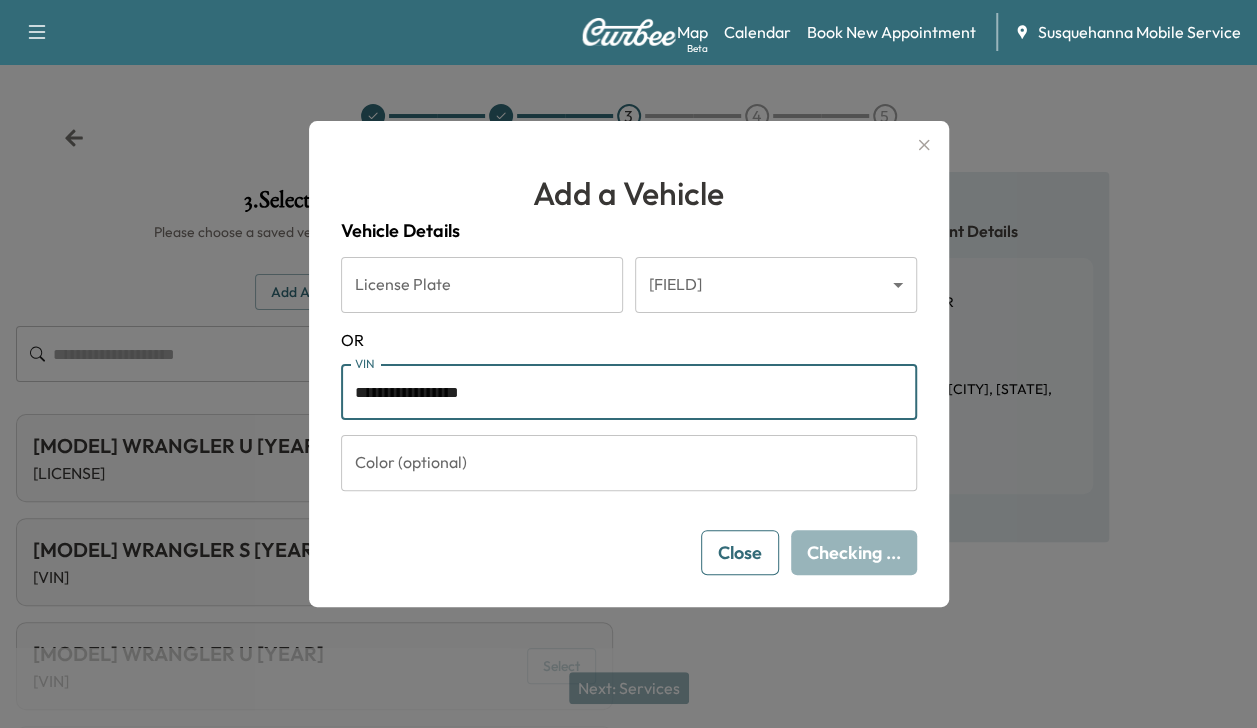 type on "**********" 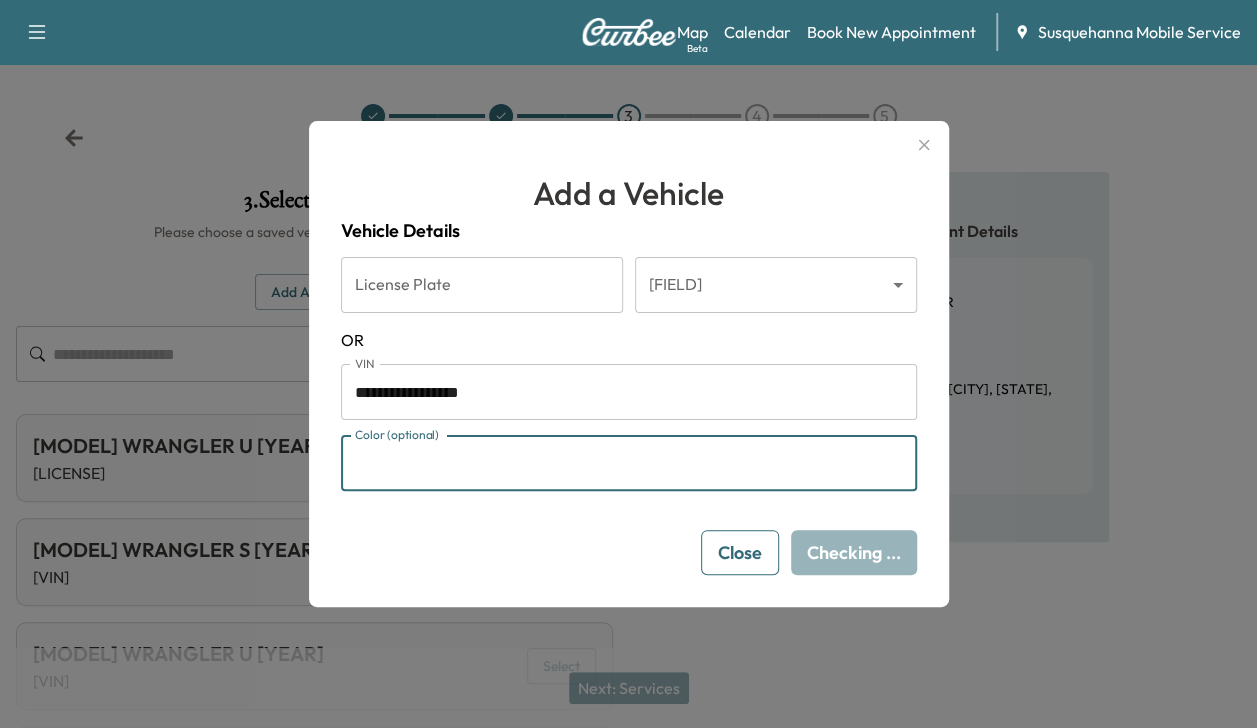 click on "Color (optional)" at bounding box center (629, 463) 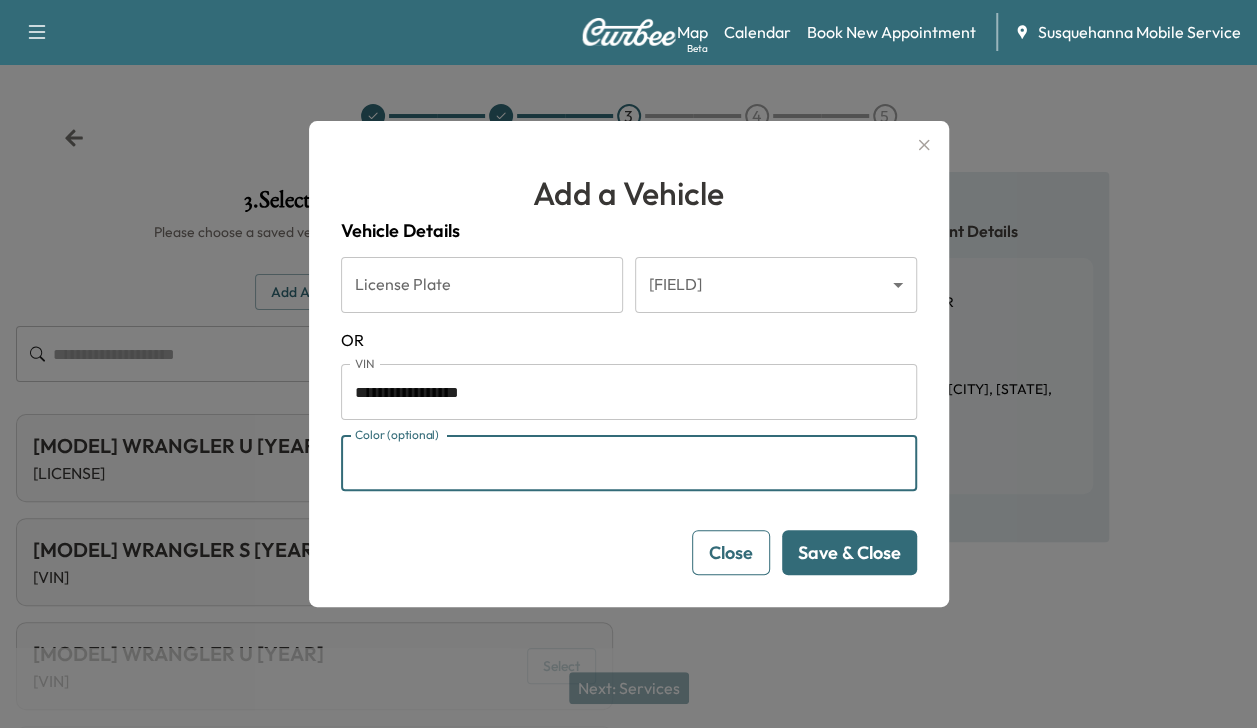 type on "****" 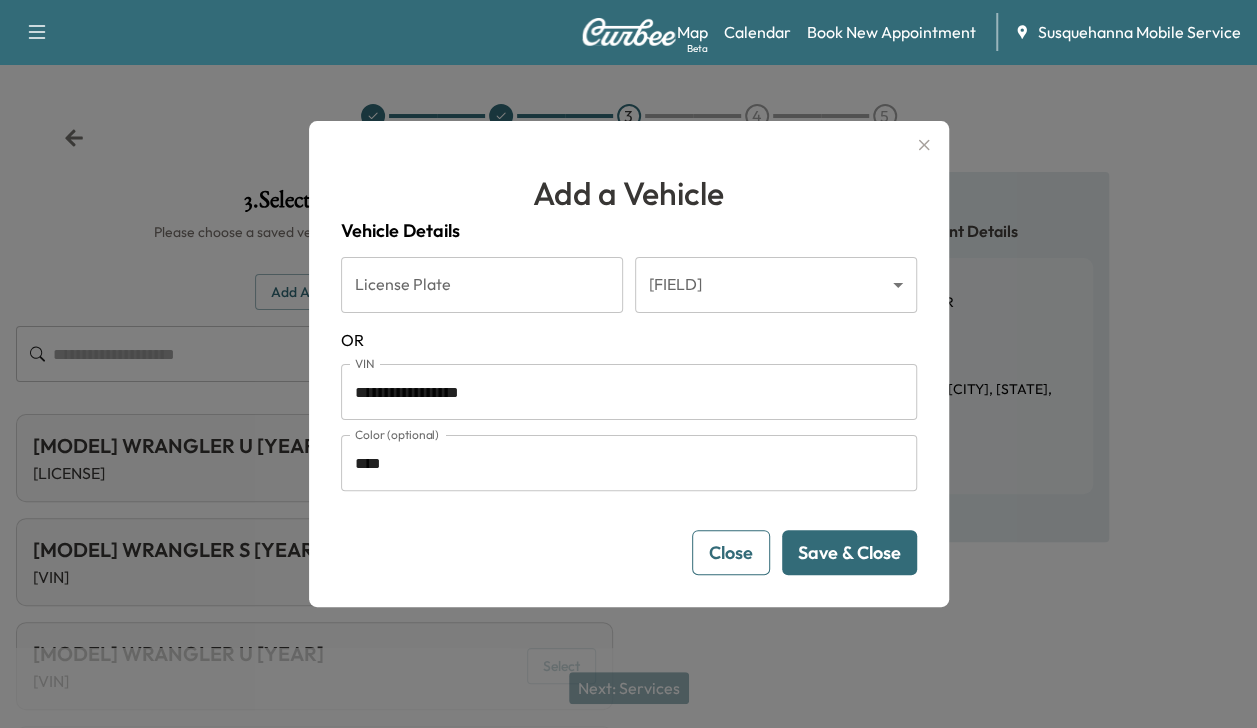 click on "Save & Close" at bounding box center [849, 552] 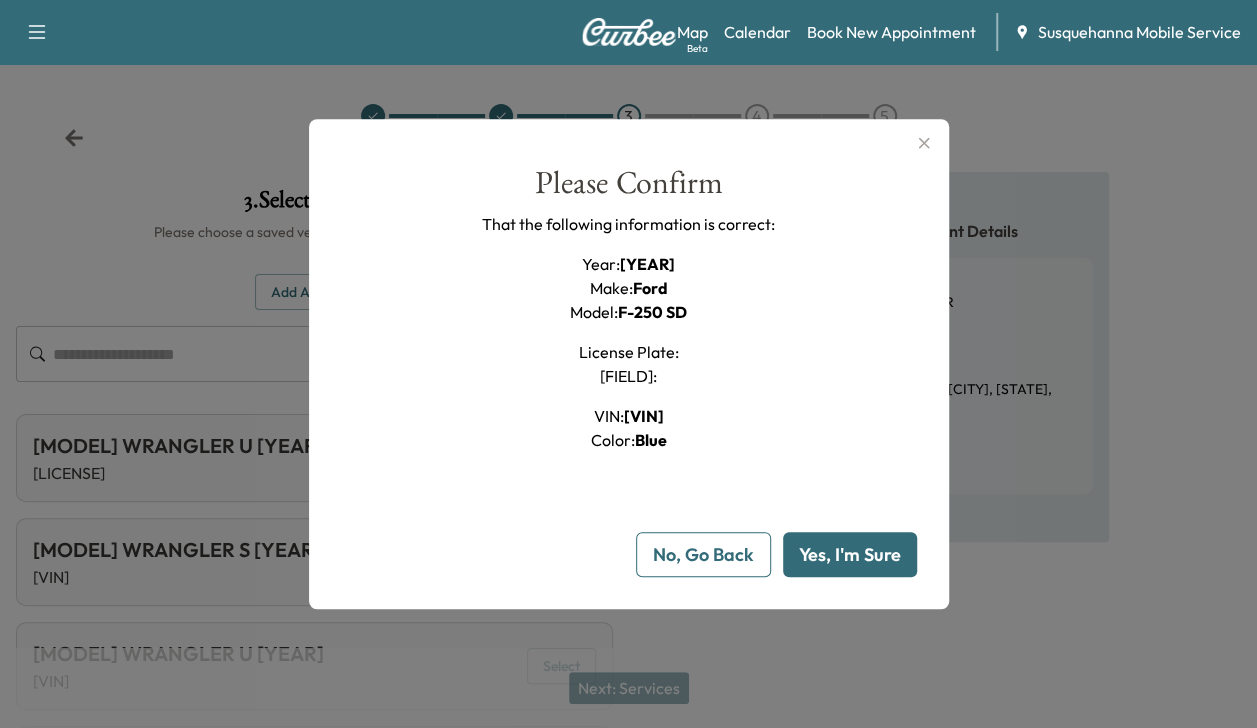 click on "Yes, I'm Sure" at bounding box center (850, 554) 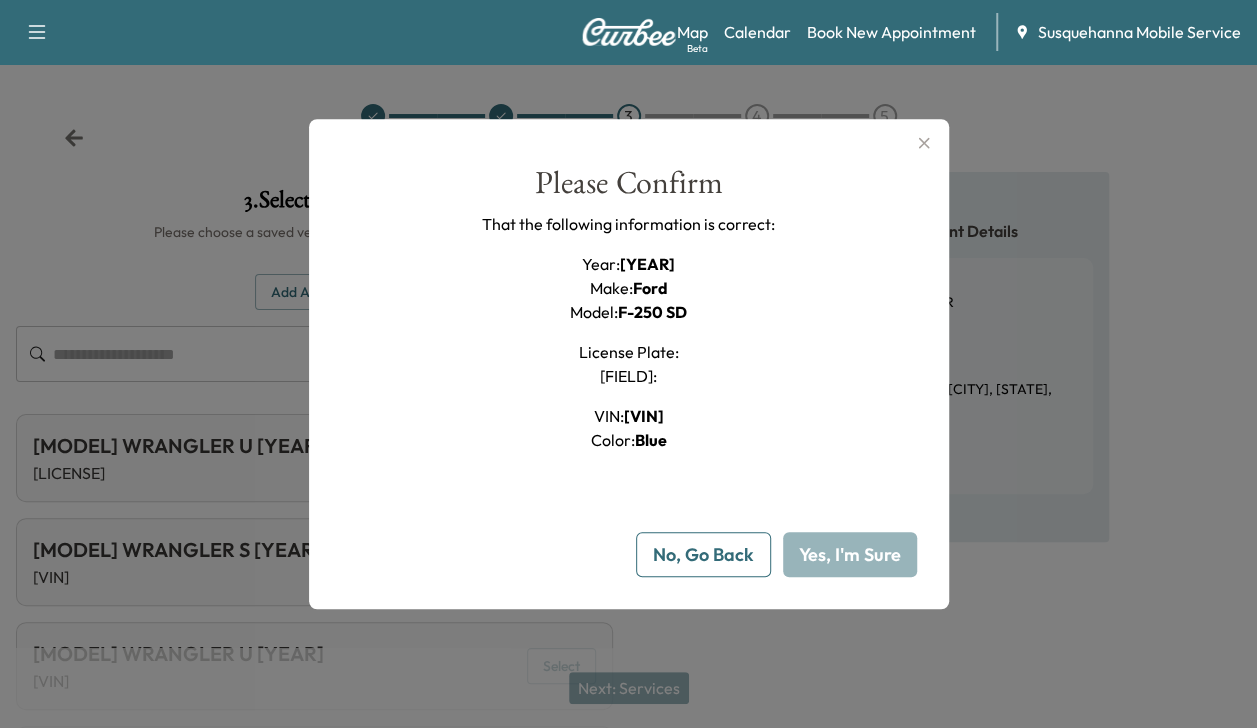 type 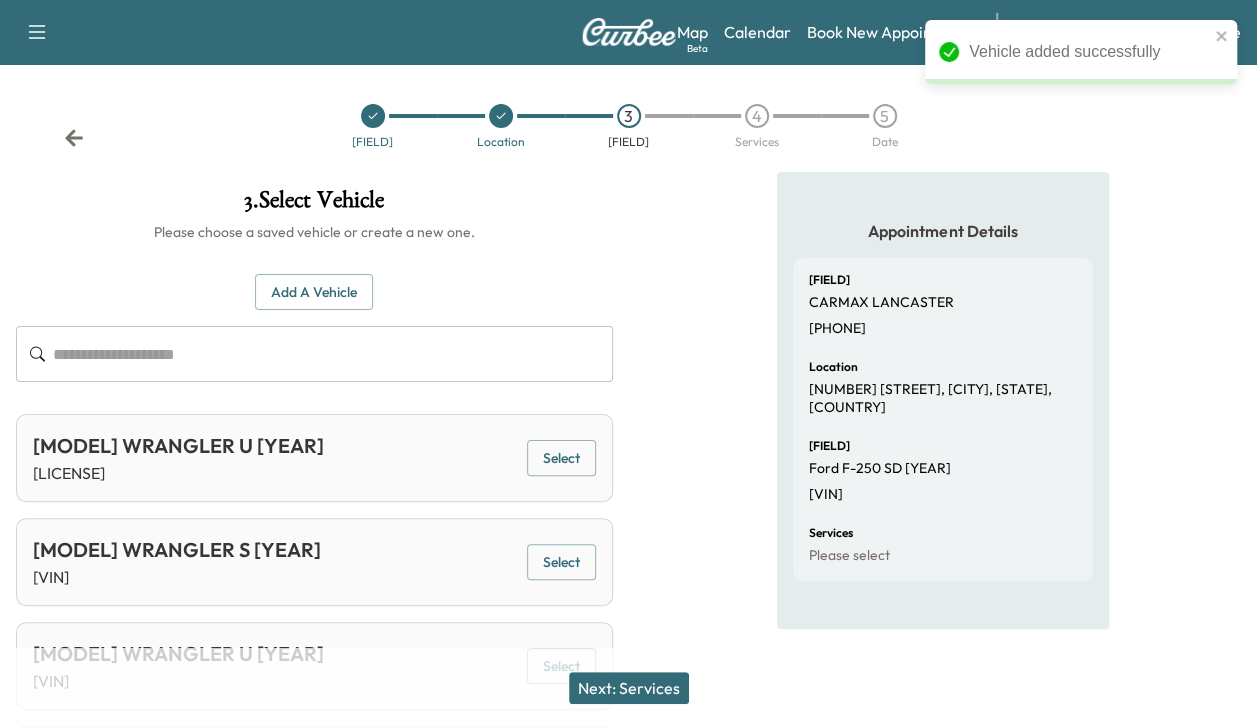 click on "Next: Services" at bounding box center [629, 688] 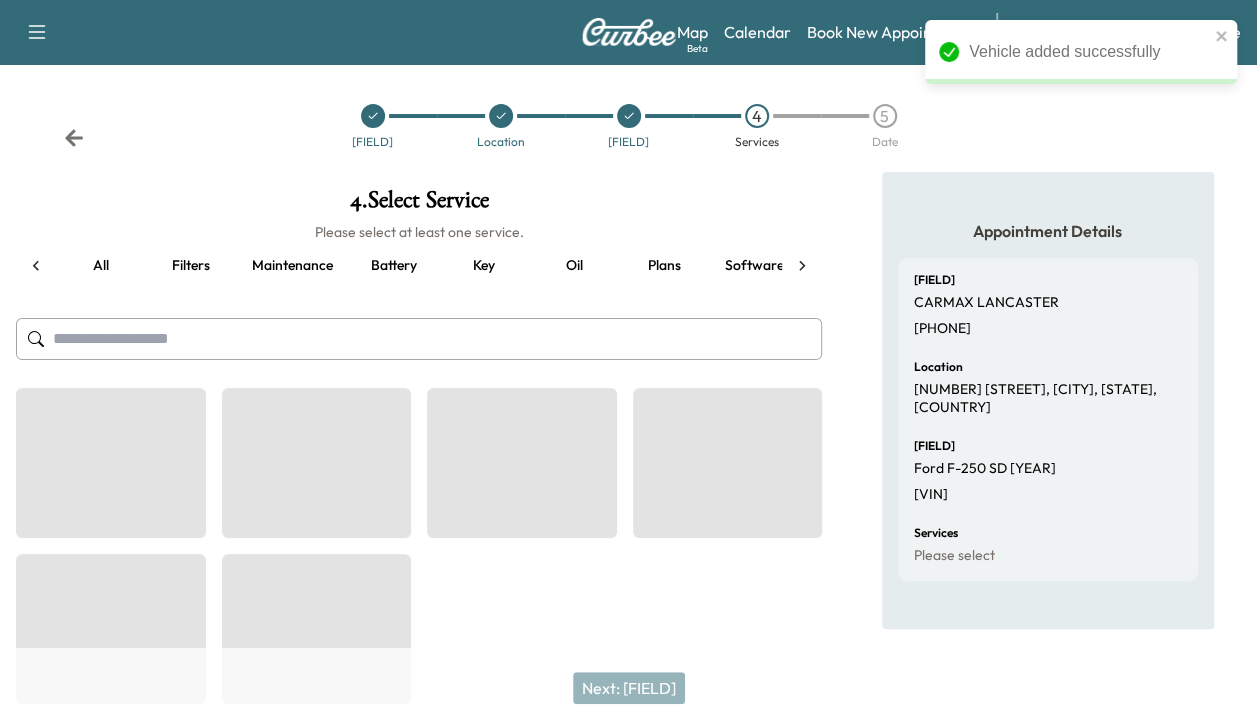 scroll, scrollTop: 0, scrollLeft: 264, axis: horizontal 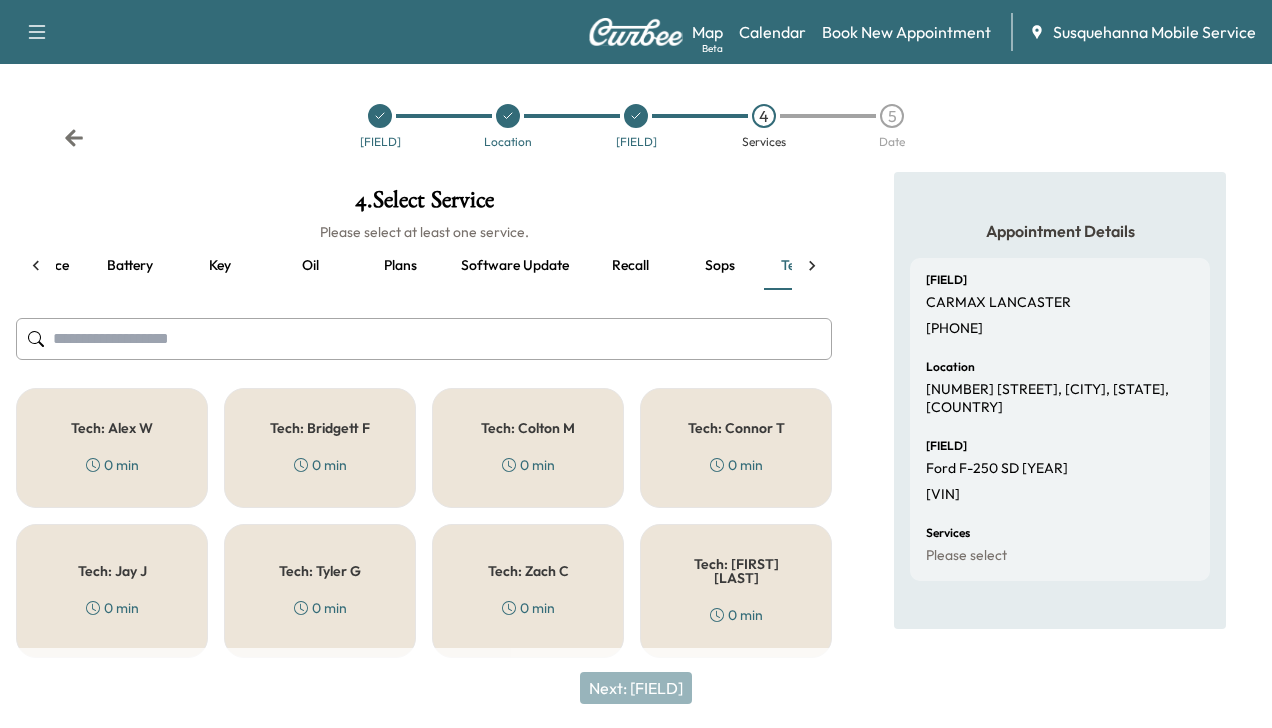 click on "Tech: [PERSON] [DURATION]" at bounding box center (528, 448) 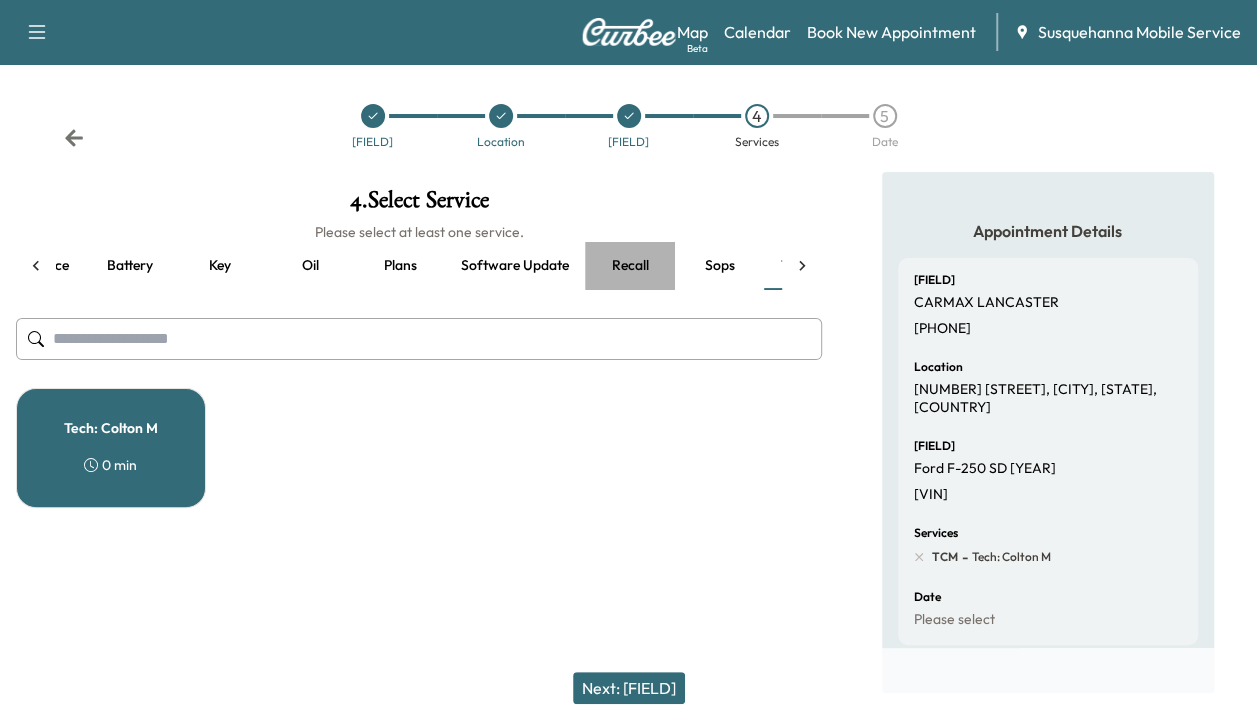 click on "Recall" at bounding box center (630, 266) 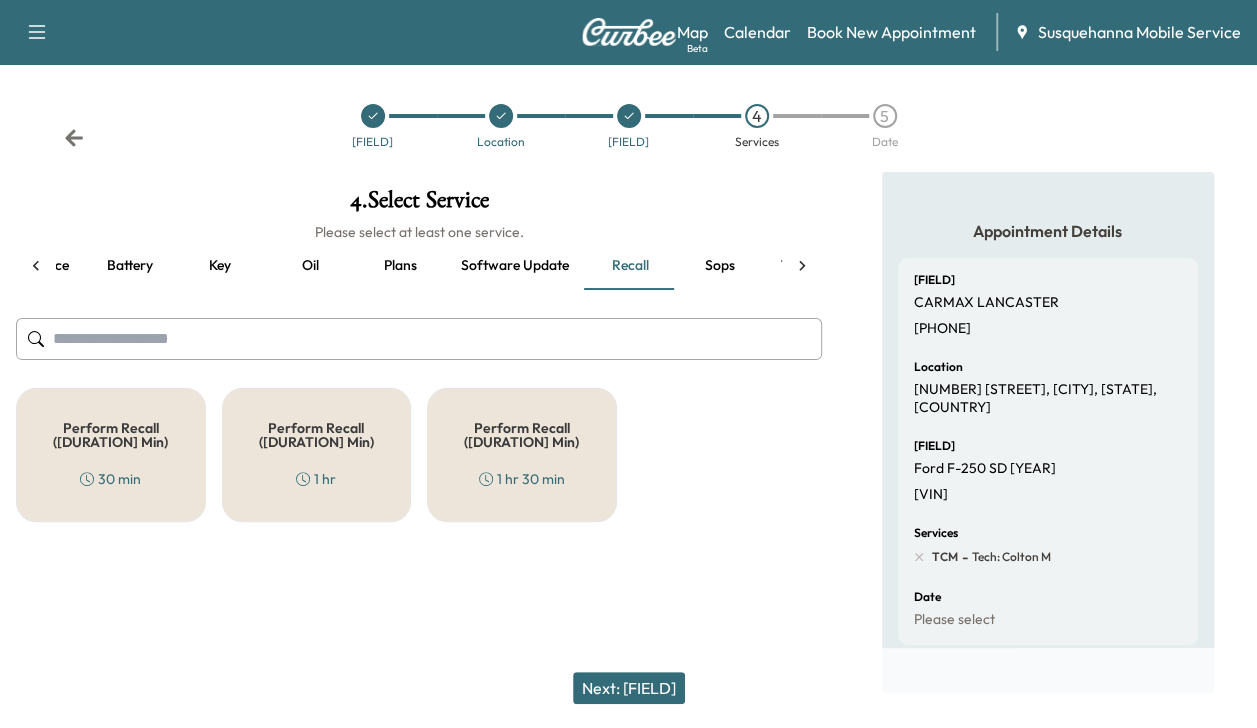 click on "Perform Recall ([DURATION] Min)" at bounding box center [111, 435] 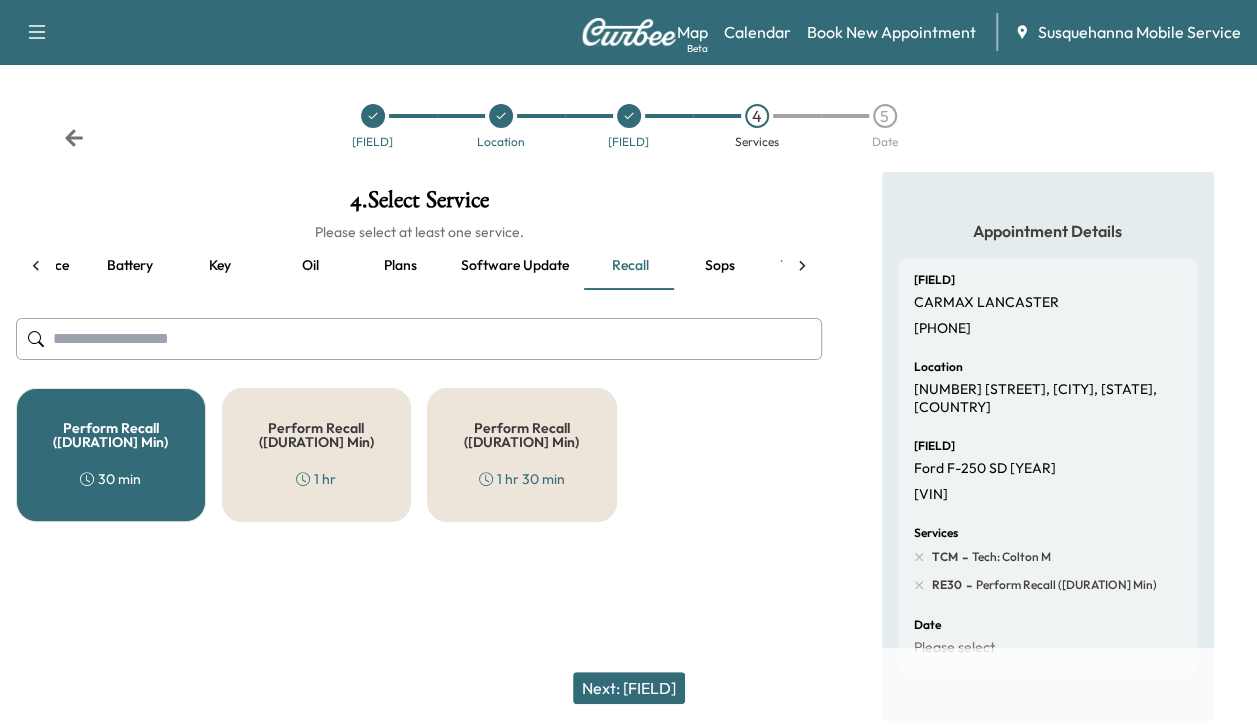 click on "Next: [FIELD]" at bounding box center (629, 688) 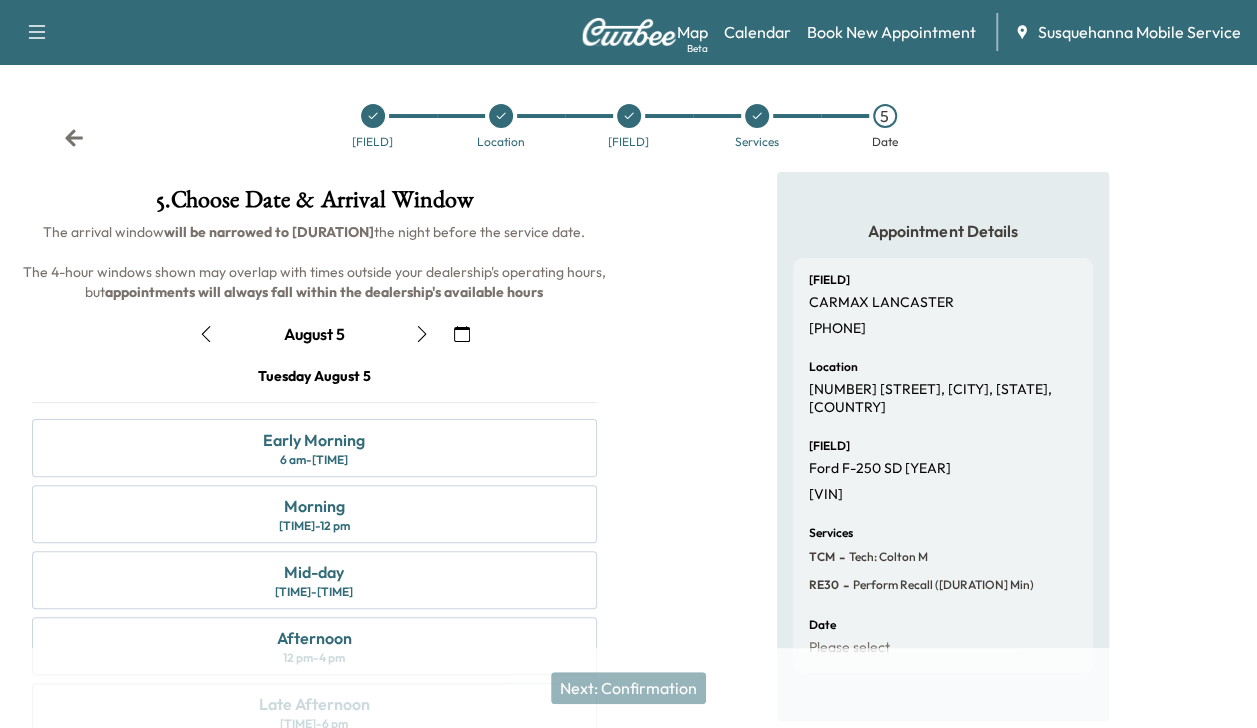 click at bounding box center (206, 334) 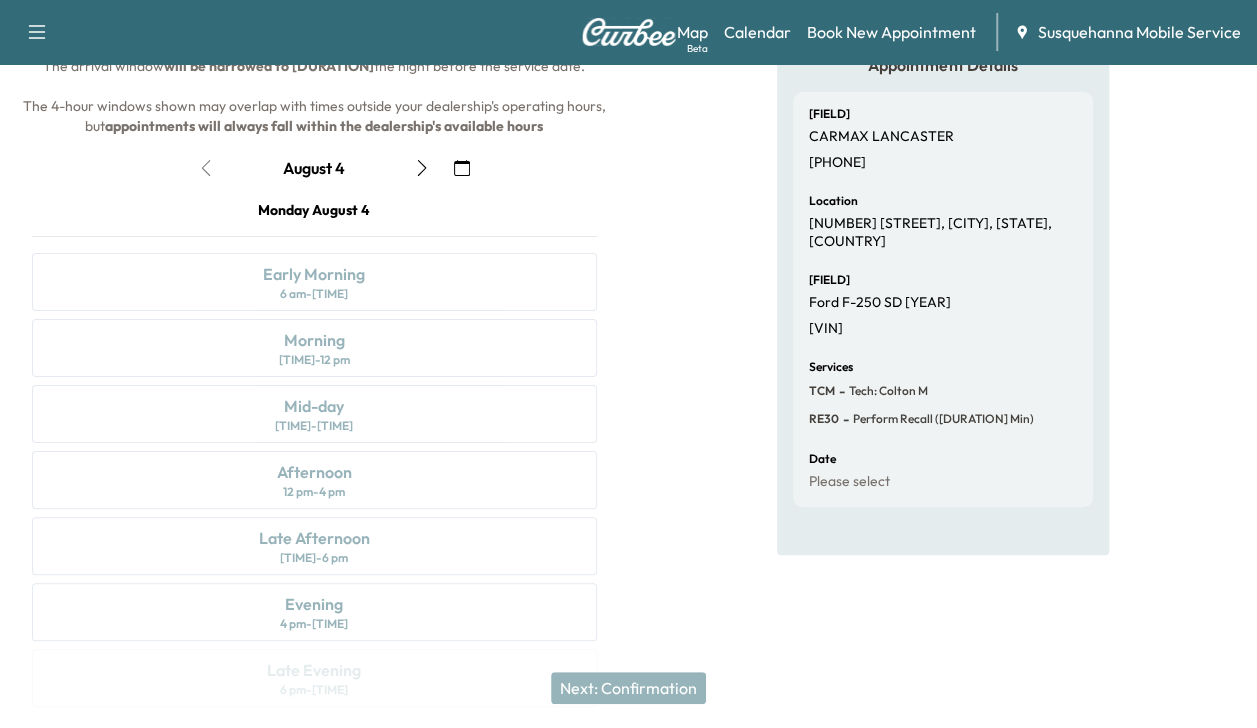 scroll, scrollTop: 227, scrollLeft: 0, axis: vertical 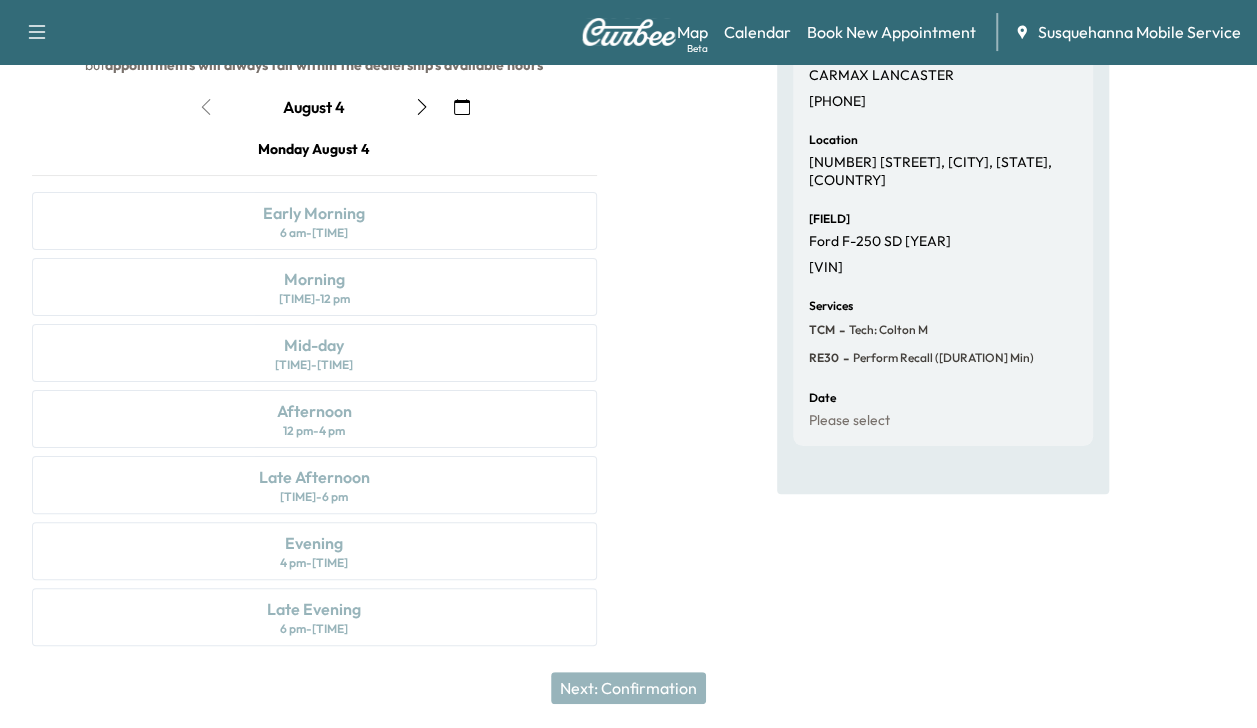 click on "Monday August 4 Early Morning 6 am  -  10 am Morning 8 am  -  12 pm Mid-day 10 am  -  2 pm Afternoon 12 pm  -  4 pm Late Afternoon 2 pm  -  6 pm Evening 4 pm  -  8 pm Late Evening 6 pm  -  10 pm" at bounding box center [314, 396] 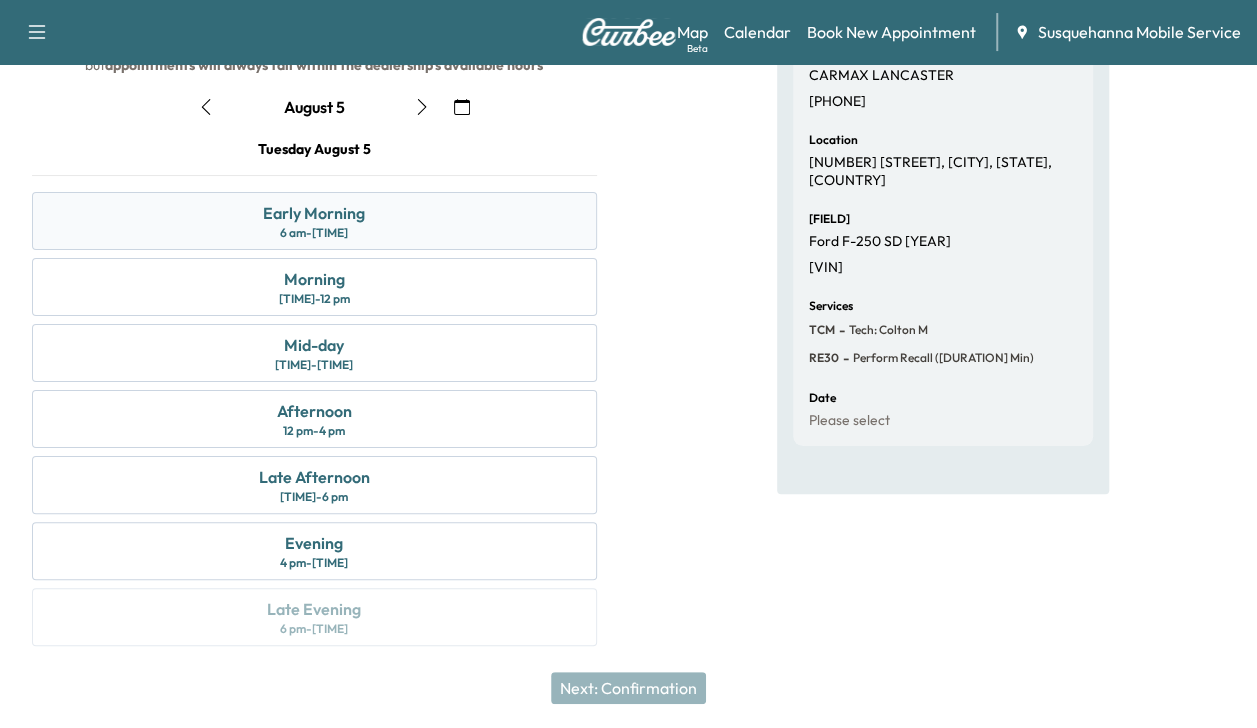 click on "Early Morning 6 am  -  10 am" at bounding box center (314, 221) 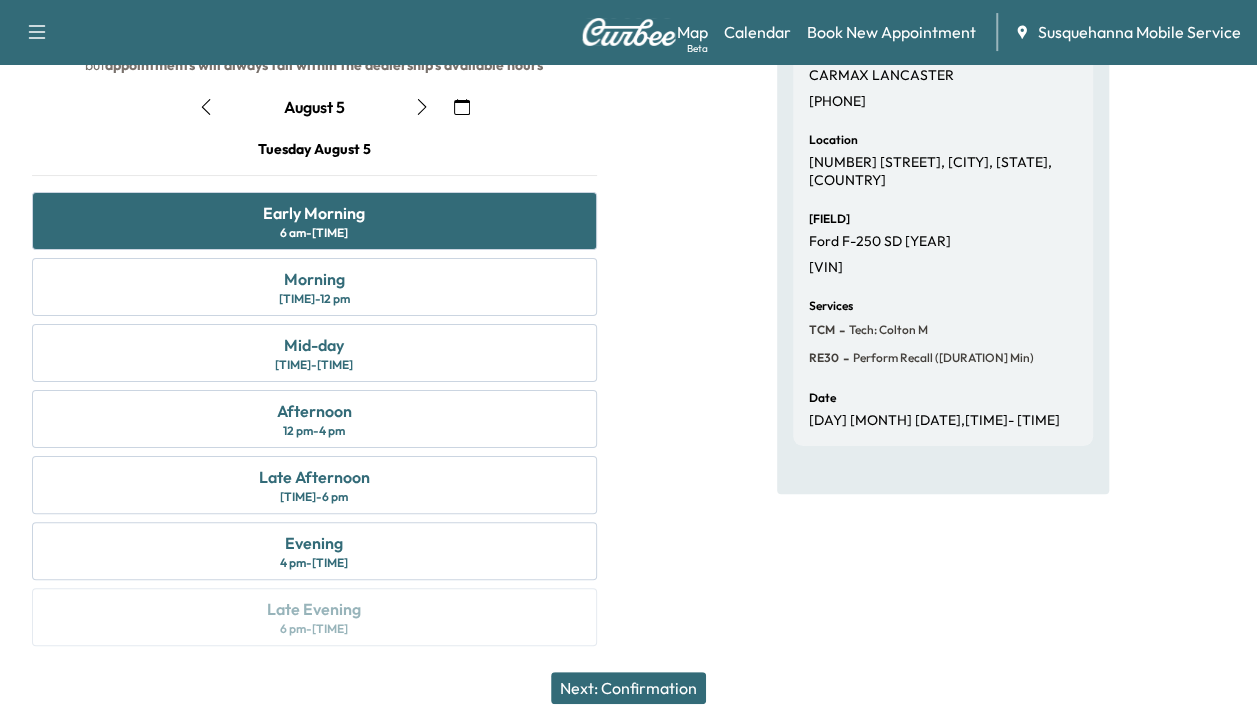 click on "Next: Confirmation" at bounding box center [628, 688] 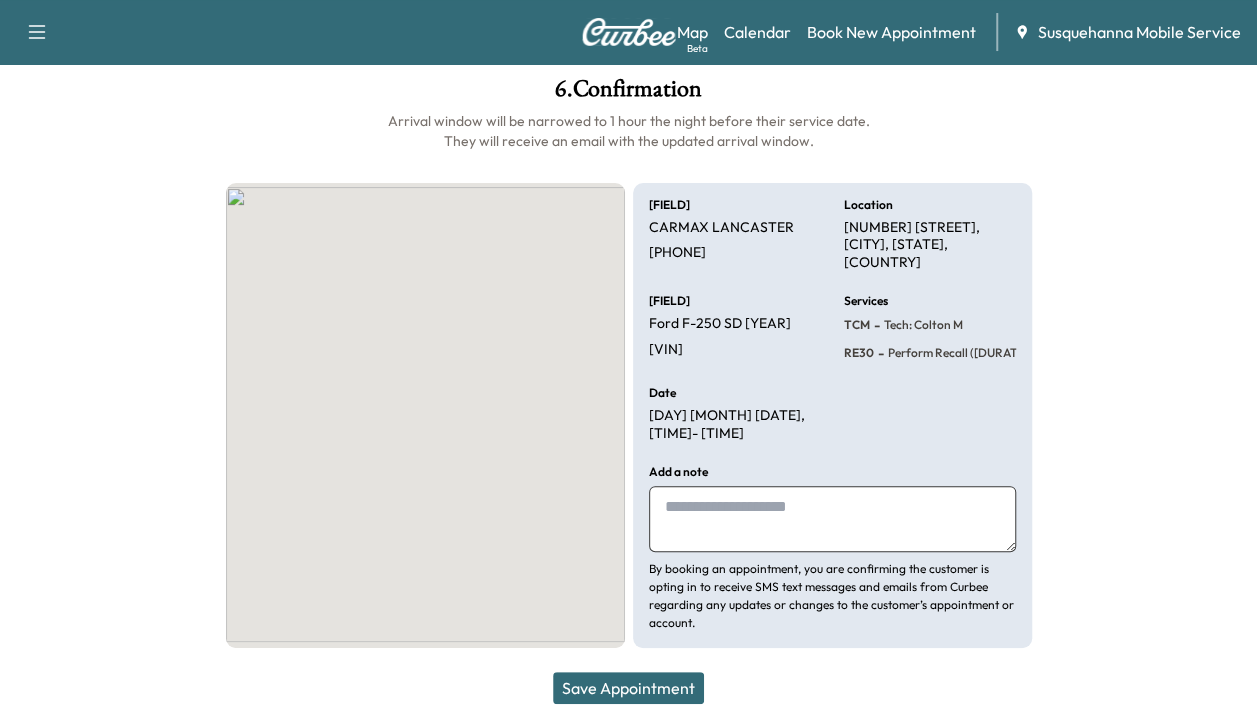 scroll, scrollTop: 100, scrollLeft: 0, axis: vertical 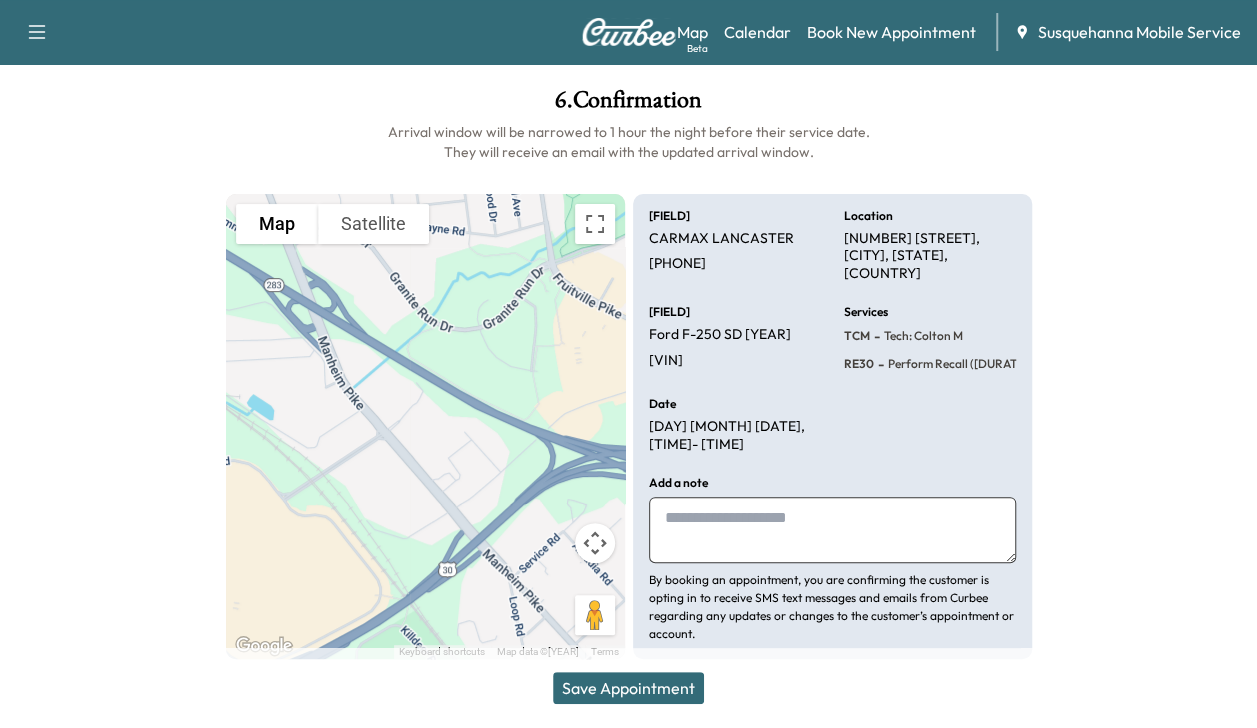 click on "Save Appointment" at bounding box center (628, 688) 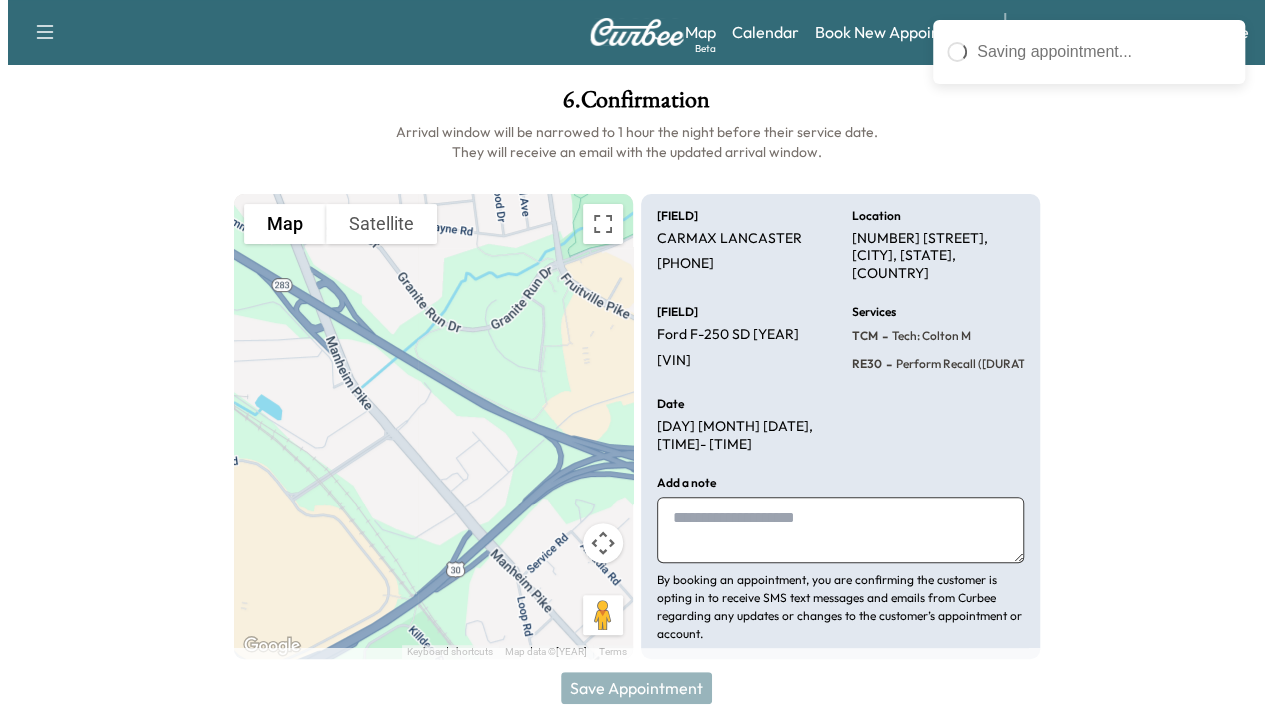 scroll, scrollTop: 0, scrollLeft: 0, axis: both 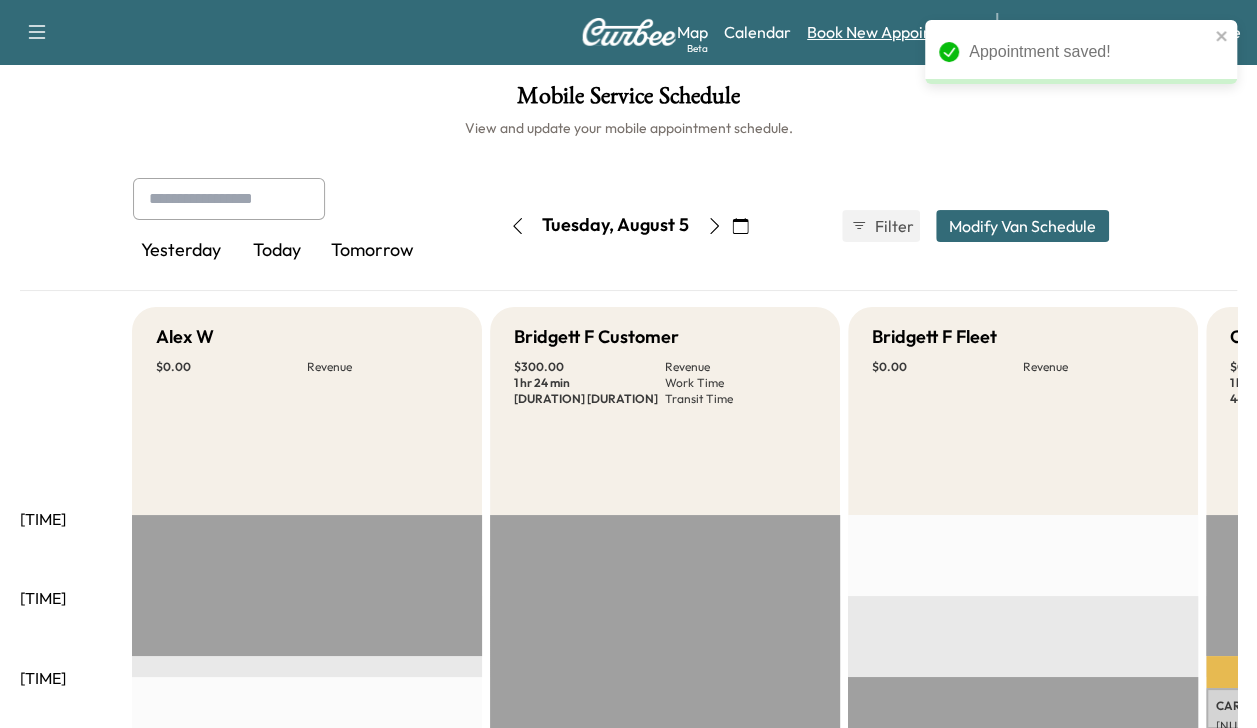 click on "Book New Appointment" at bounding box center [891, 32] 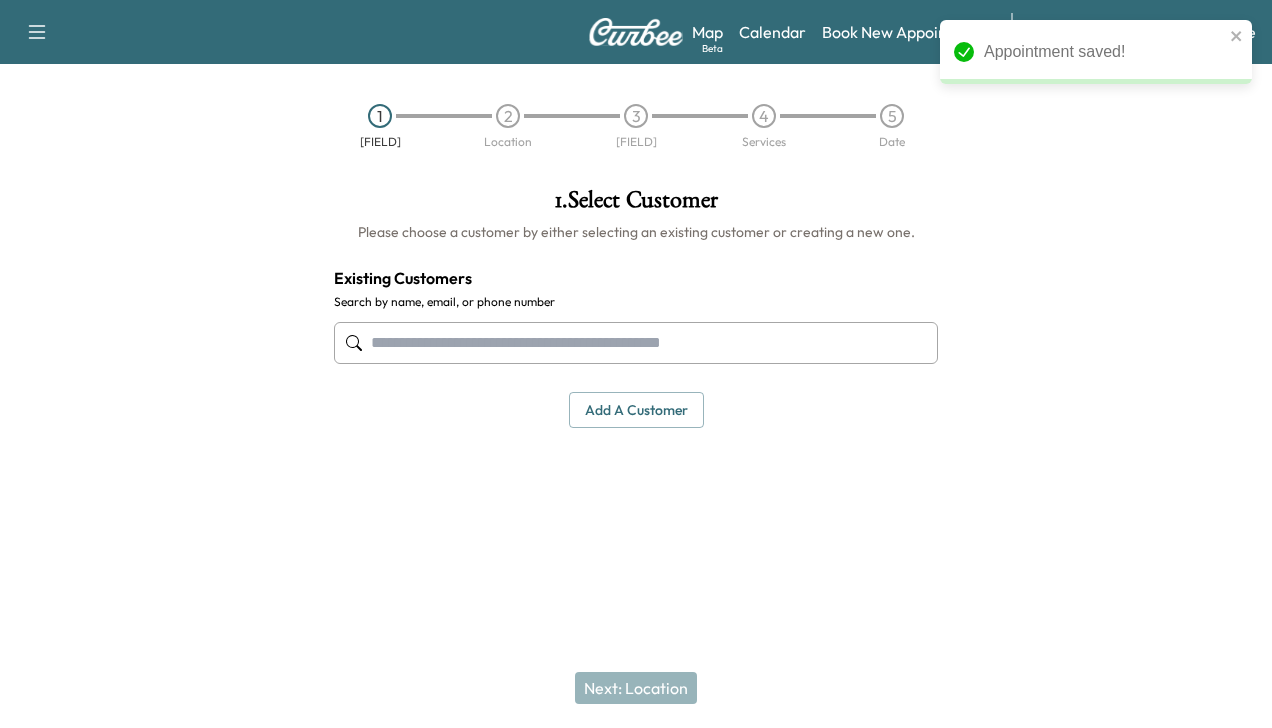click at bounding box center [636, 343] 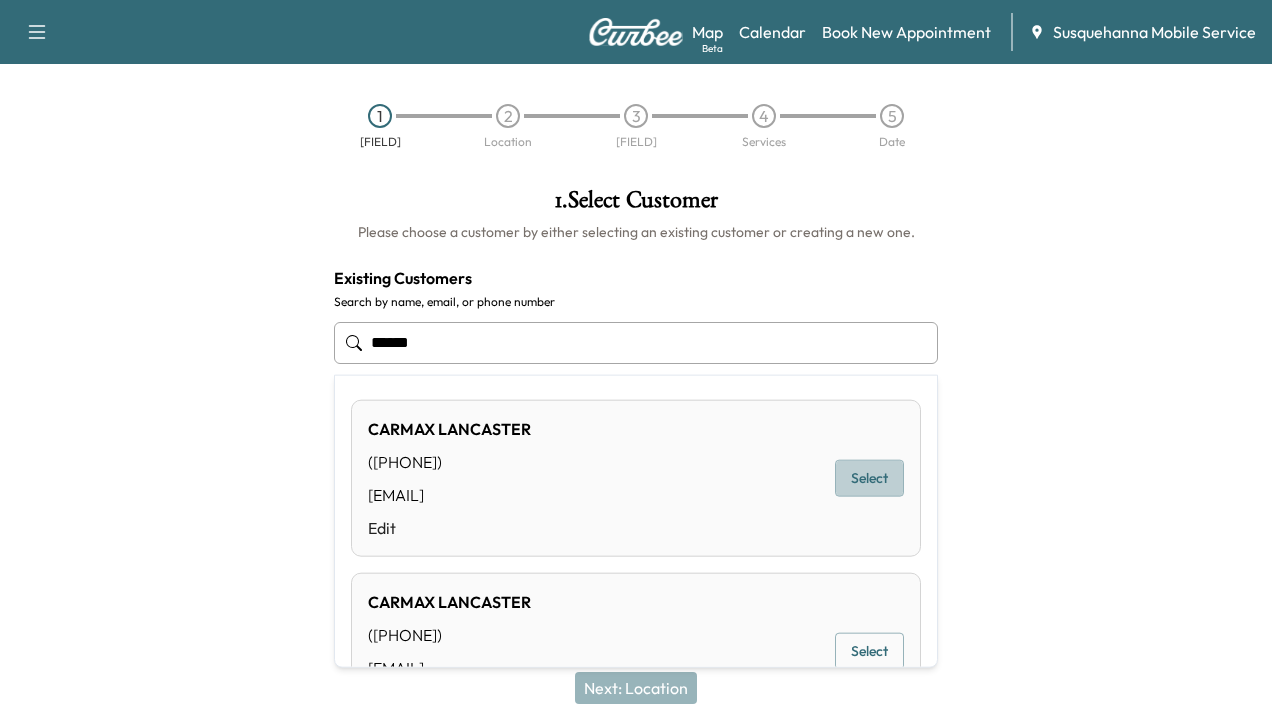 click on "Select" at bounding box center (869, 478) 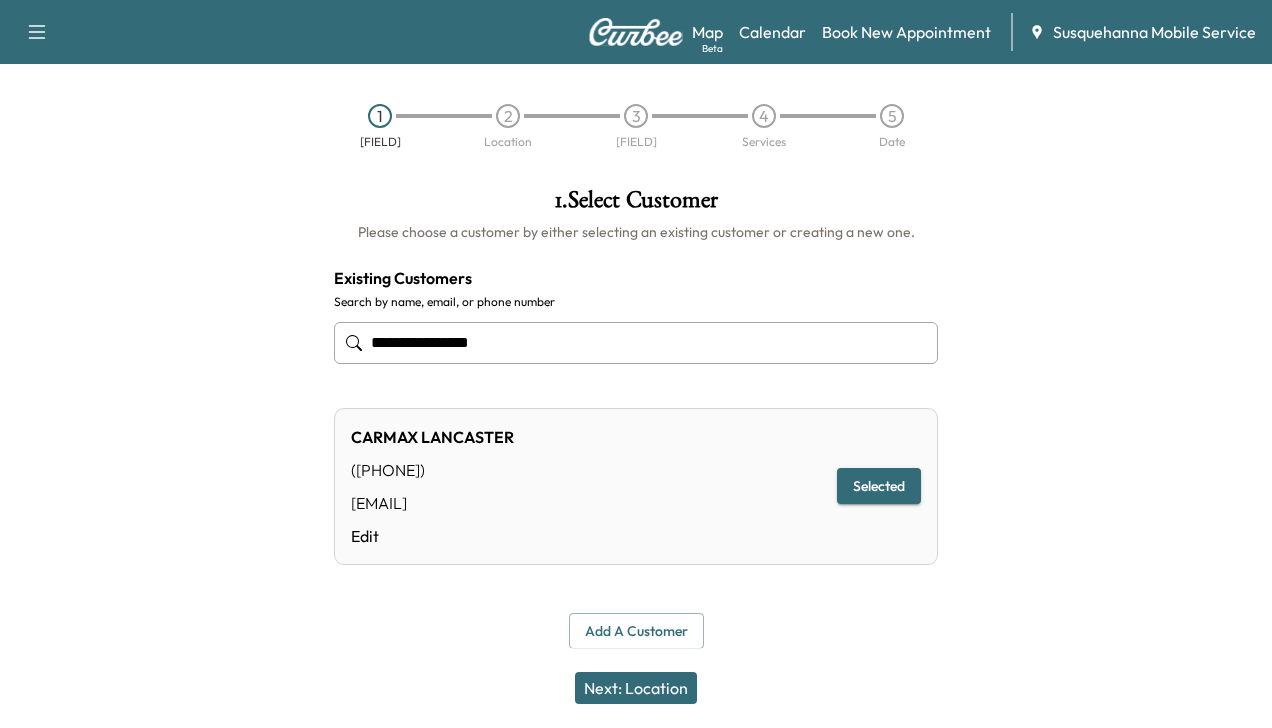 type on "**********" 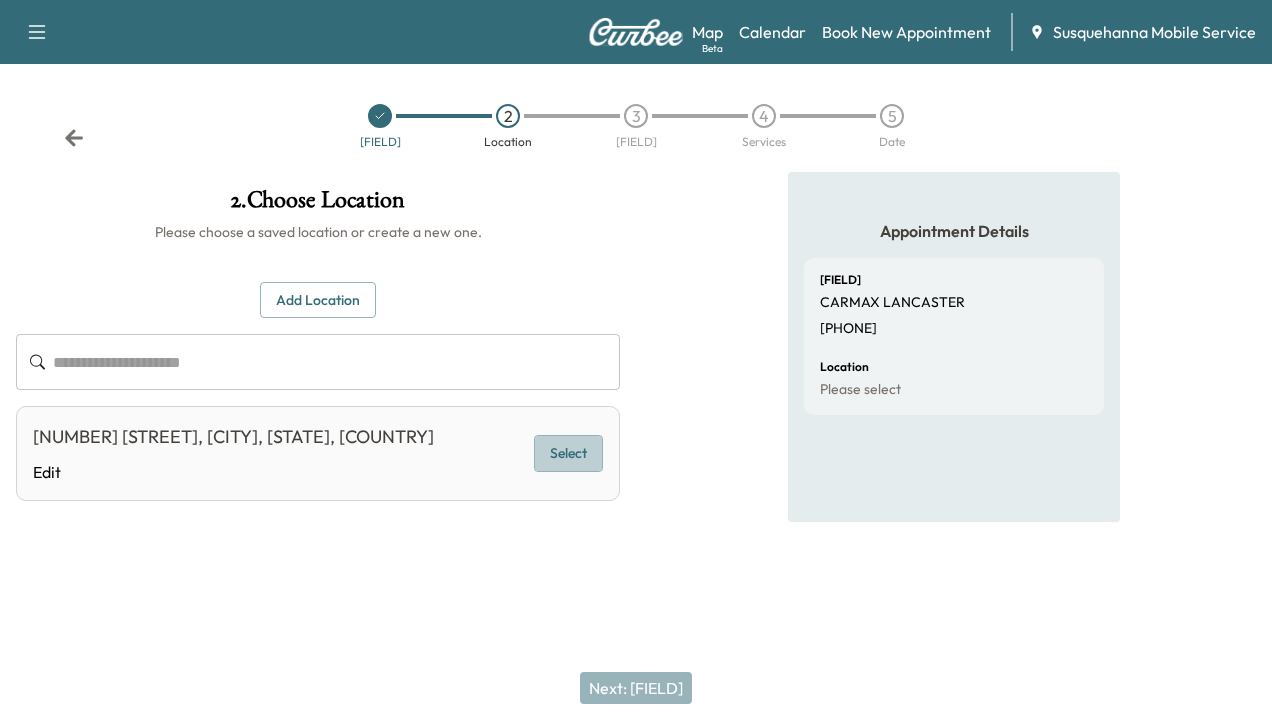 click on "Select" at bounding box center [568, 453] 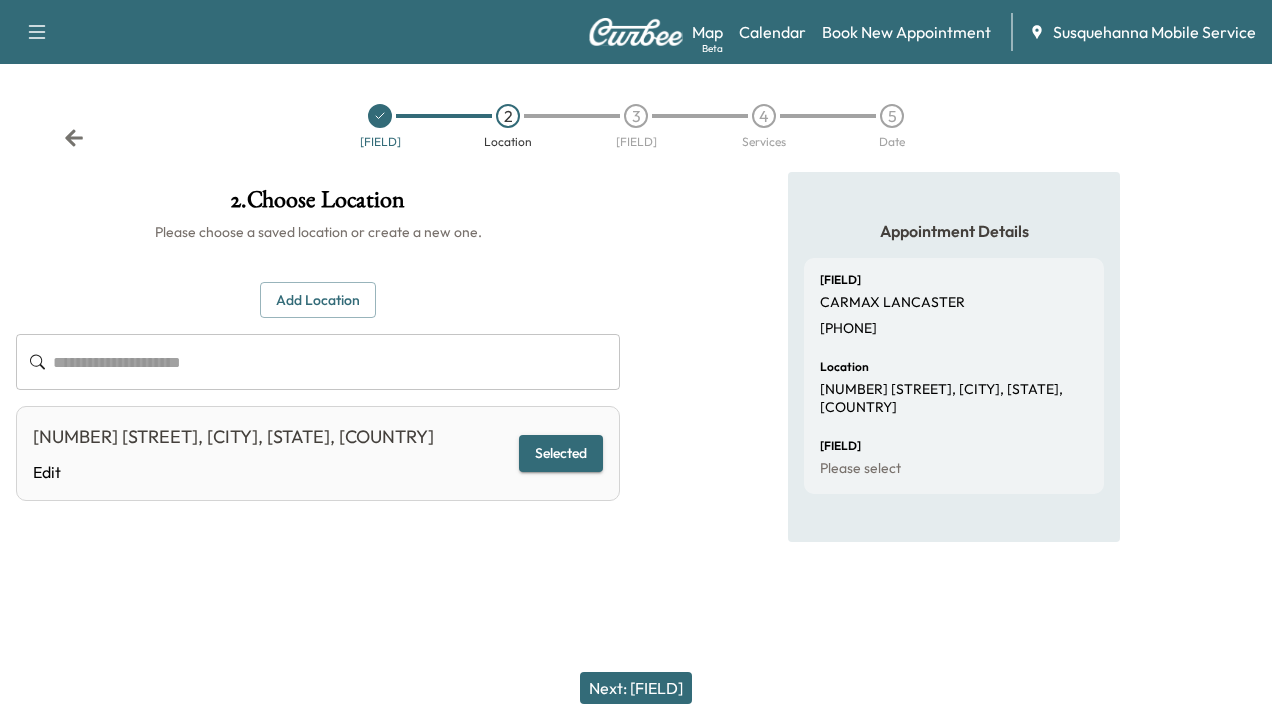 click on "Next: [FIELD]" at bounding box center [636, 688] 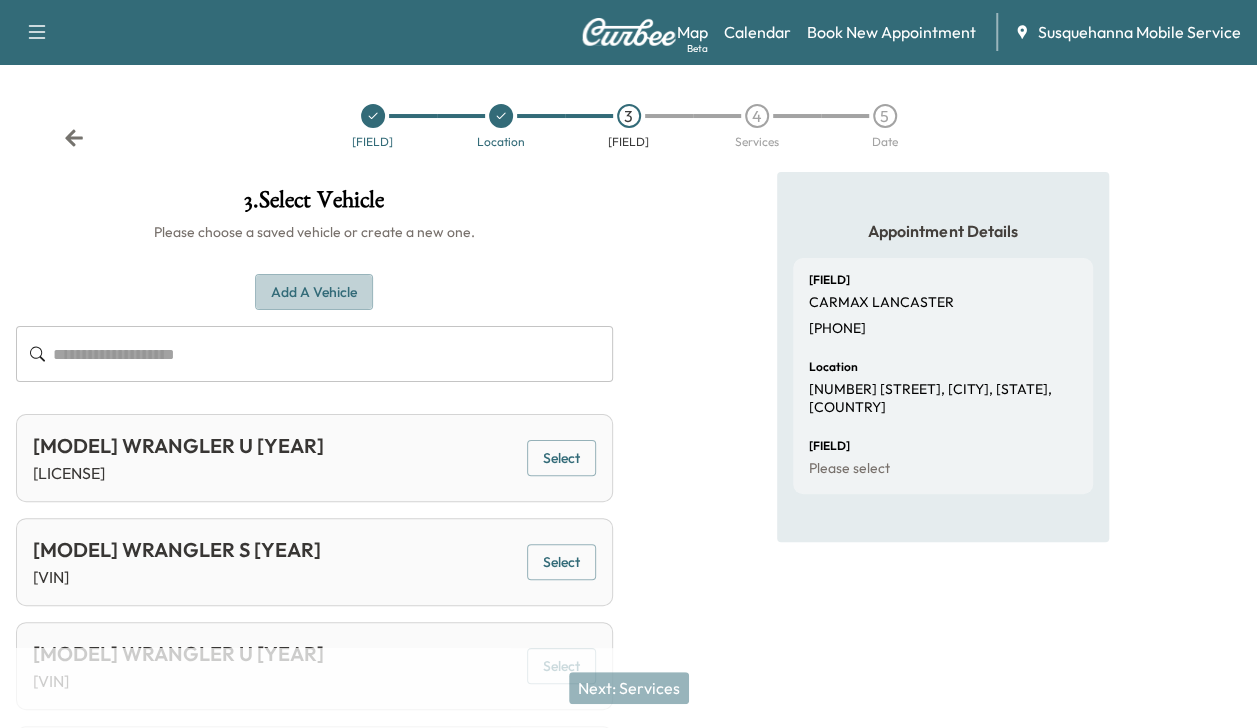 click on "Add a Vehicle" at bounding box center [314, 292] 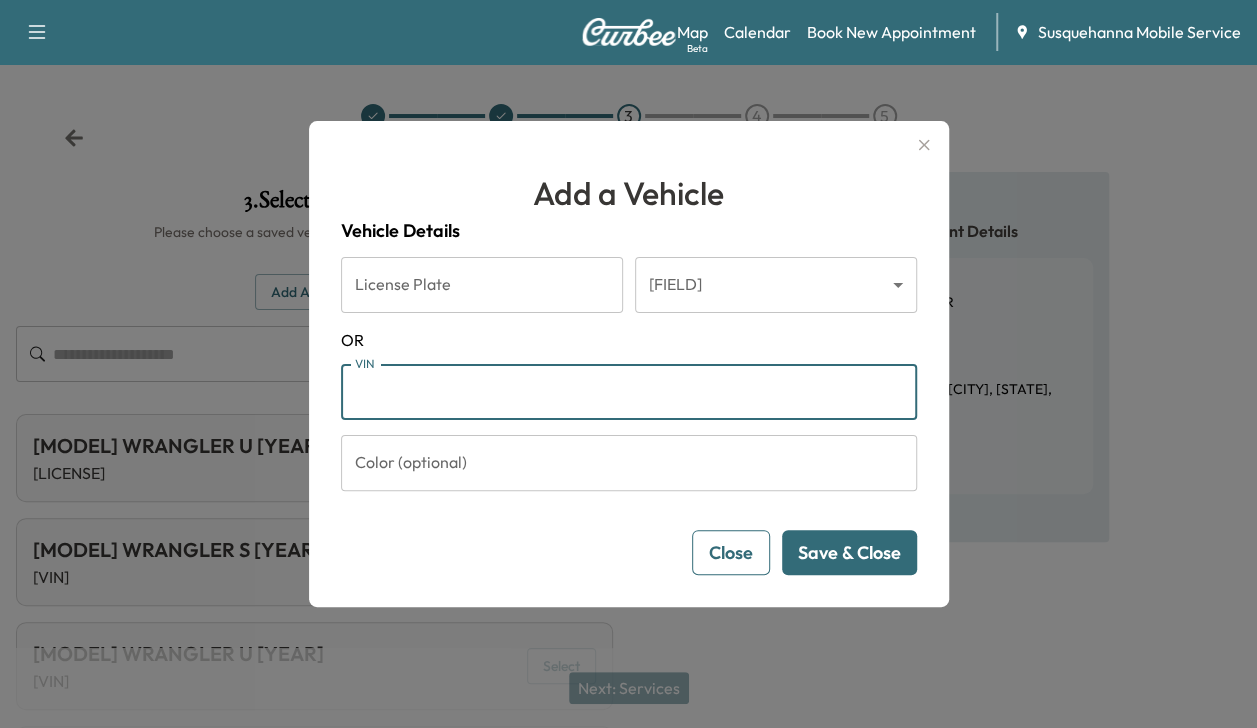 click on "VIN" at bounding box center (629, 392) 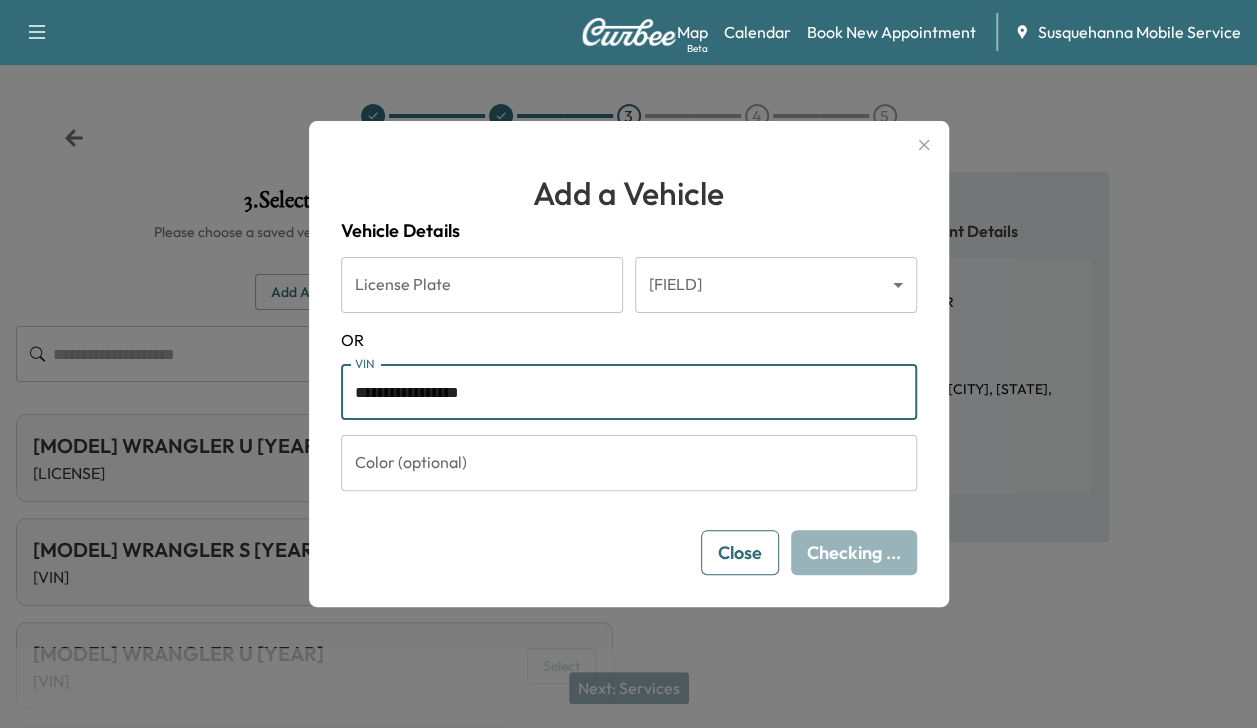 type on "**********" 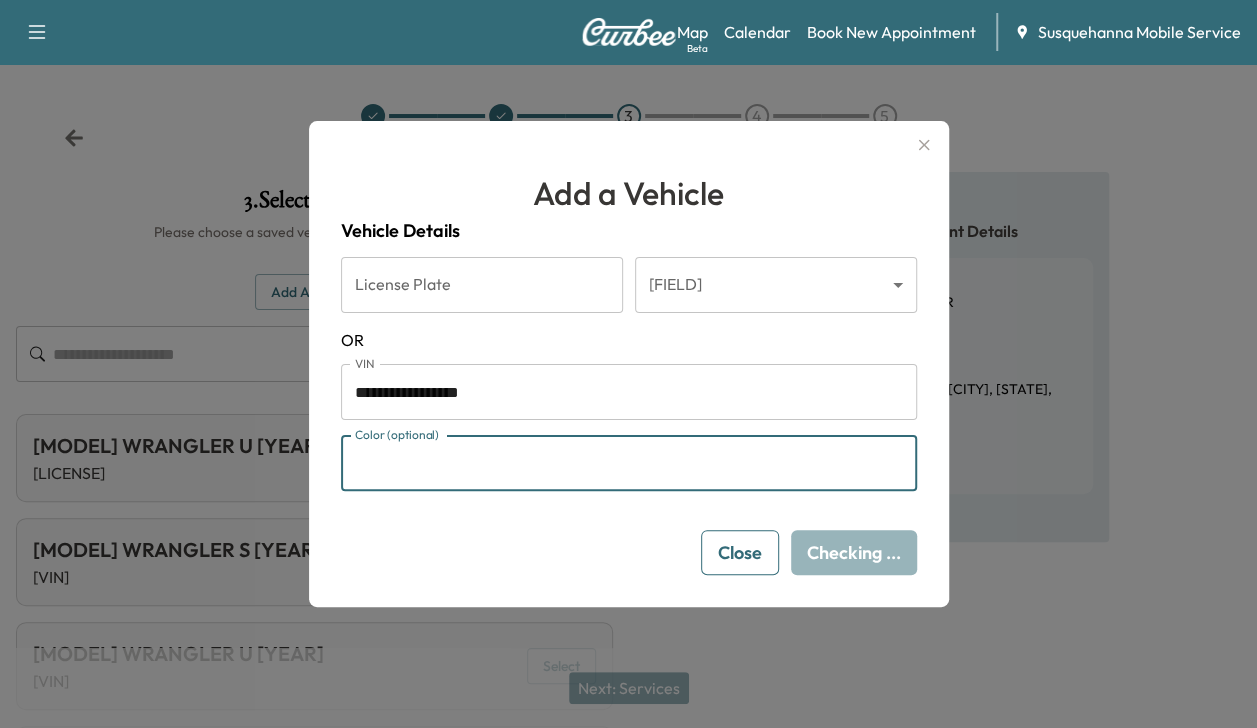 click on "Color (optional)" at bounding box center (629, 463) 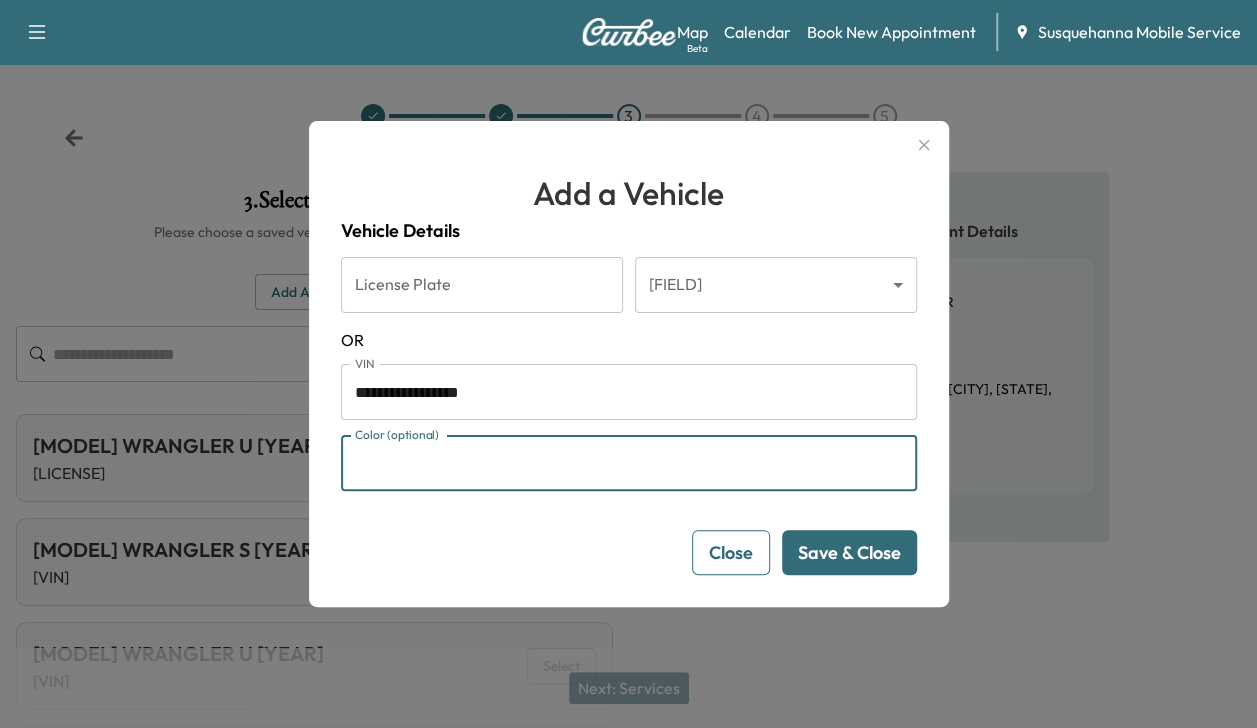 type on "****" 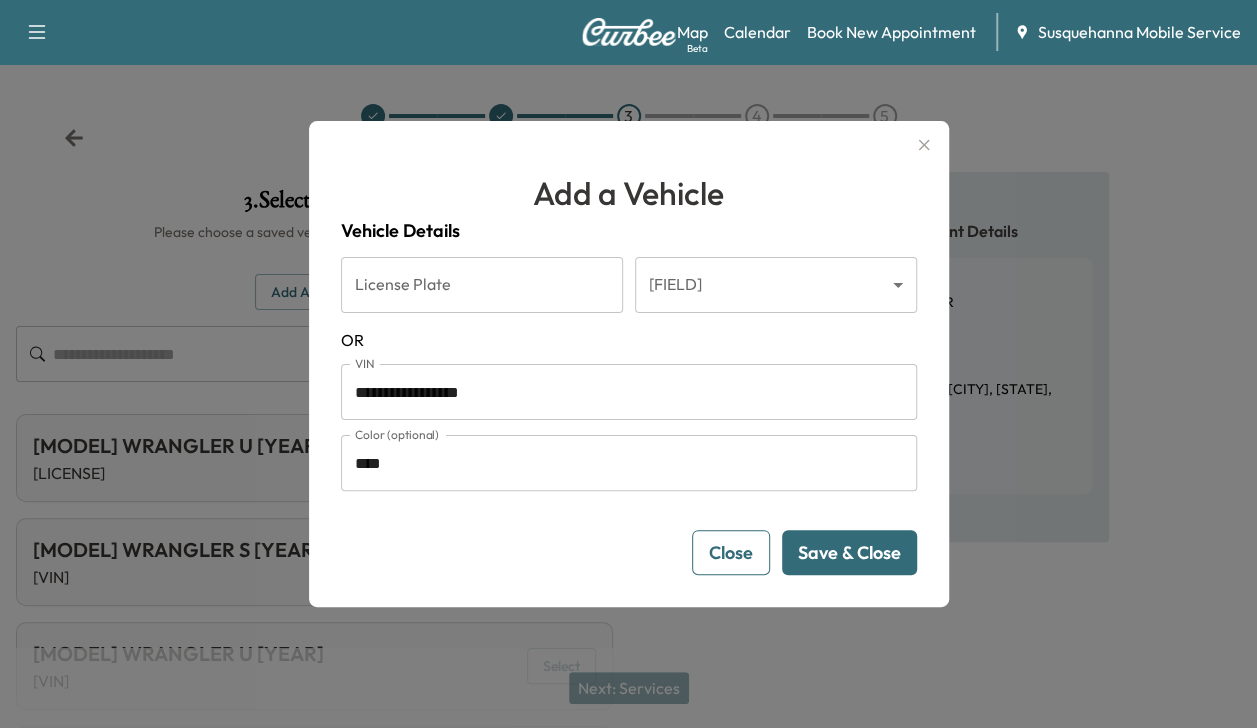 click on "Save & Close" at bounding box center [849, 552] 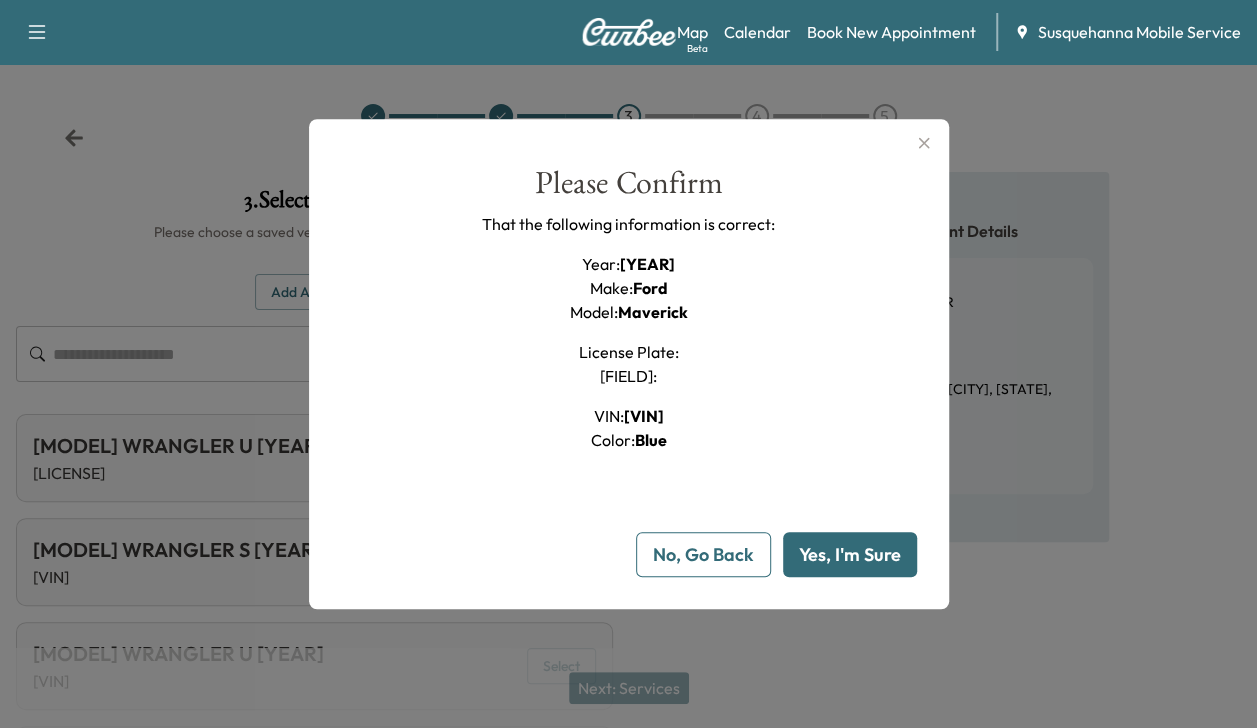 click on "Yes, I'm Sure" at bounding box center (850, 554) 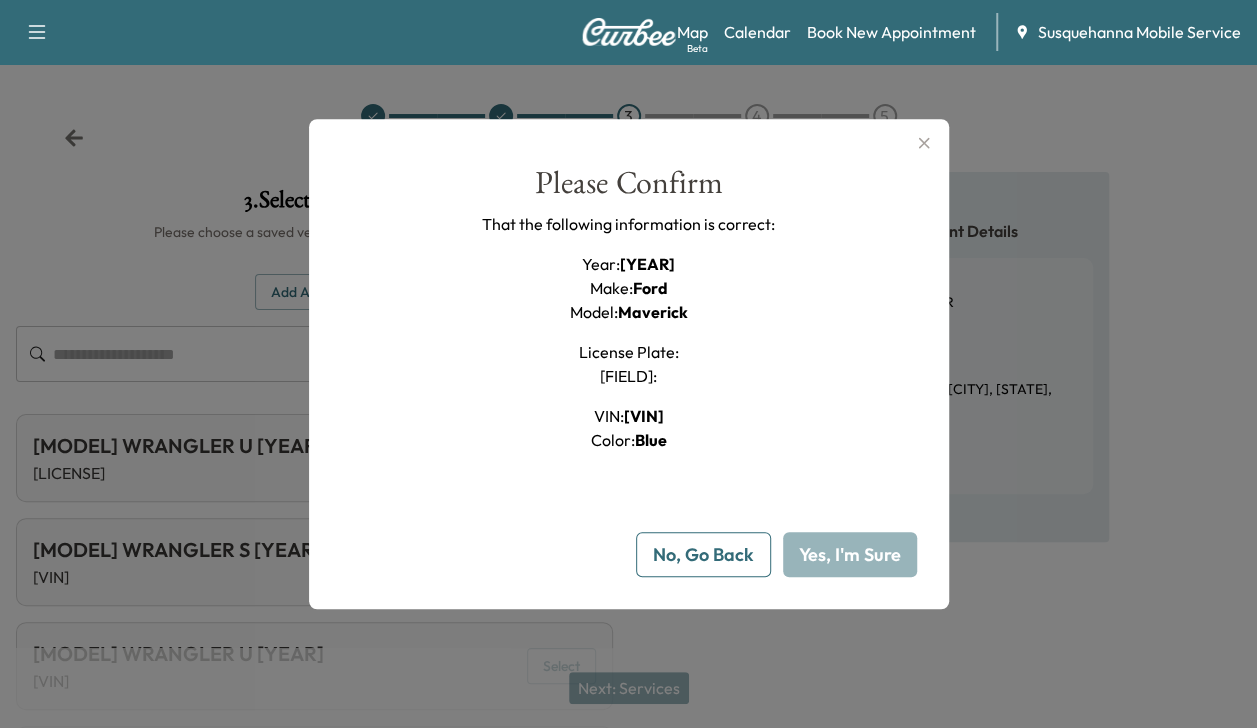 type 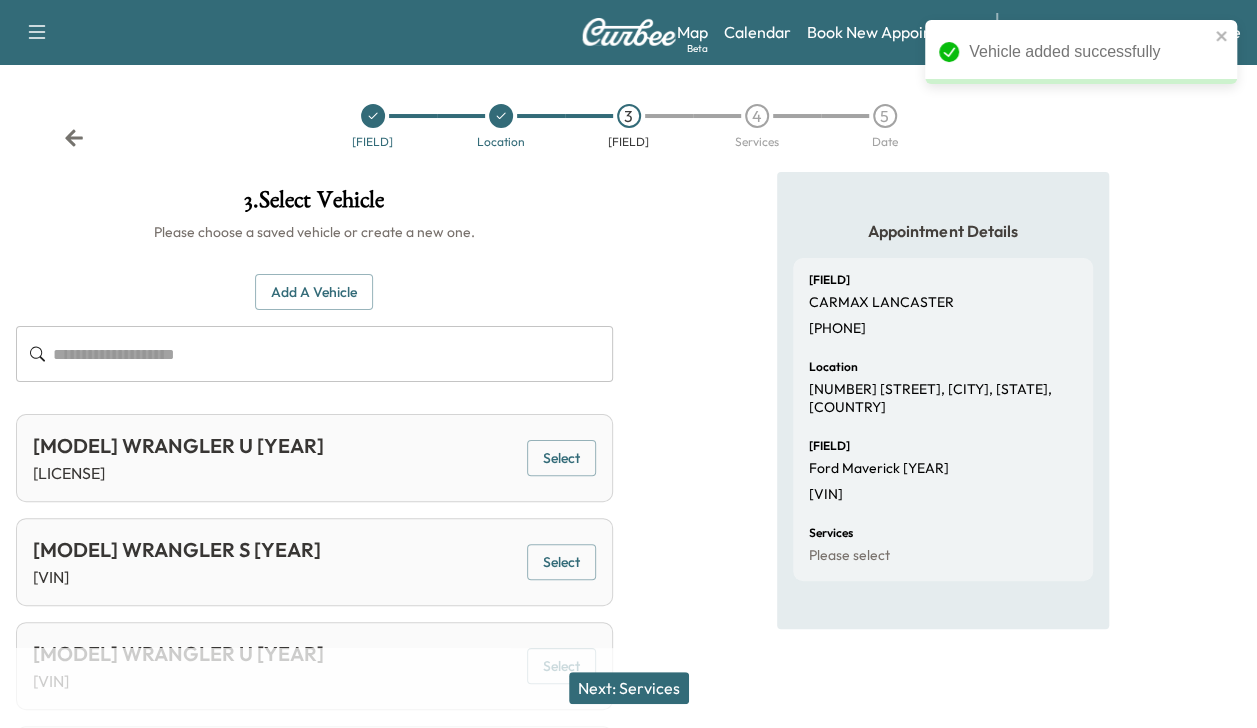 click on "Next: Services" at bounding box center [629, 688] 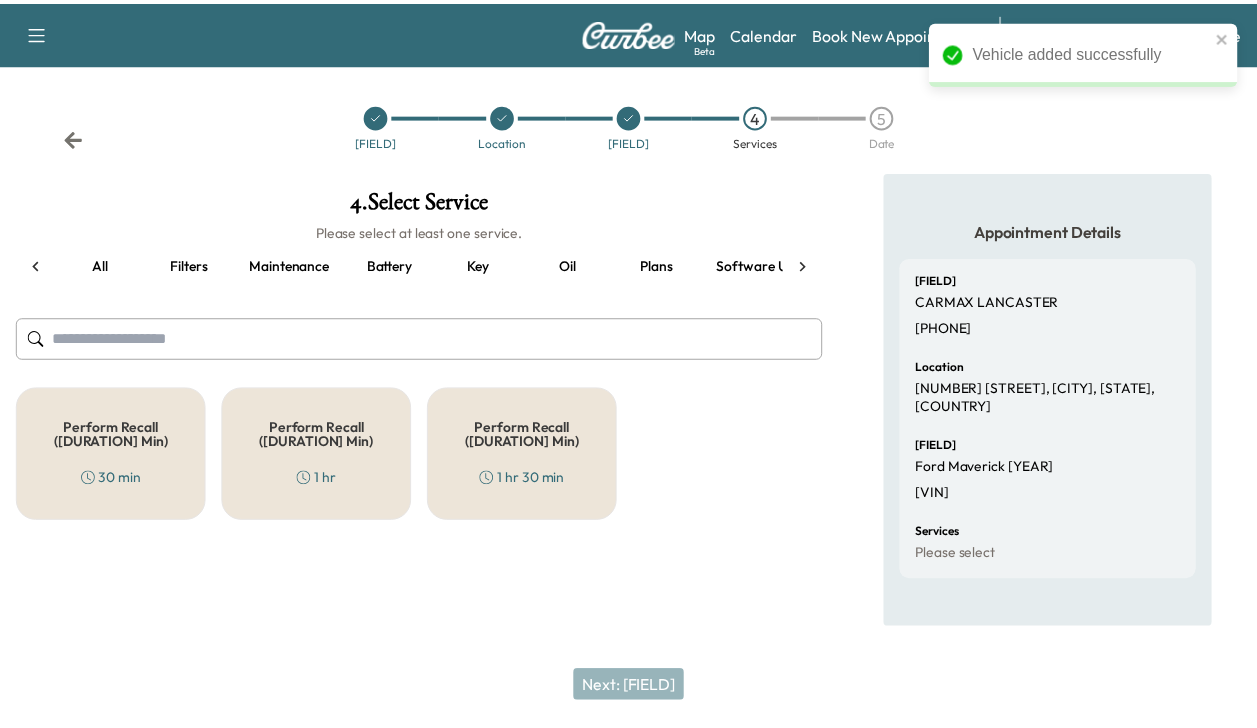 scroll, scrollTop: 0, scrollLeft: 66, axis: horizontal 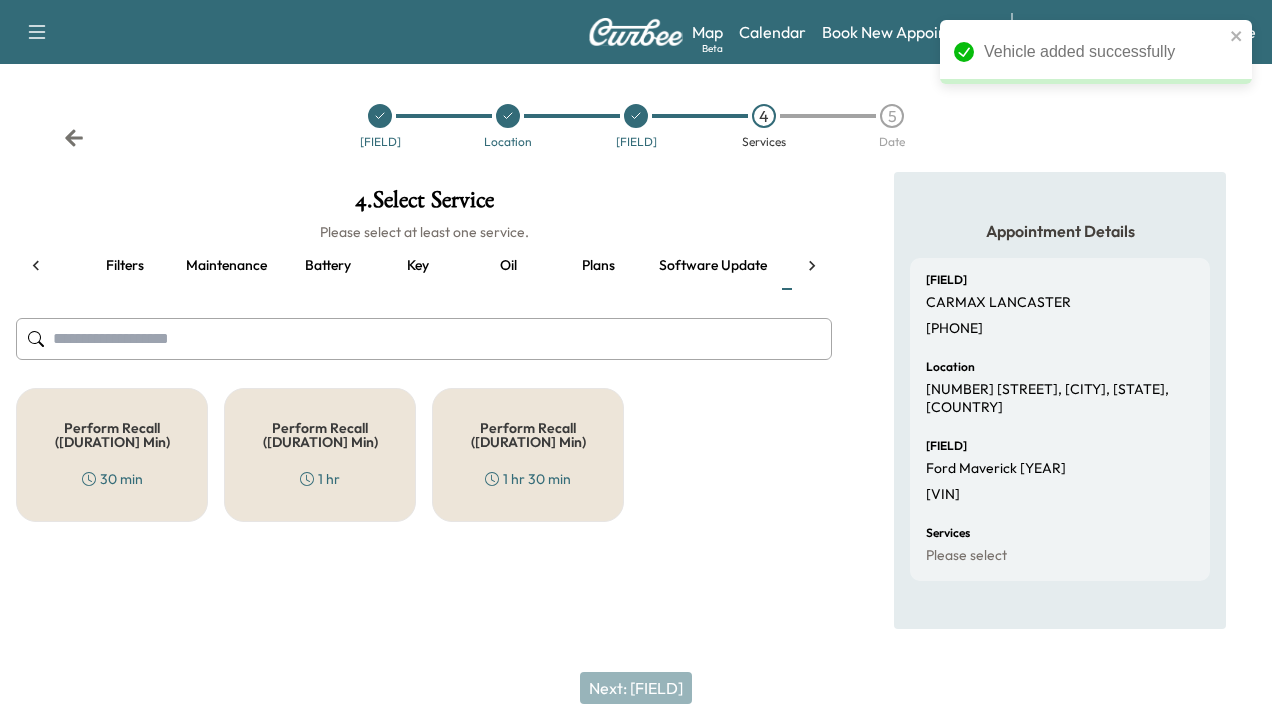 click on "Perform Recall (30 Min) 30 min" at bounding box center (112, 455) 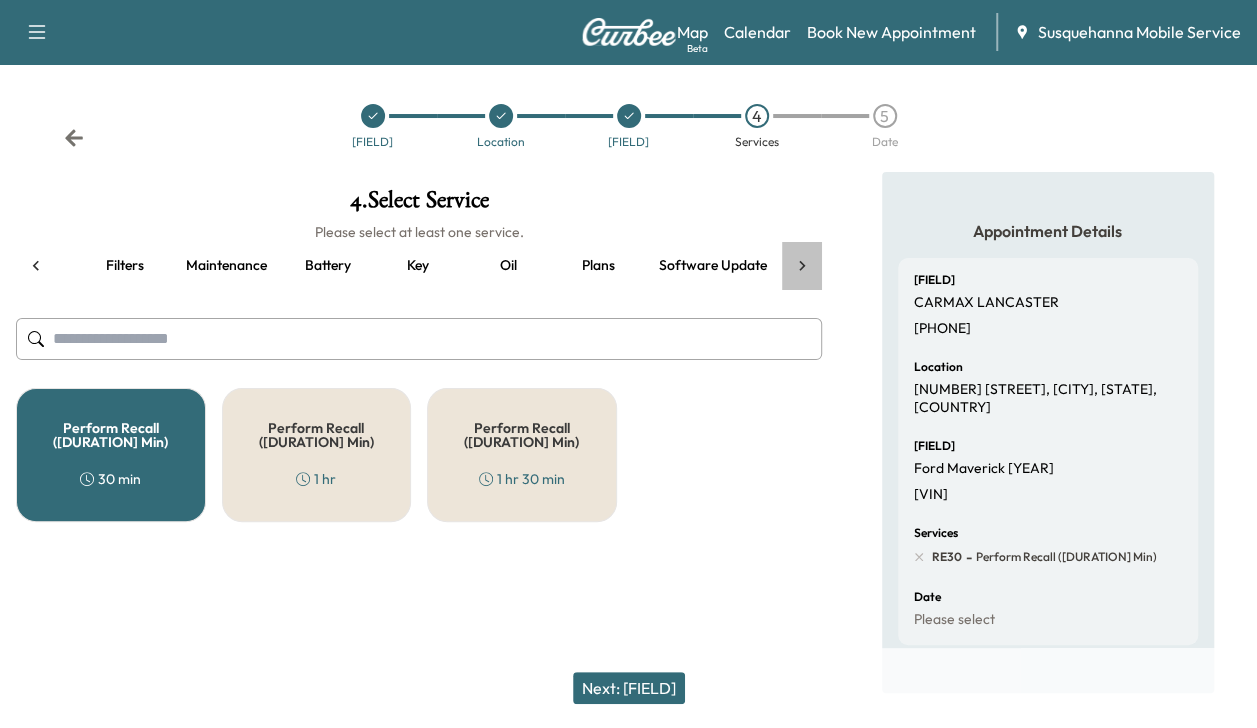 click 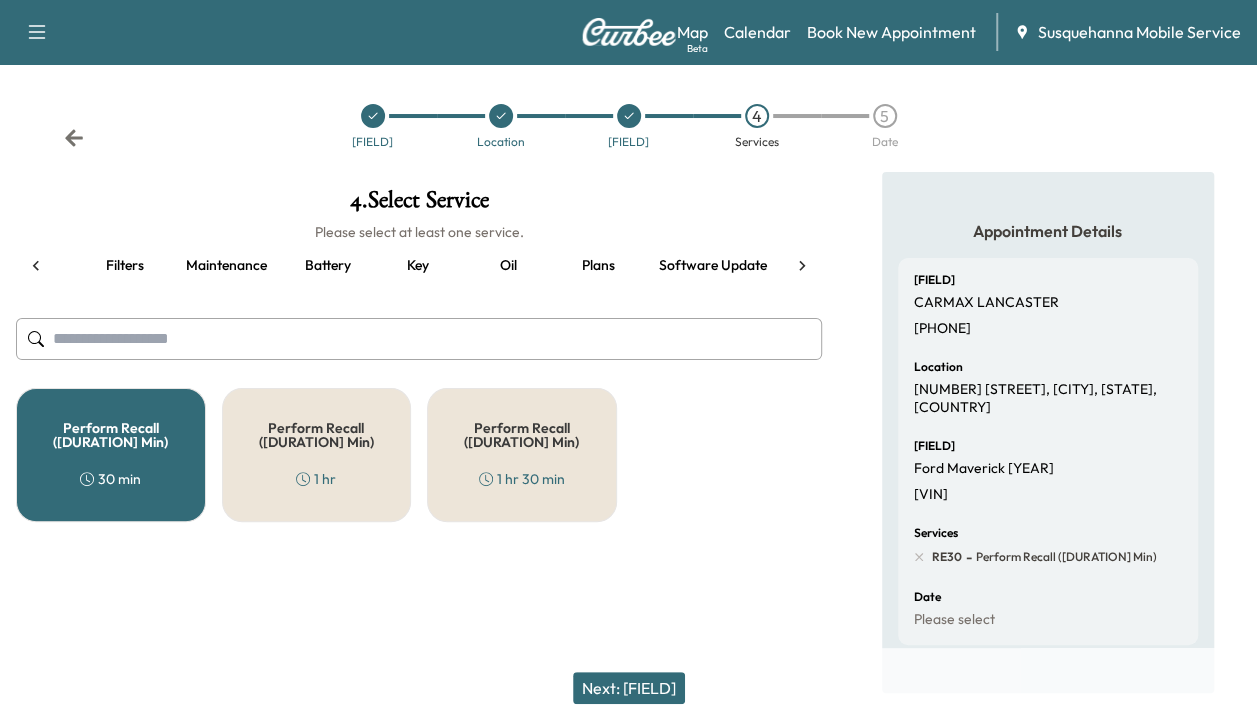scroll, scrollTop: 0, scrollLeft: 344, axis: horizontal 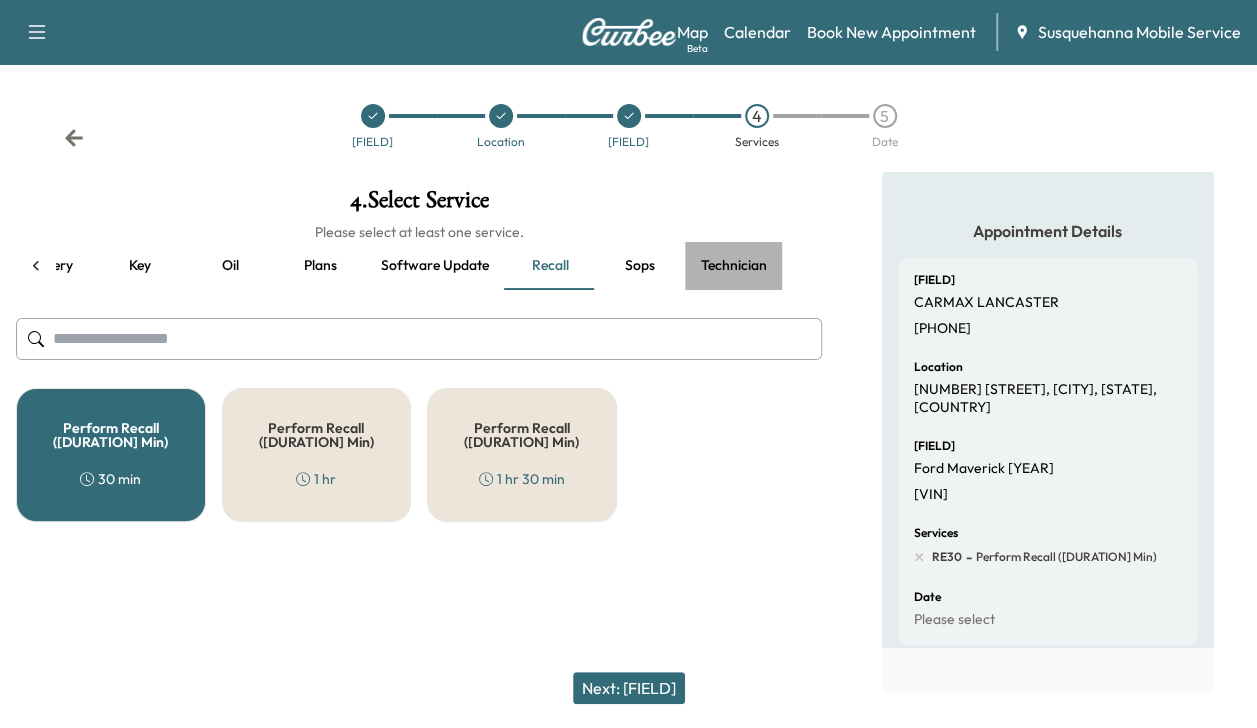click on "Technician" at bounding box center [734, 266] 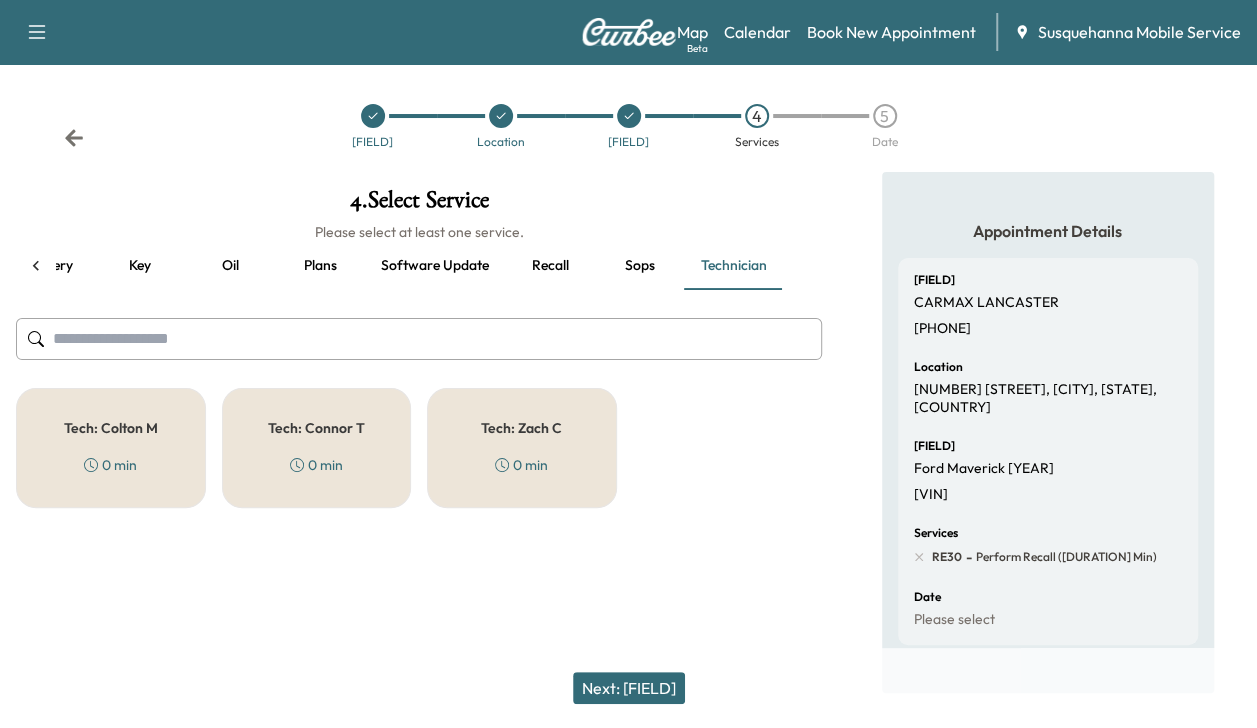 click on "Tech: [PERSON] [DURATION]" at bounding box center (111, 448) 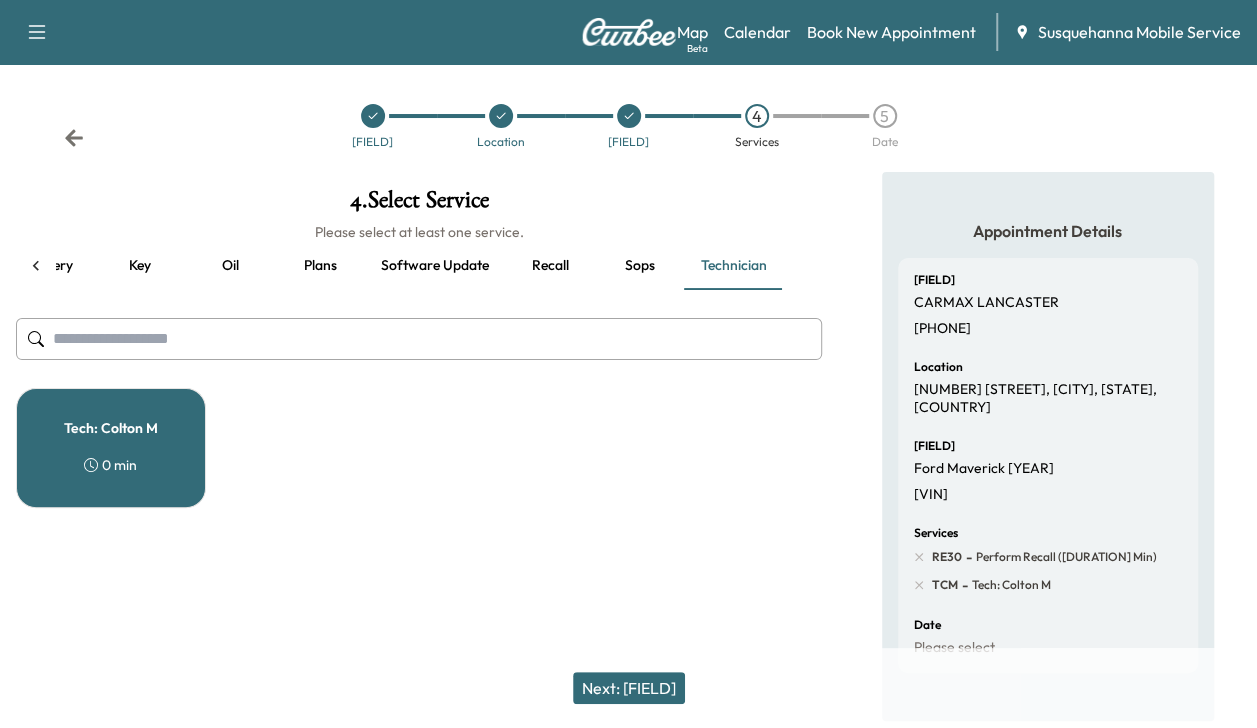 click on "Next: [FIELD]" at bounding box center (629, 688) 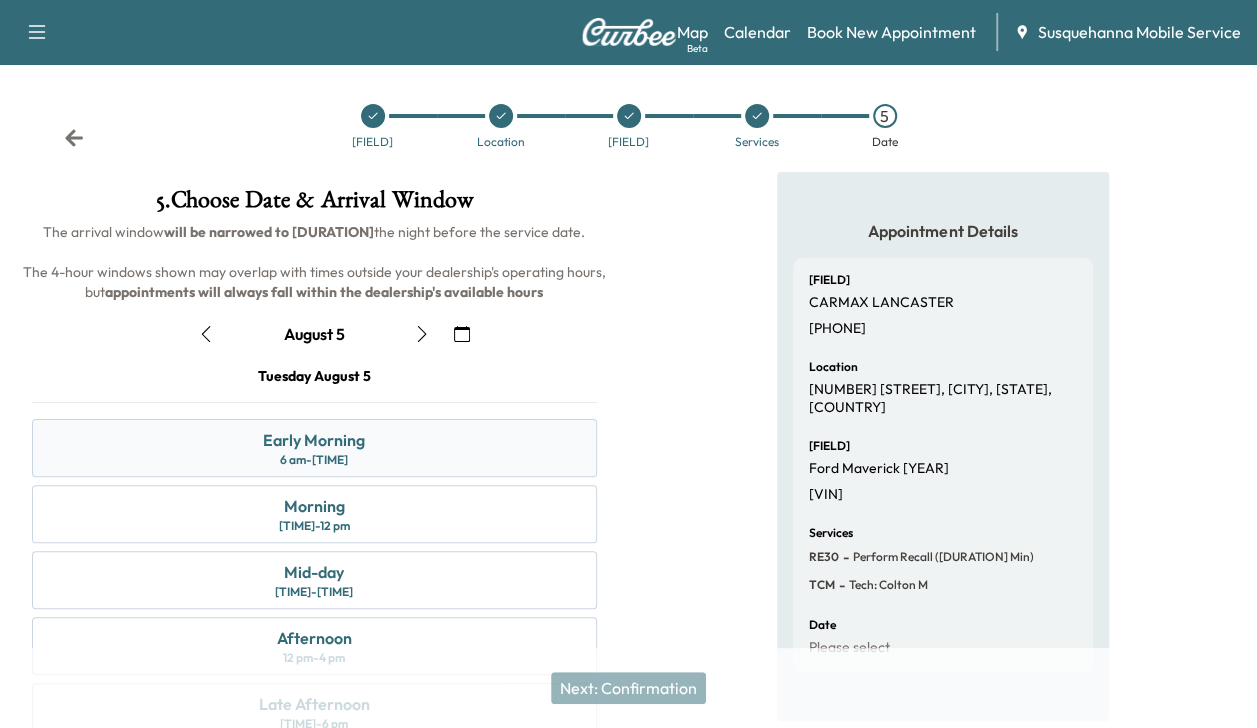 click on "Early Morning 6 am  -  10 am" at bounding box center (314, 448) 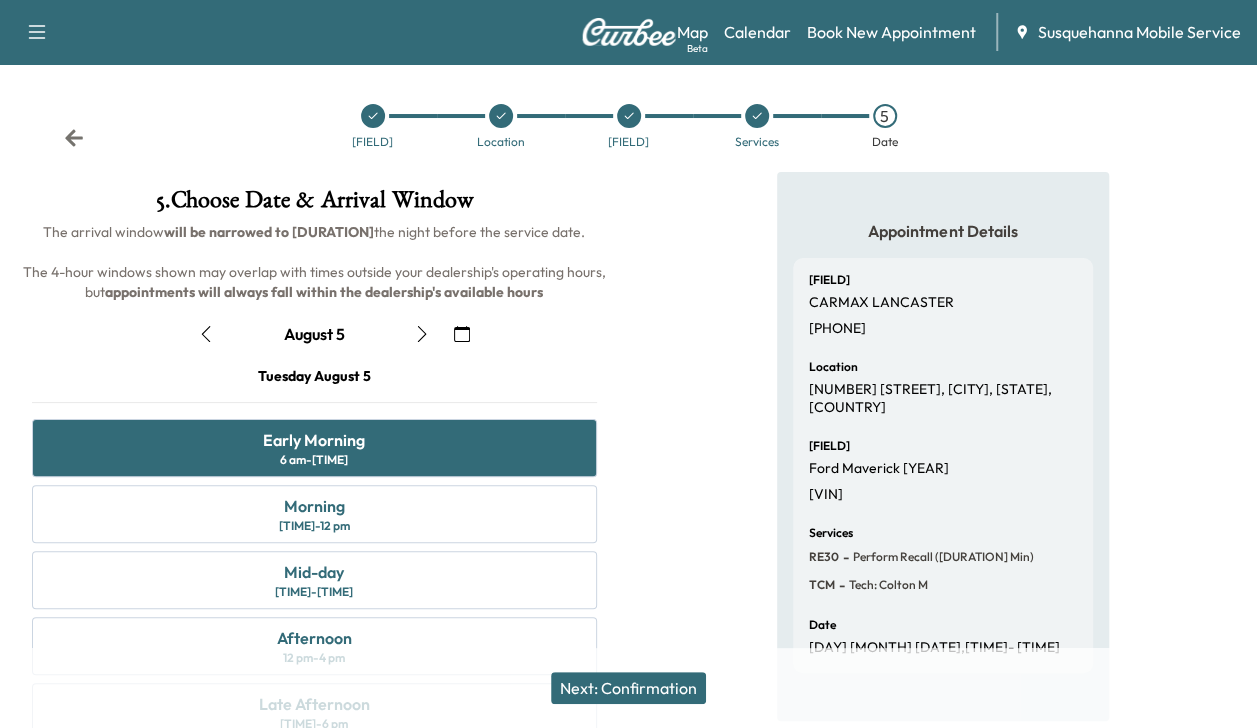 click on "Next: Confirmation" at bounding box center (628, 688) 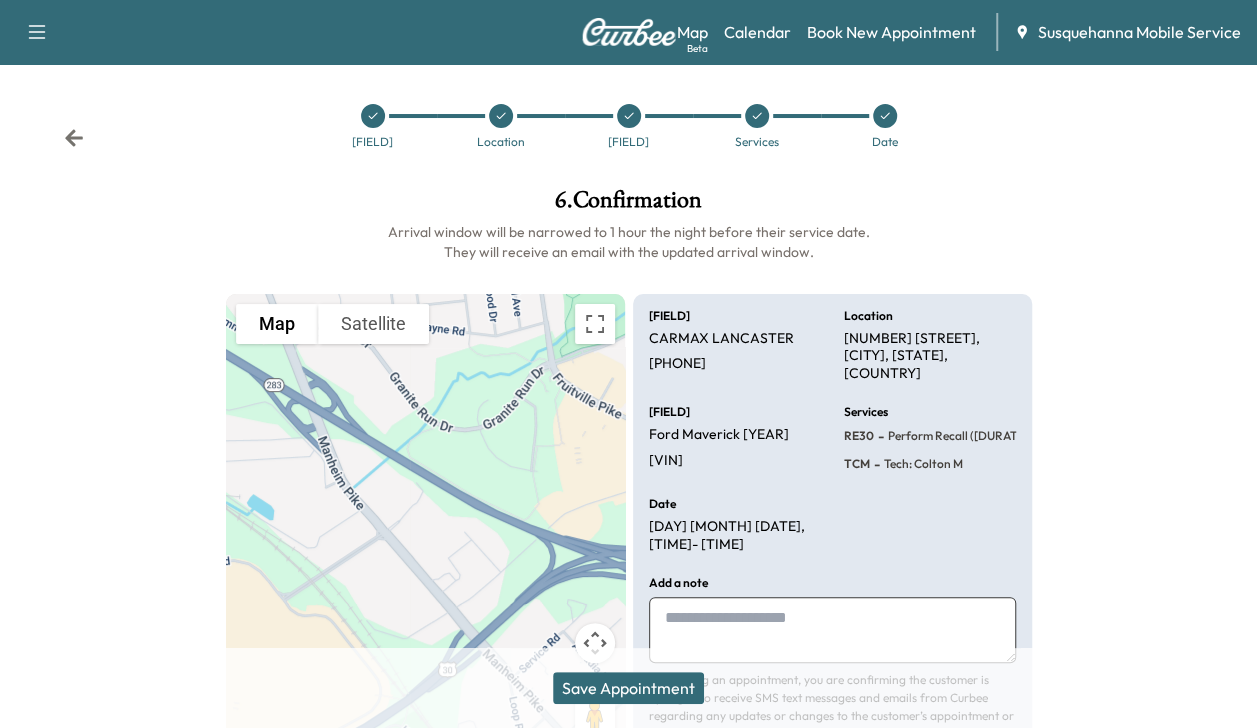 click on "Save Appointment" at bounding box center (628, 688) 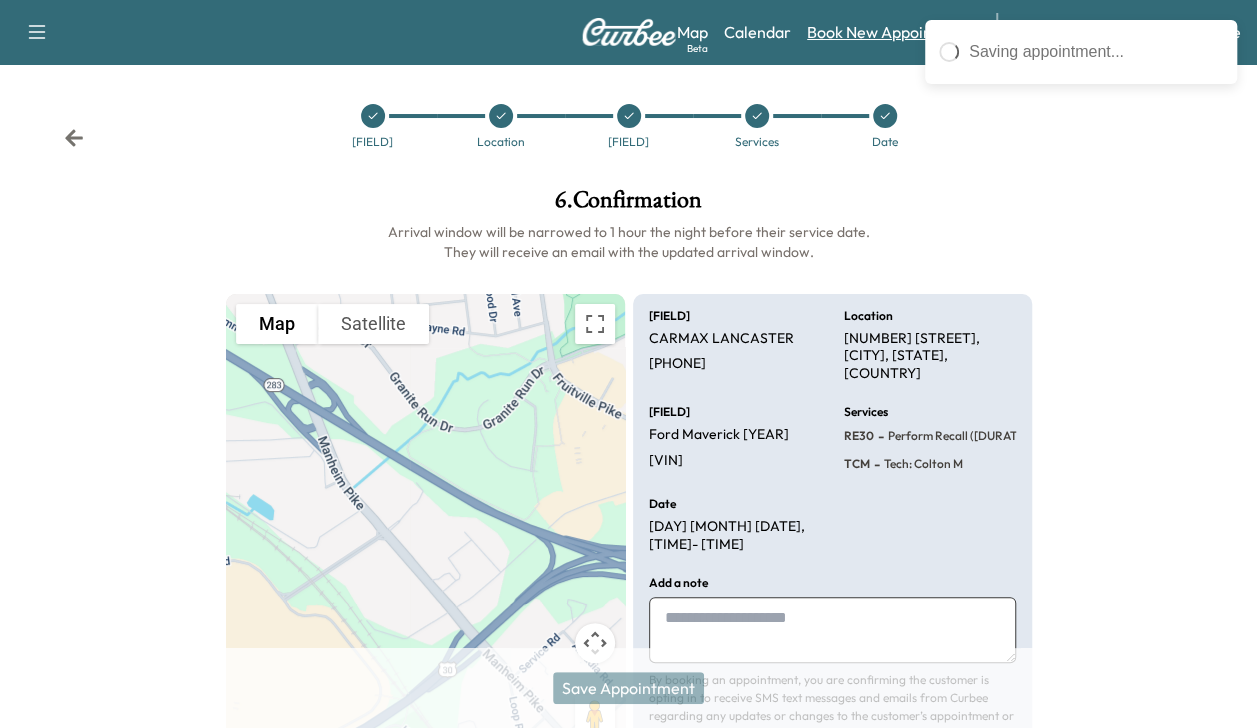 click on "Book New Appointment" at bounding box center [891, 32] 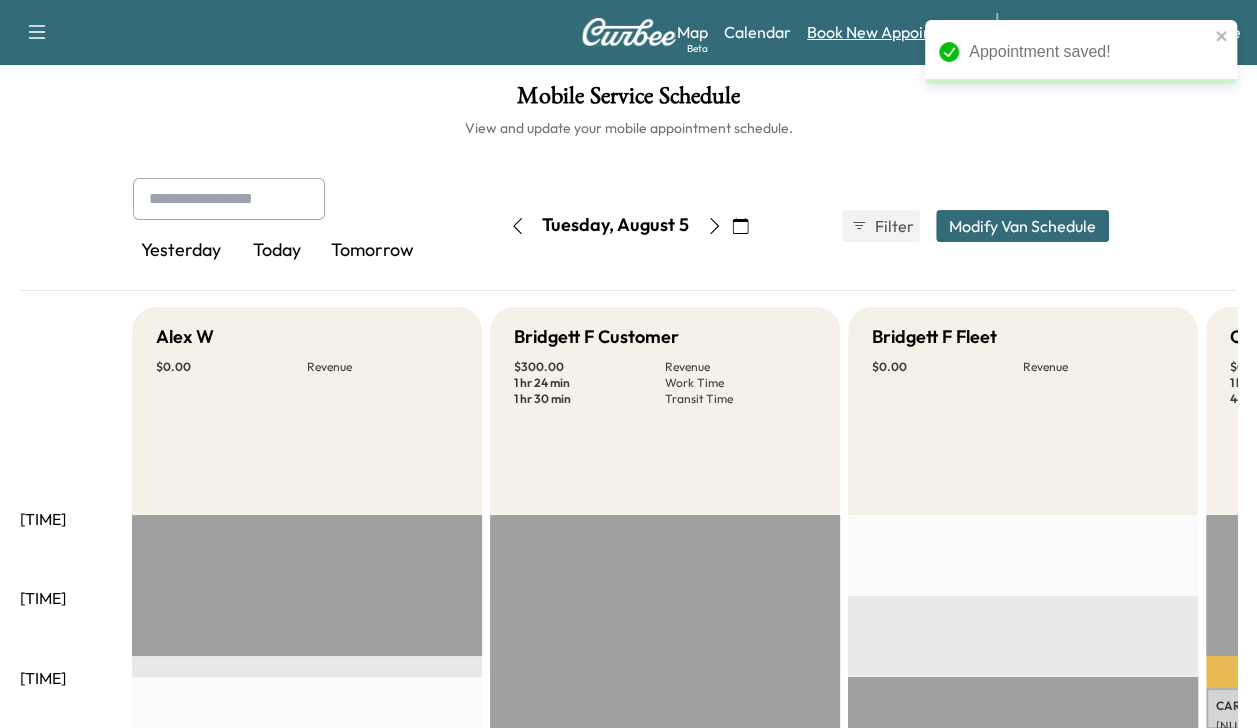 click on "Book New Appointment" at bounding box center [891, 32] 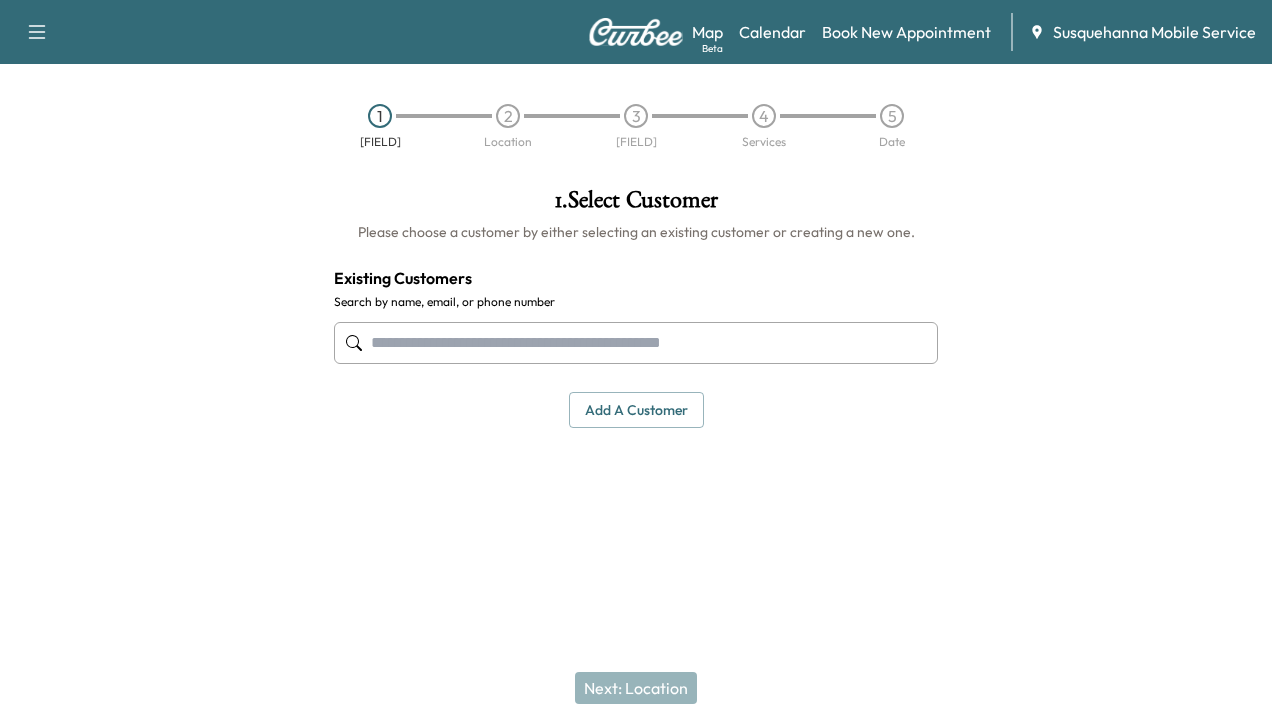 click at bounding box center (636, 343) 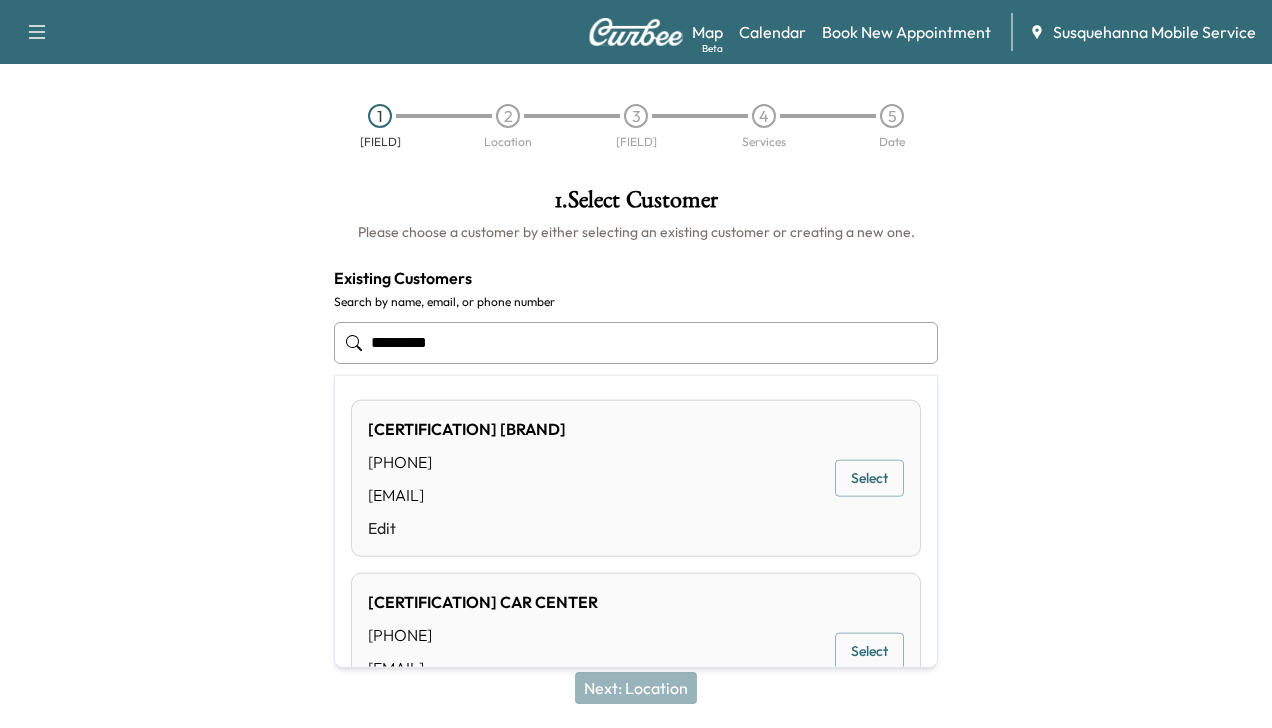 click on "Select" at bounding box center [869, 651] 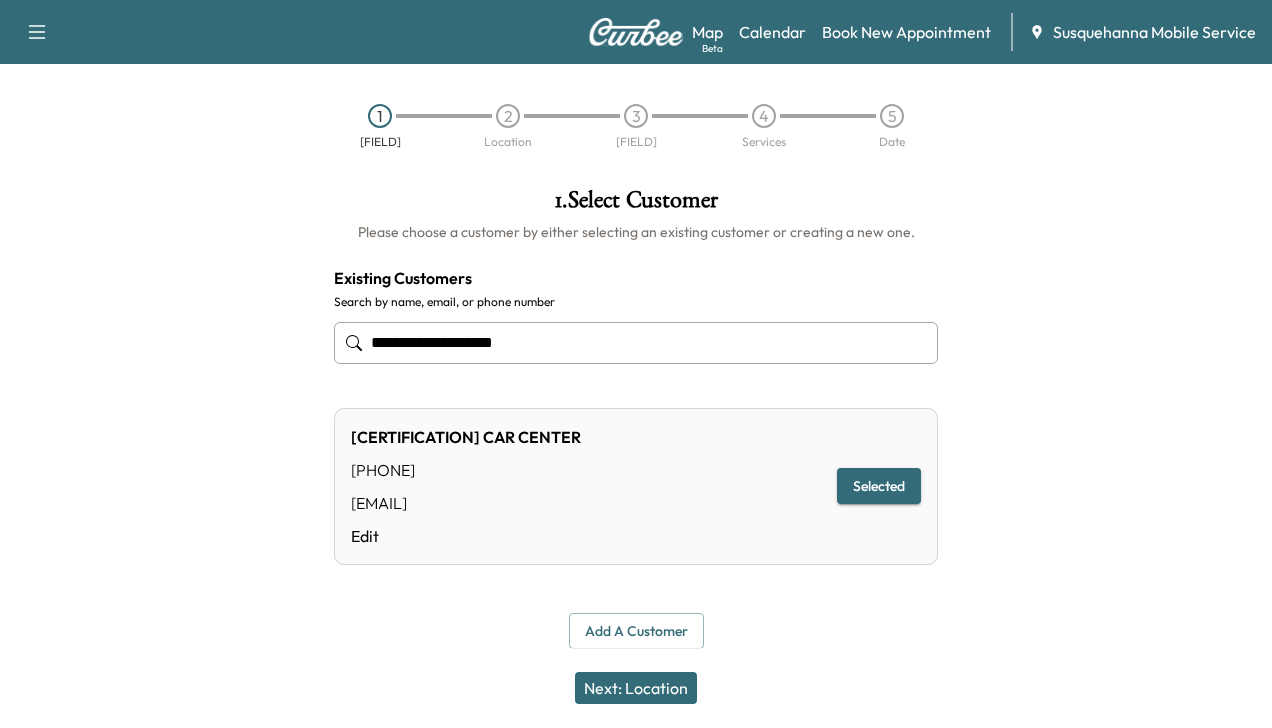 type on "**********" 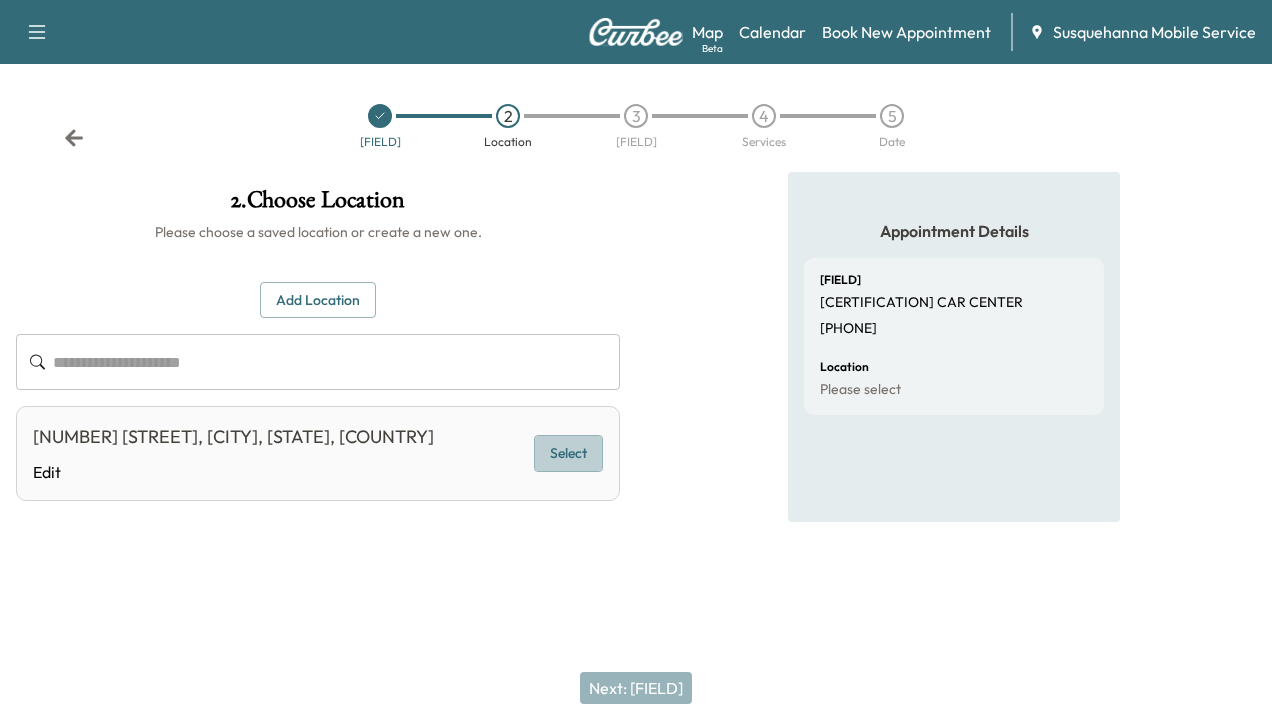 click on "Select" at bounding box center (568, 453) 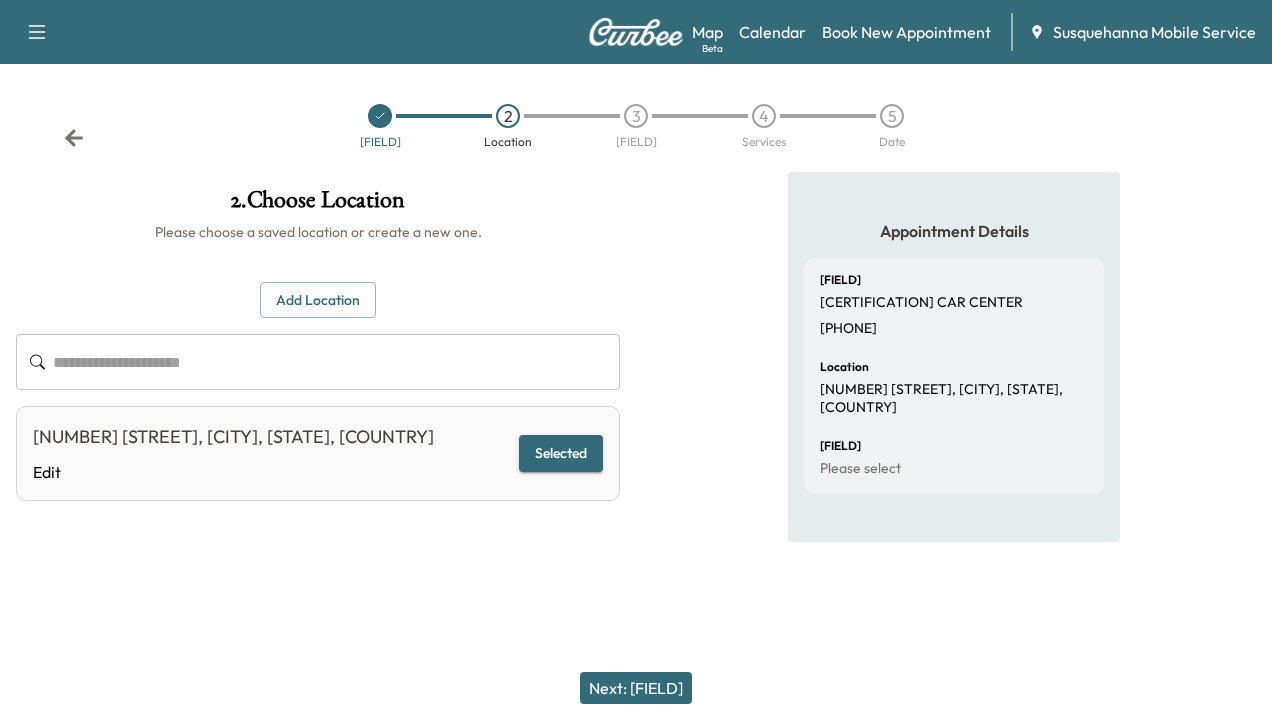 click on "Next: [FIELD]" at bounding box center [636, 688] 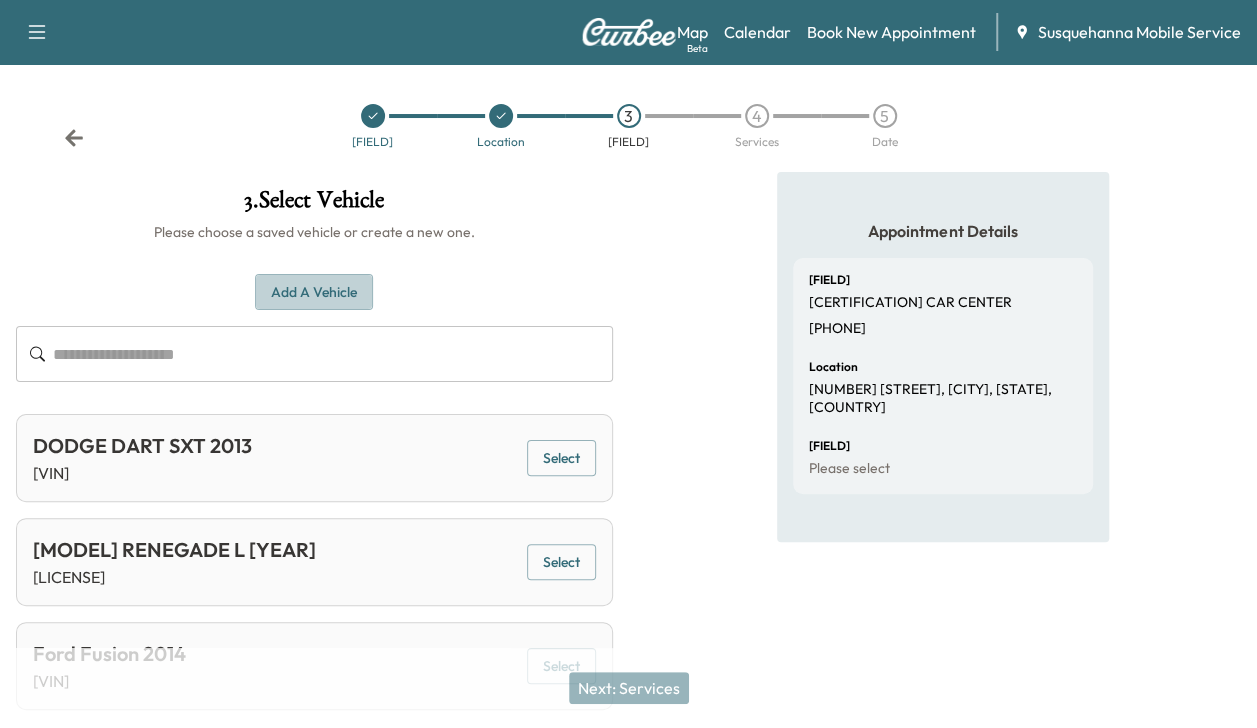 click on "Add a Vehicle" at bounding box center [314, 292] 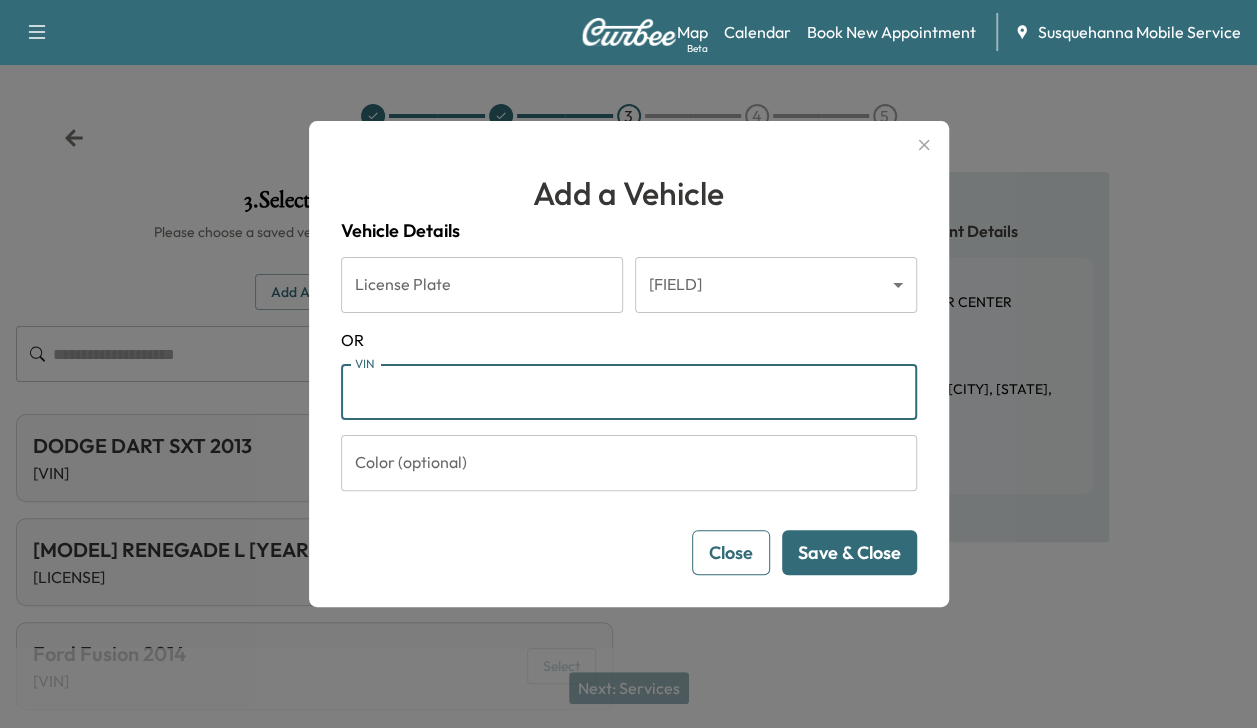 click on "VIN" at bounding box center (629, 392) 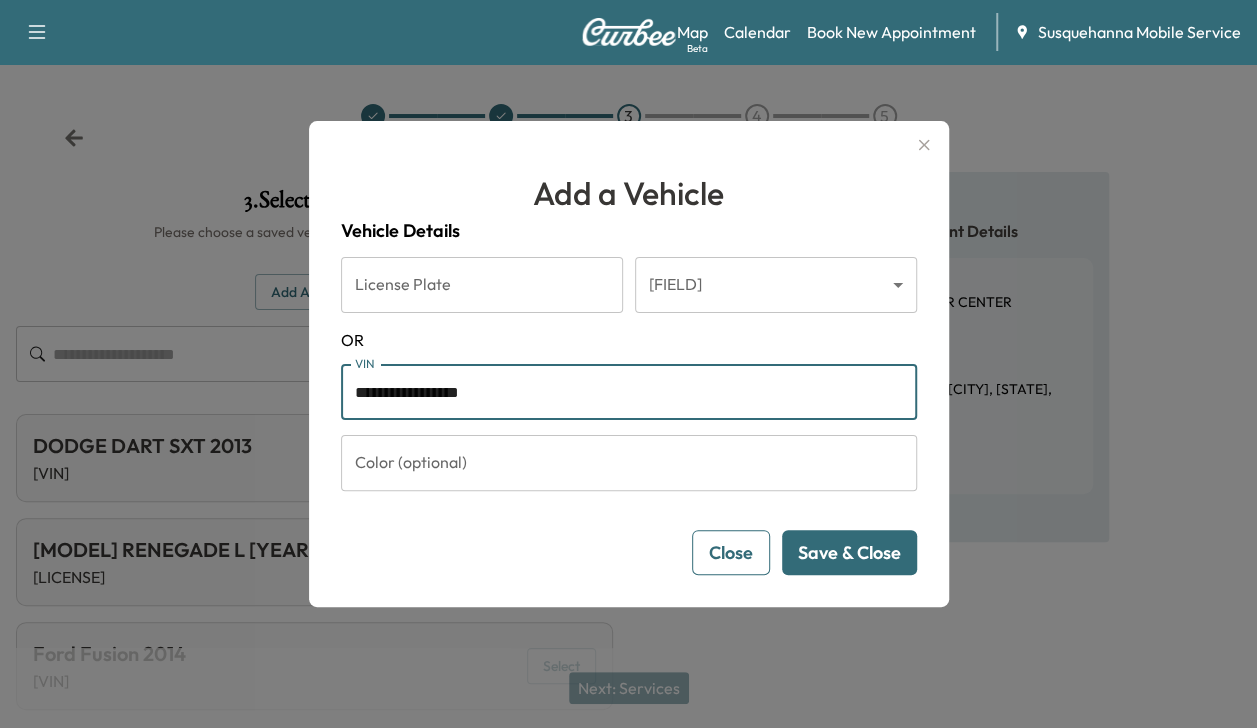 type on "**********" 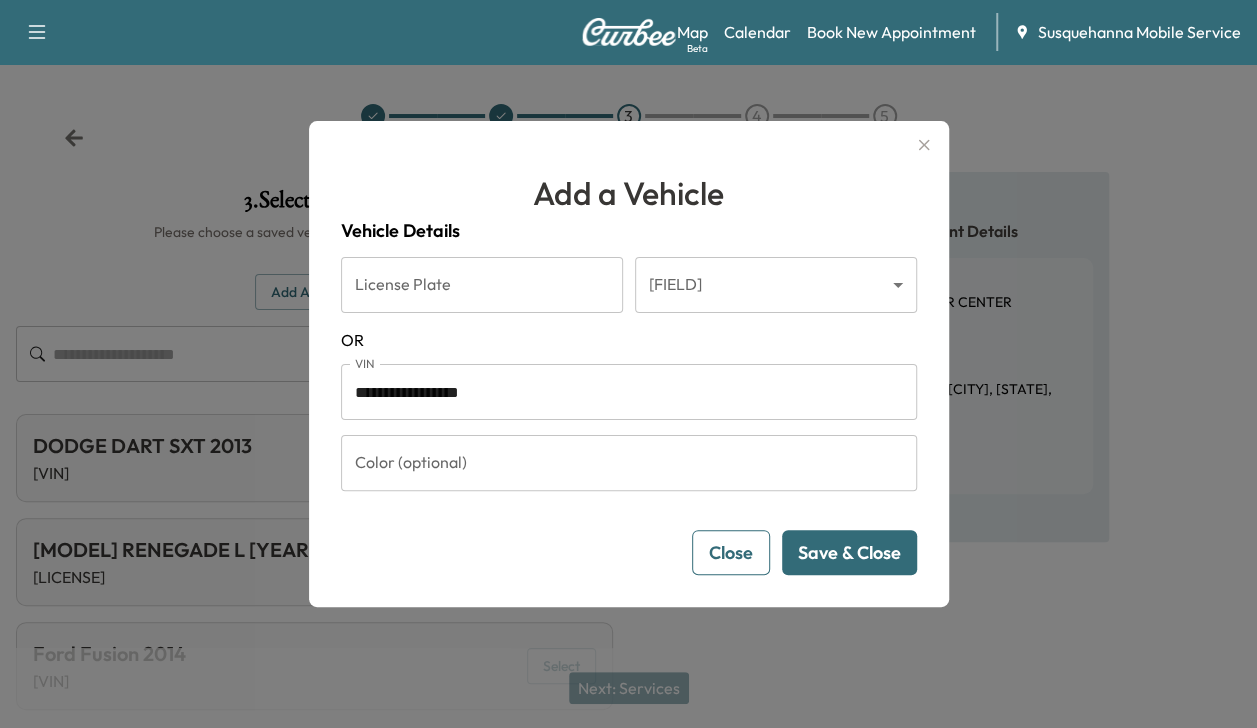 click on "Save & Close" at bounding box center (849, 552) 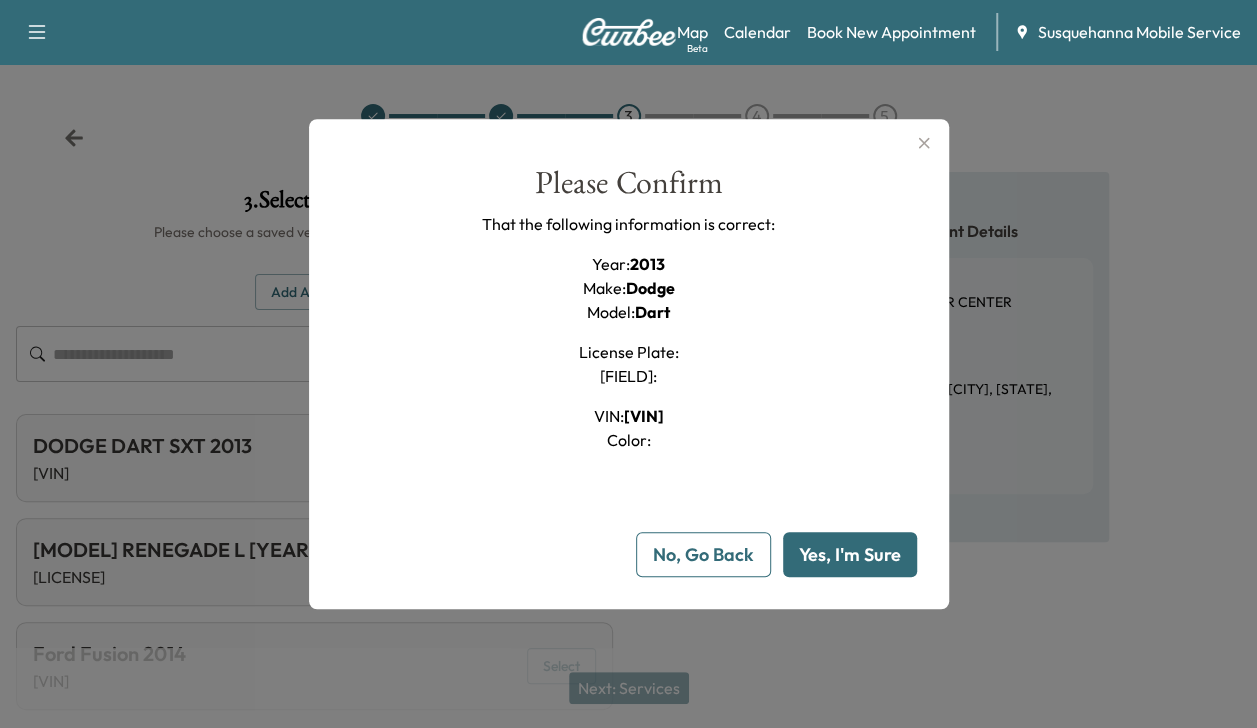 click on "Yes, I'm Sure" at bounding box center (850, 554) 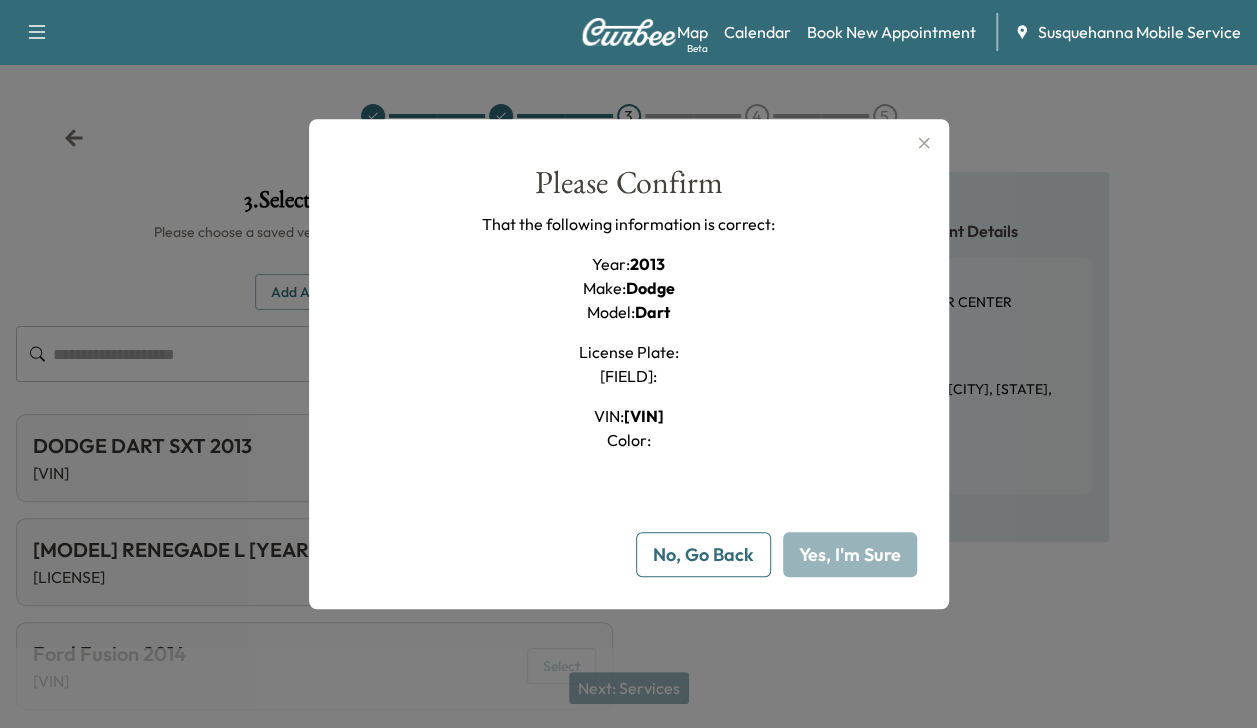 type 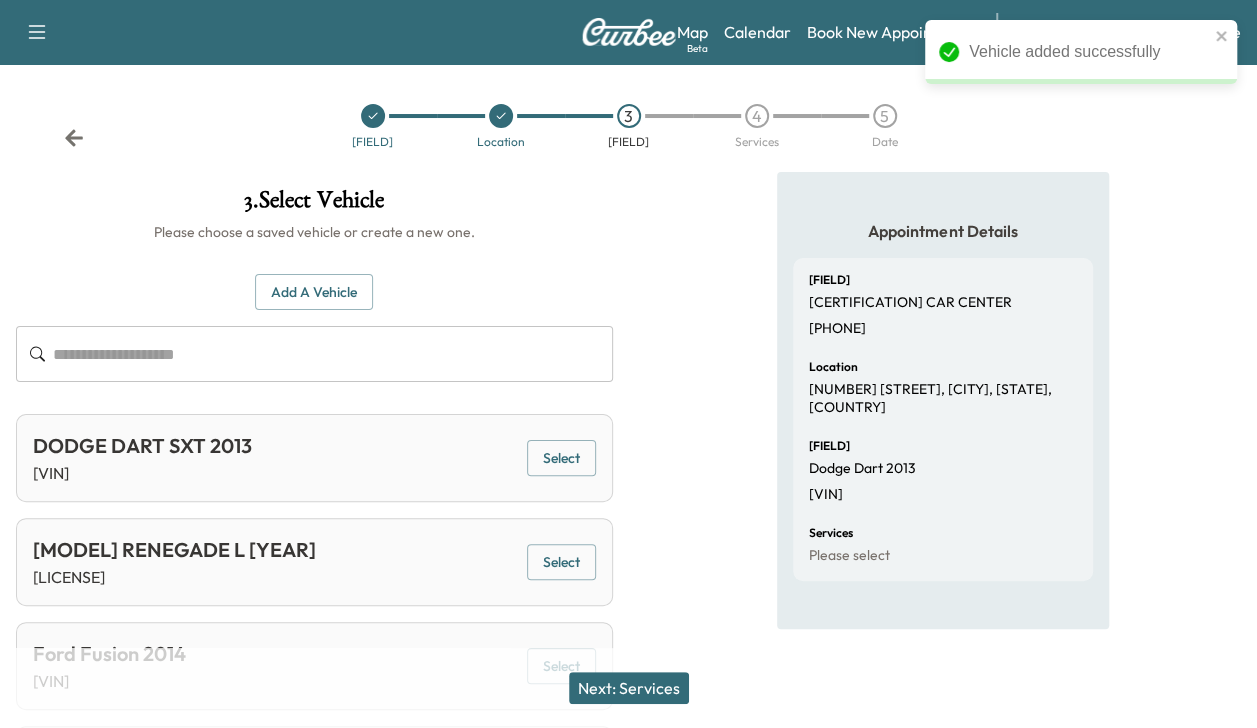 click on "Next: Services" at bounding box center [629, 688] 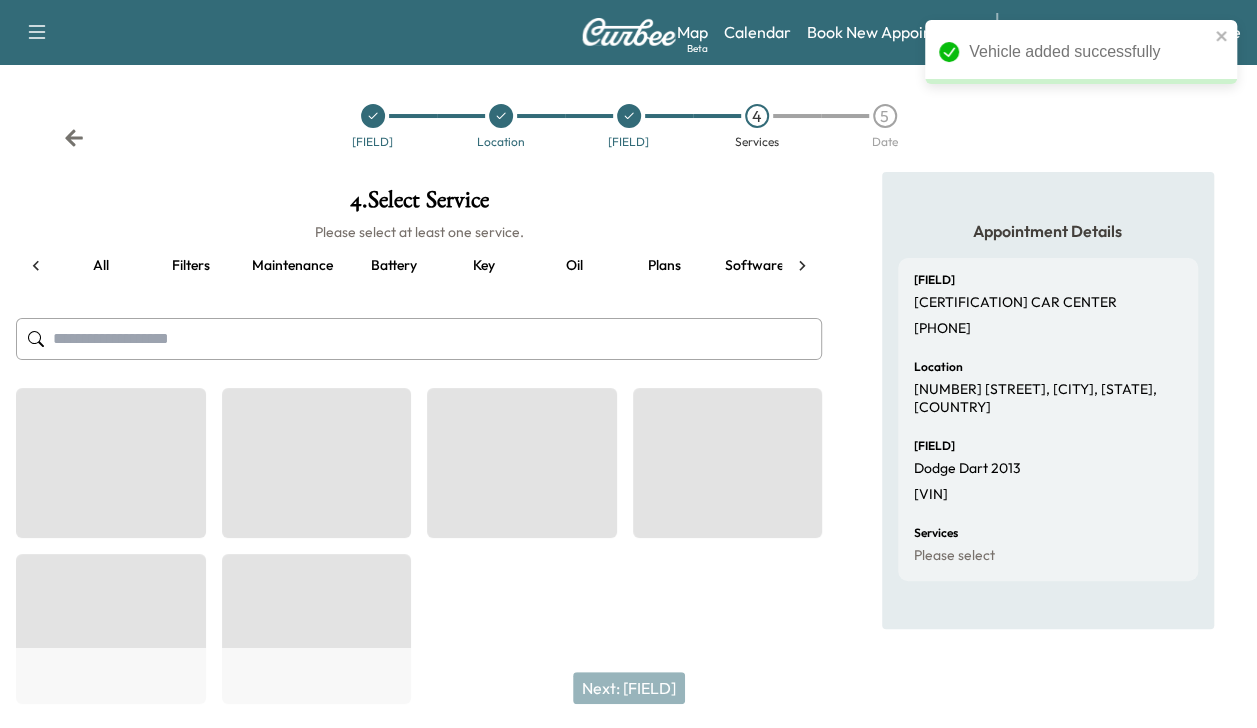 scroll, scrollTop: 0, scrollLeft: 264, axis: horizontal 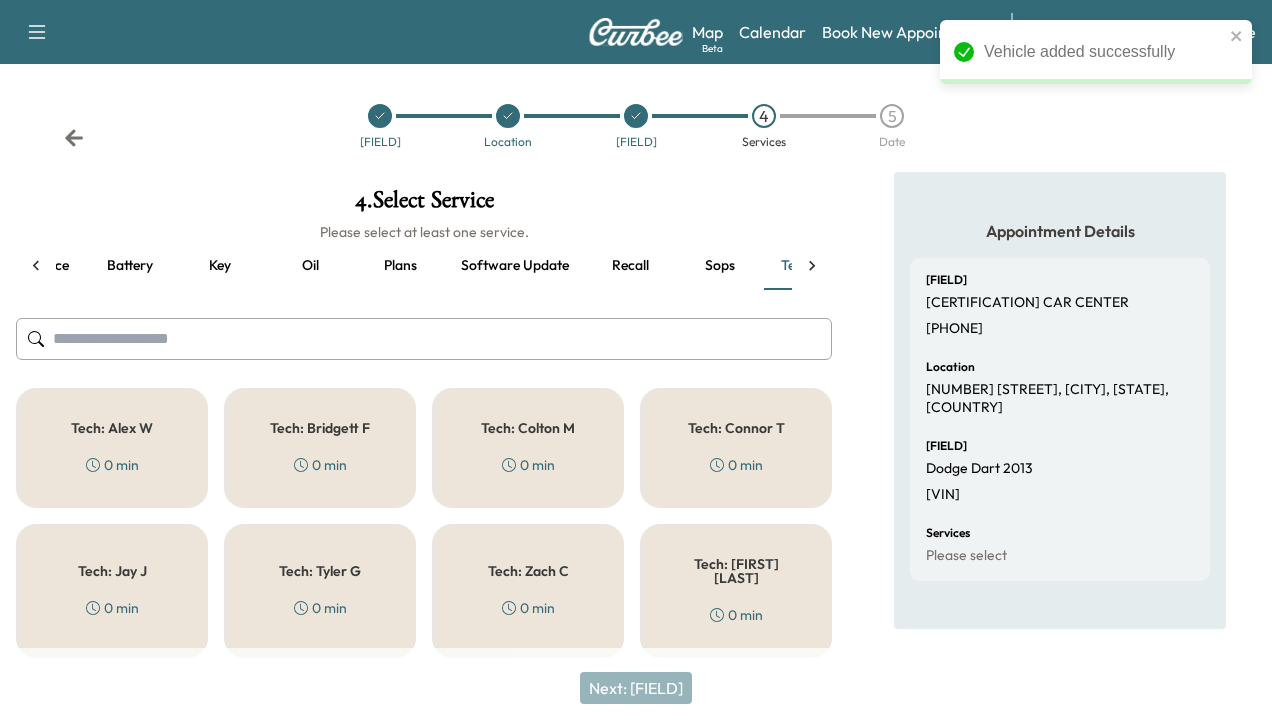 click on "Tech: [PERSON] [DURATION]" at bounding box center [528, 448] 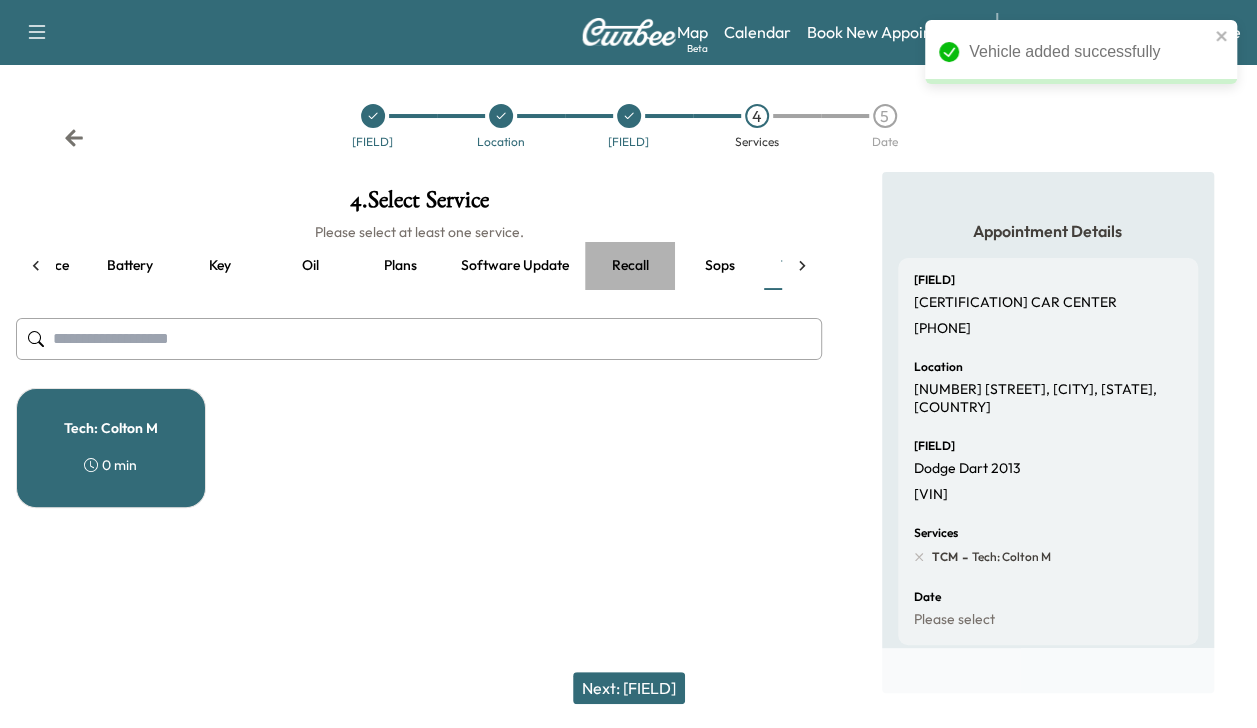 click on "Recall" at bounding box center (630, 266) 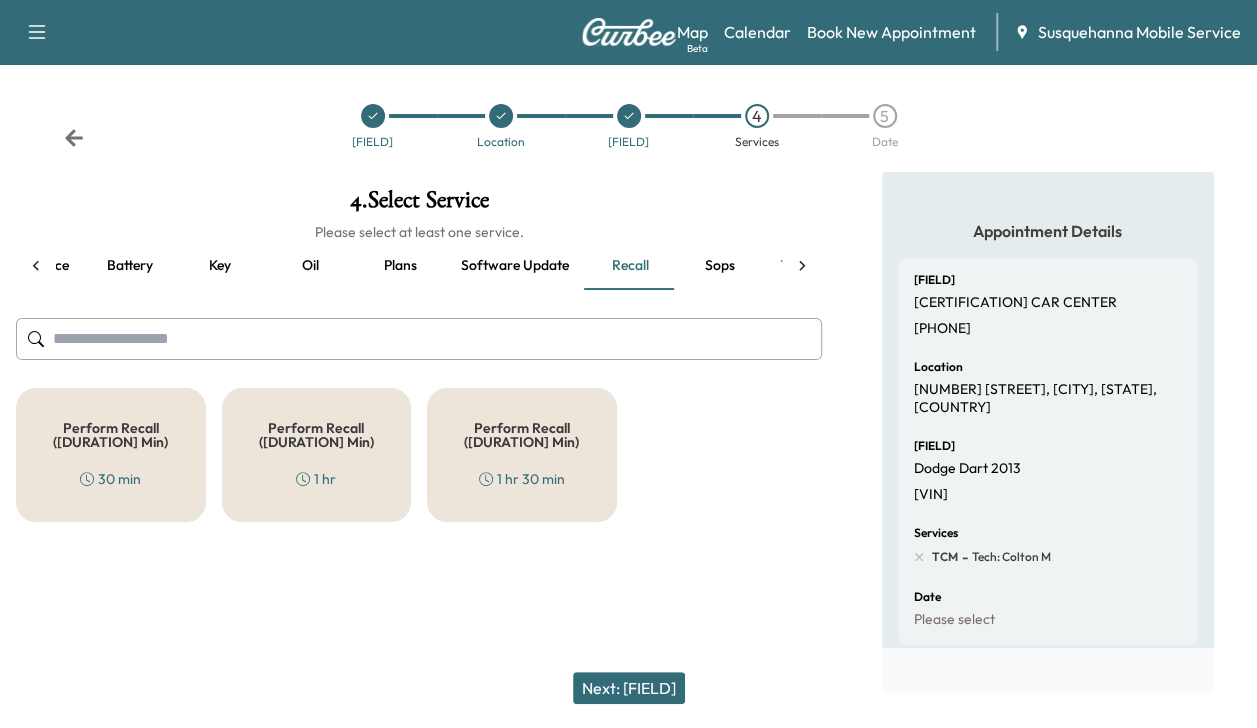 click on "Perform Recall (30 Min) 30 min" at bounding box center (111, 455) 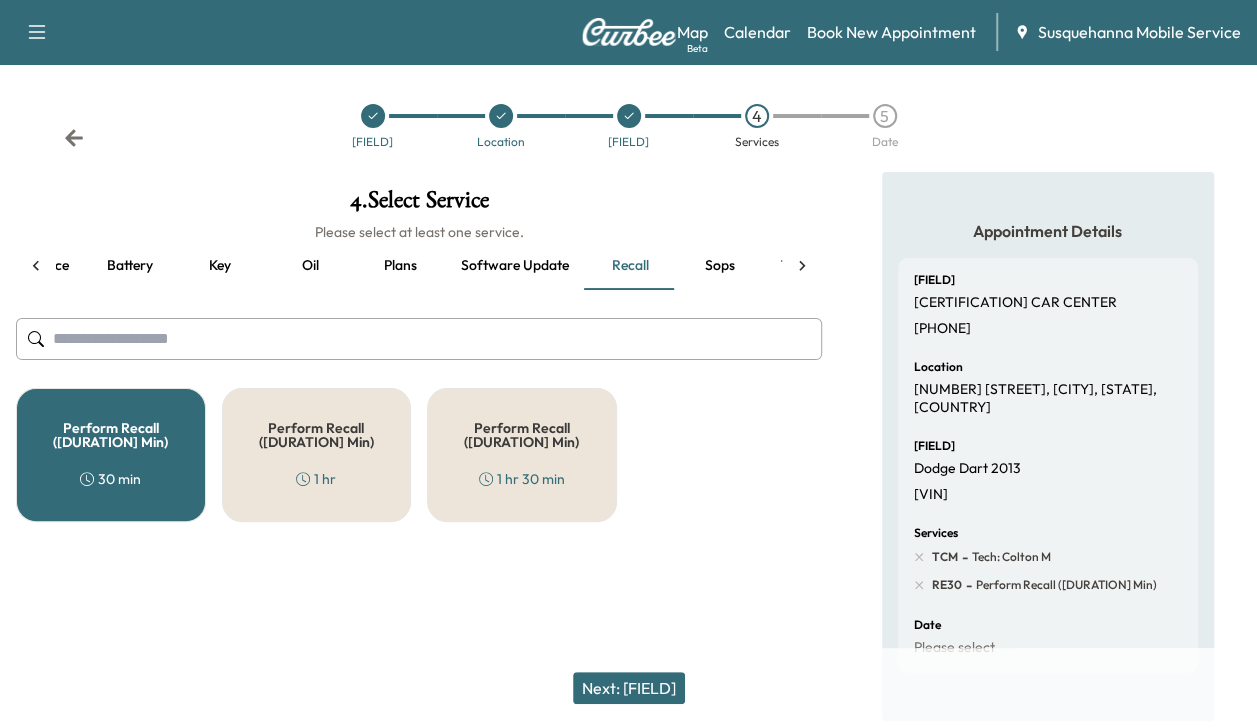 click on "Next: [FIELD]" at bounding box center (629, 688) 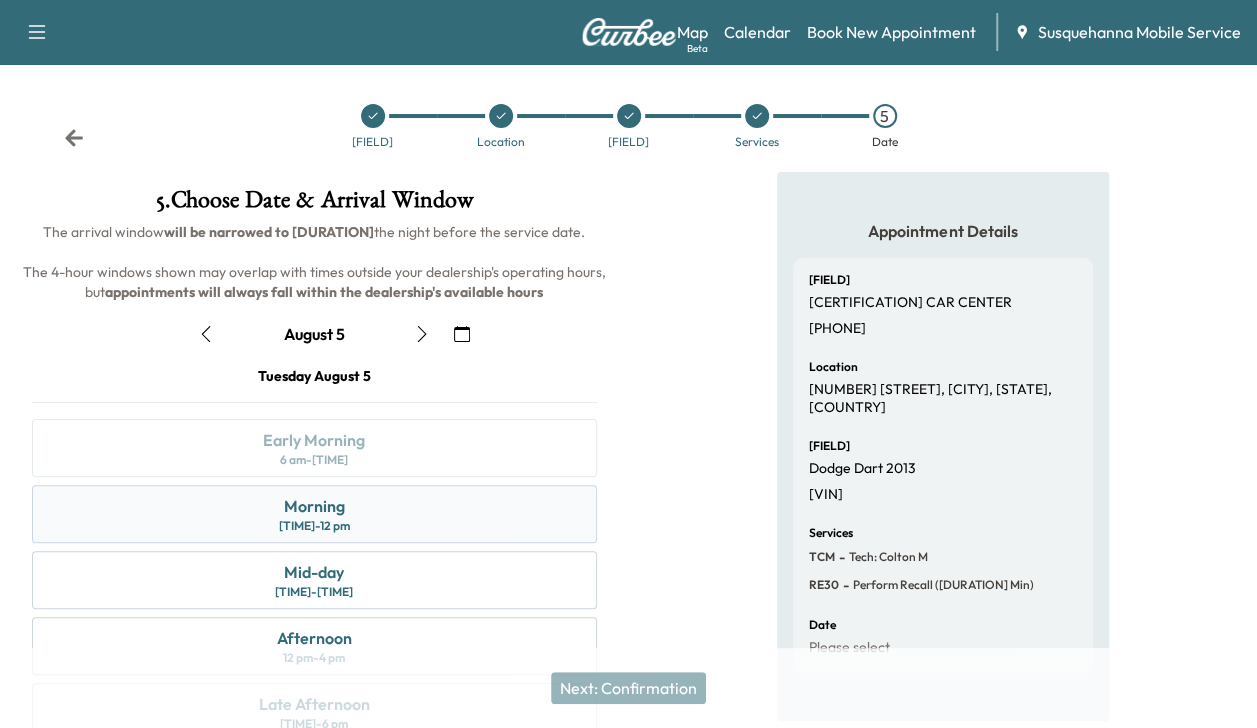 click on "[TIME]  -  [TIME]" at bounding box center (314, 514) 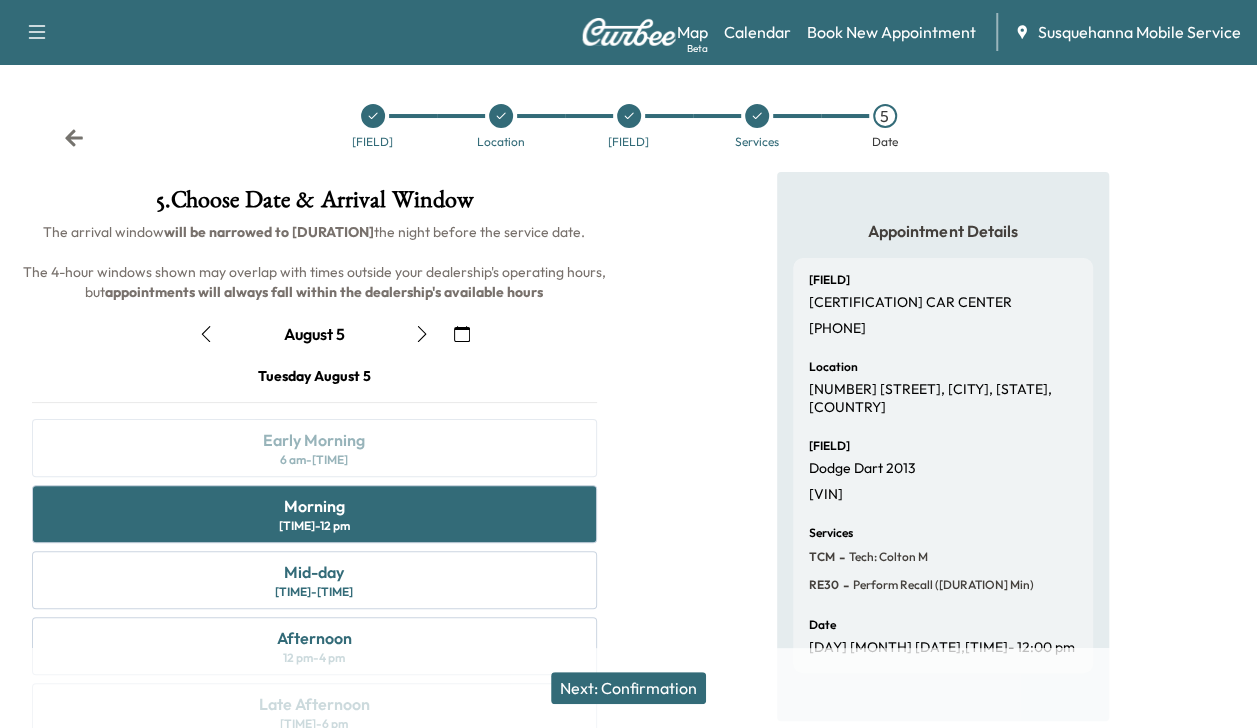 click on "Next: Confirmation" at bounding box center (628, 688) 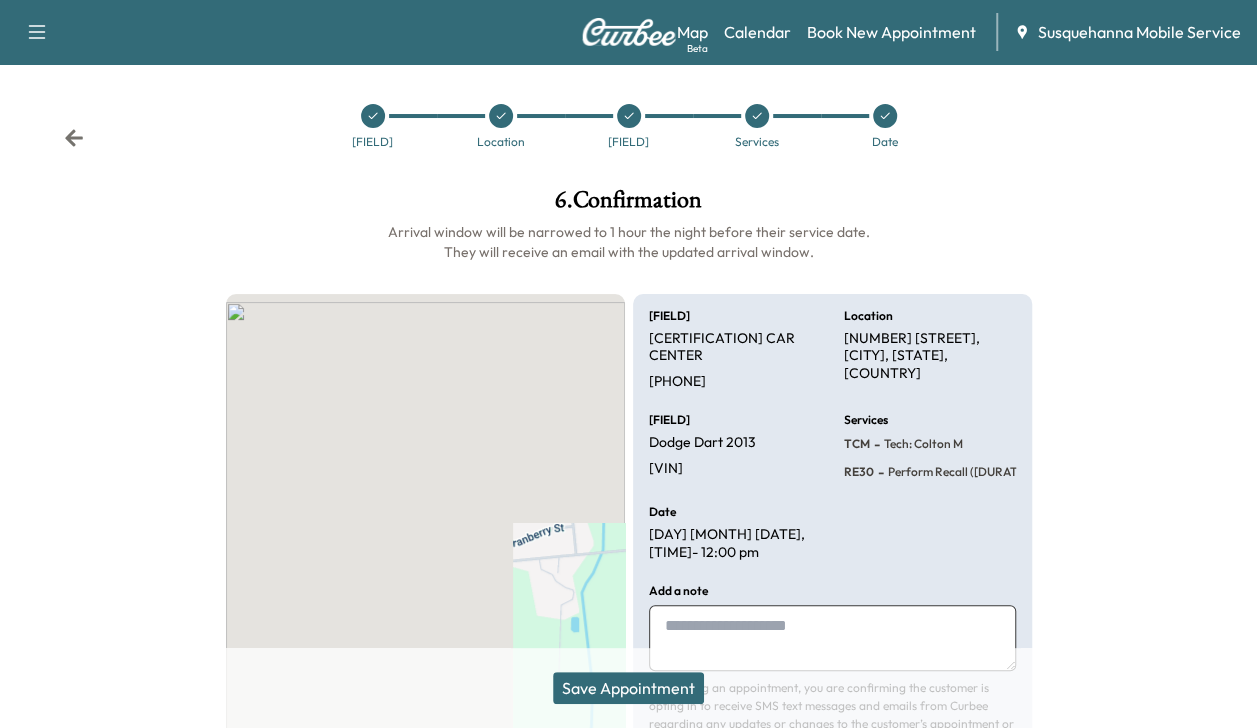 click on "Save Appointment" at bounding box center (628, 688) 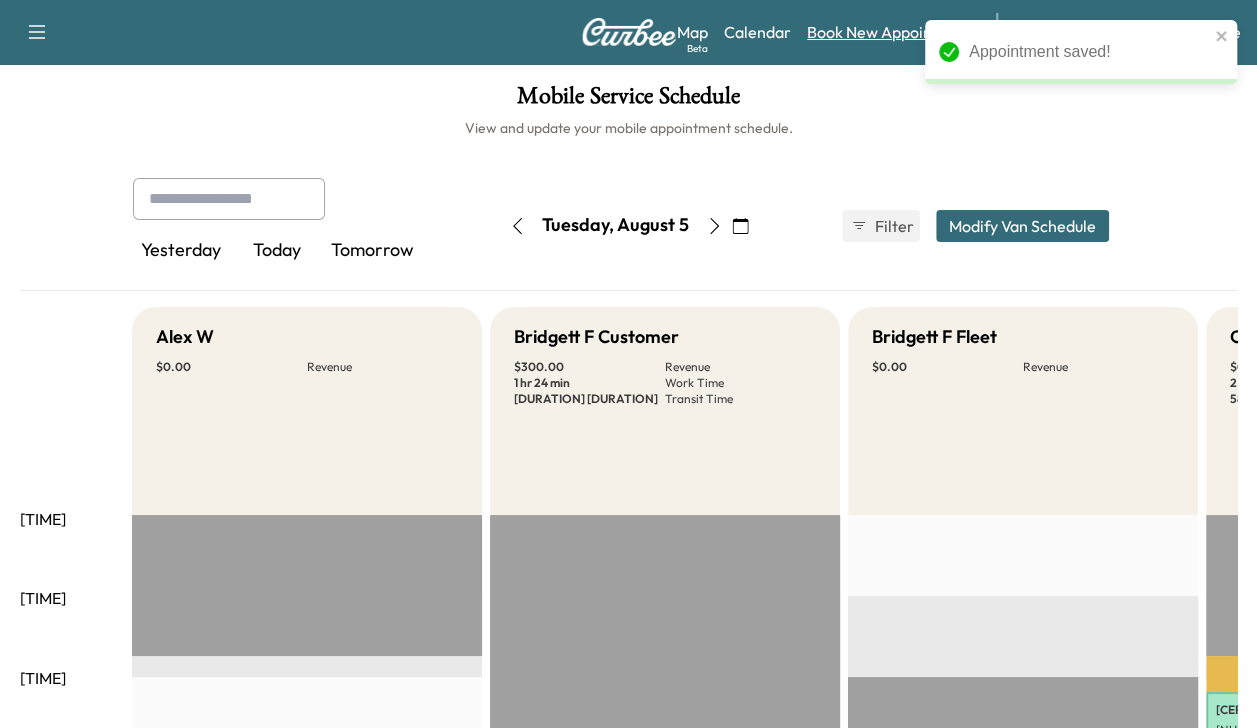 click on "Book New Appointment" at bounding box center (891, 32) 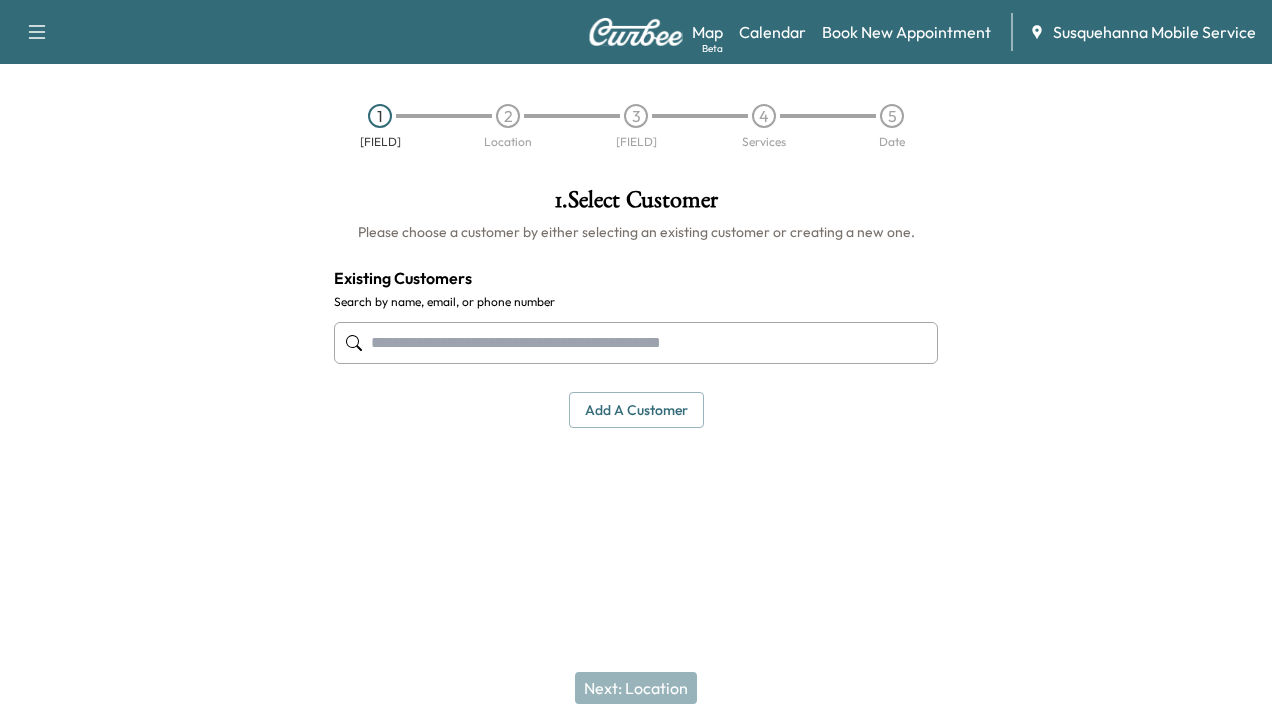 click at bounding box center [636, 343] 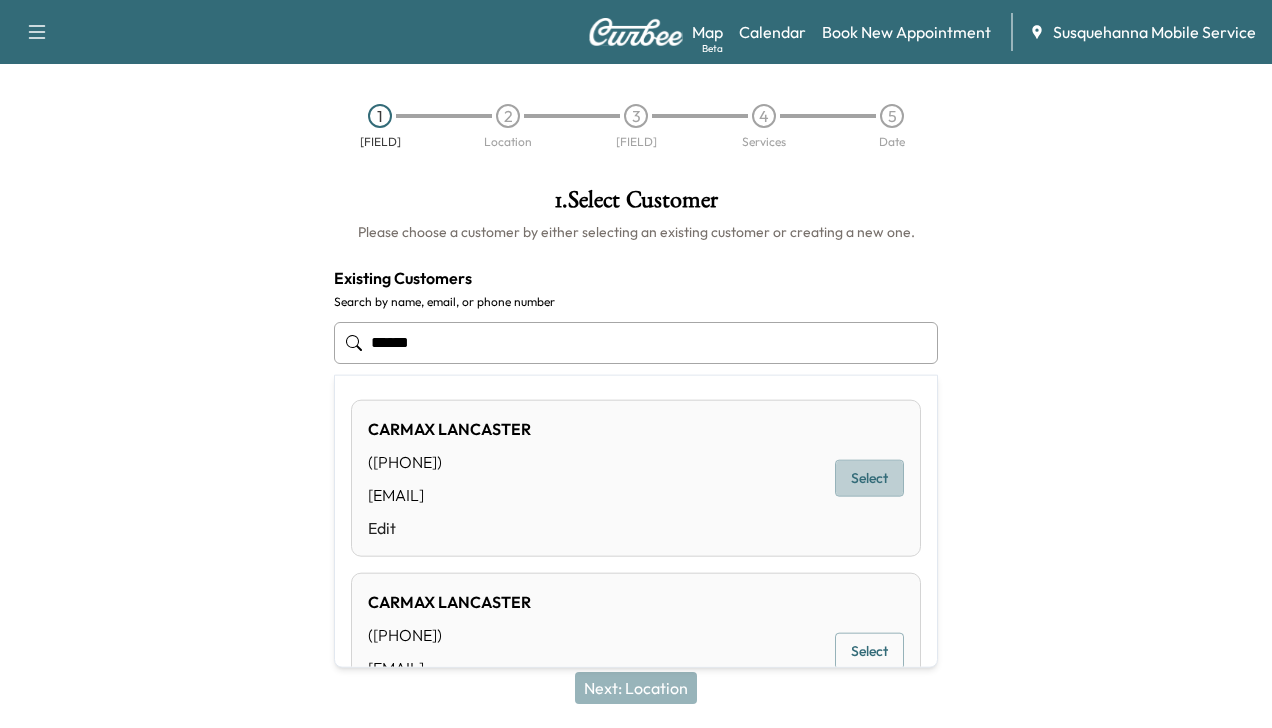 click on "Select" at bounding box center (869, 478) 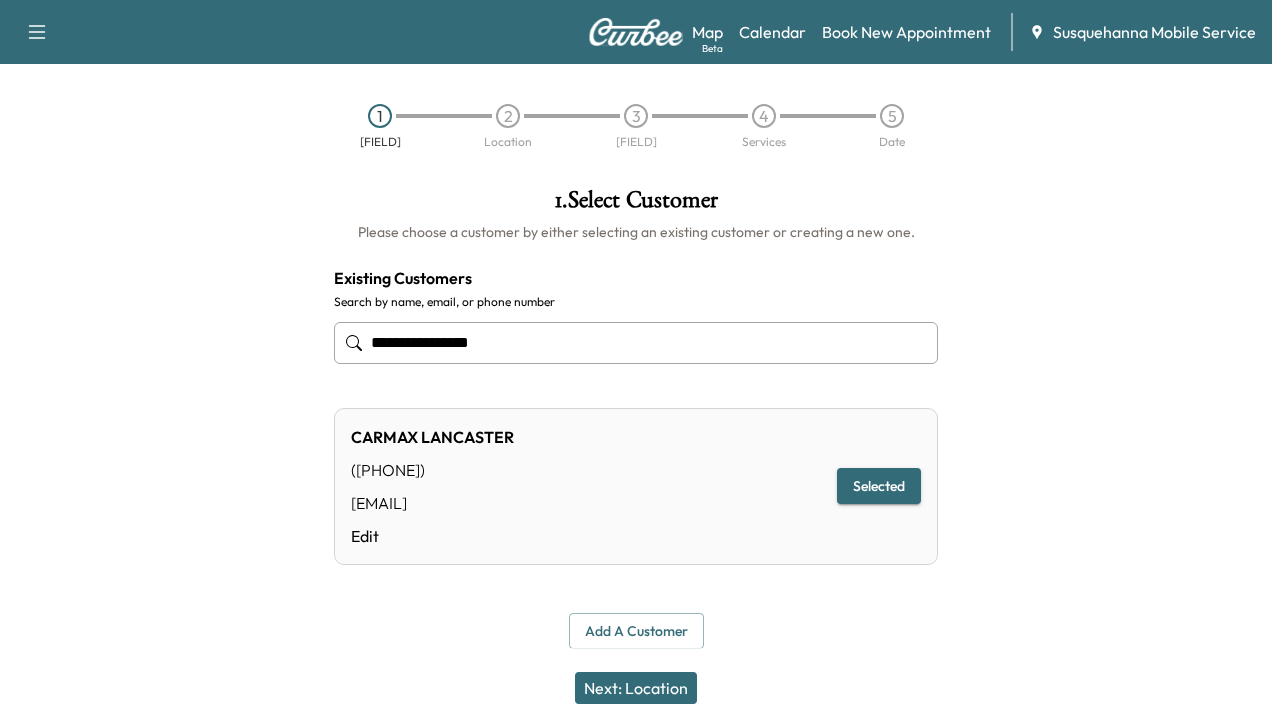type on "**********" 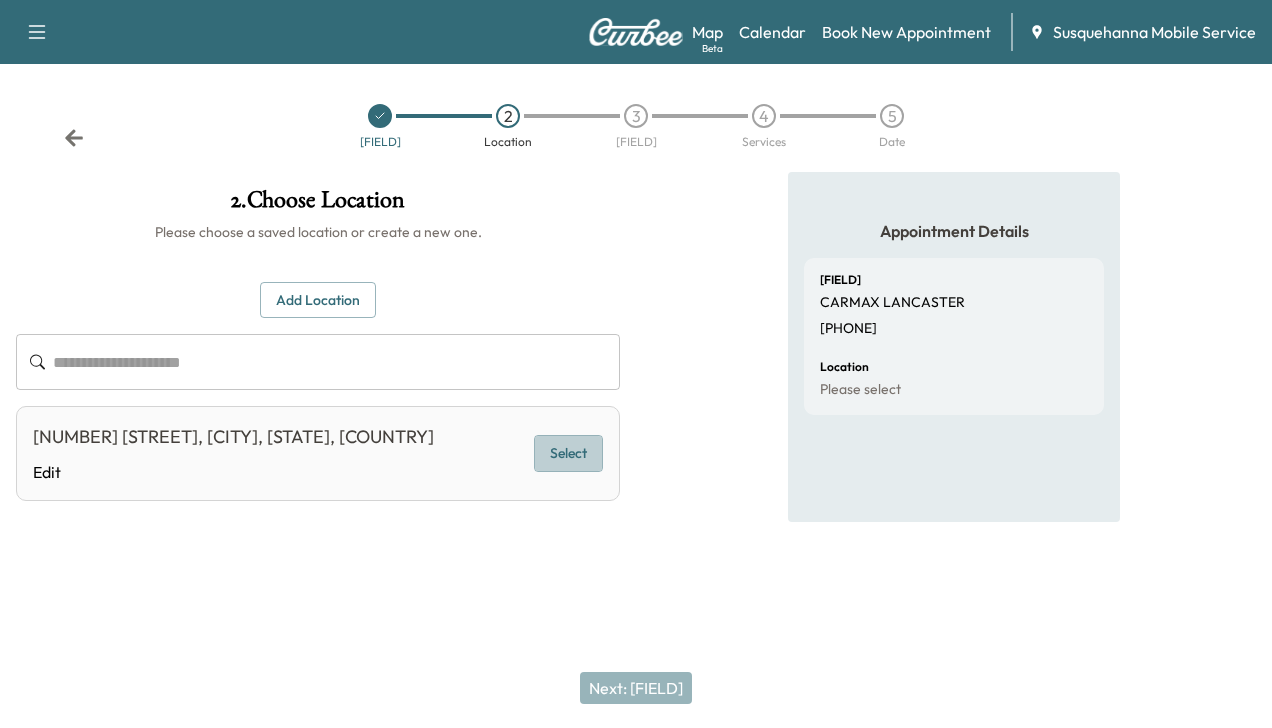 click on "Select" at bounding box center [568, 453] 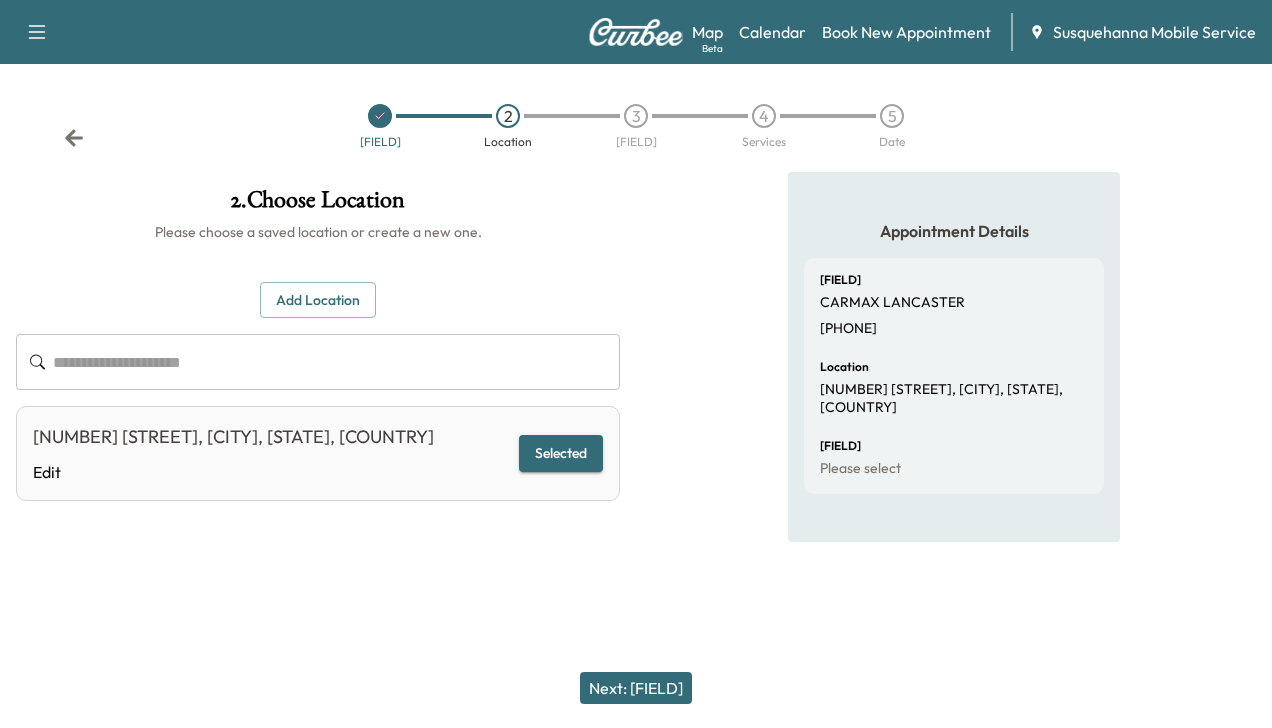 click on "Next: [FIELD]" at bounding box center [636, 688] 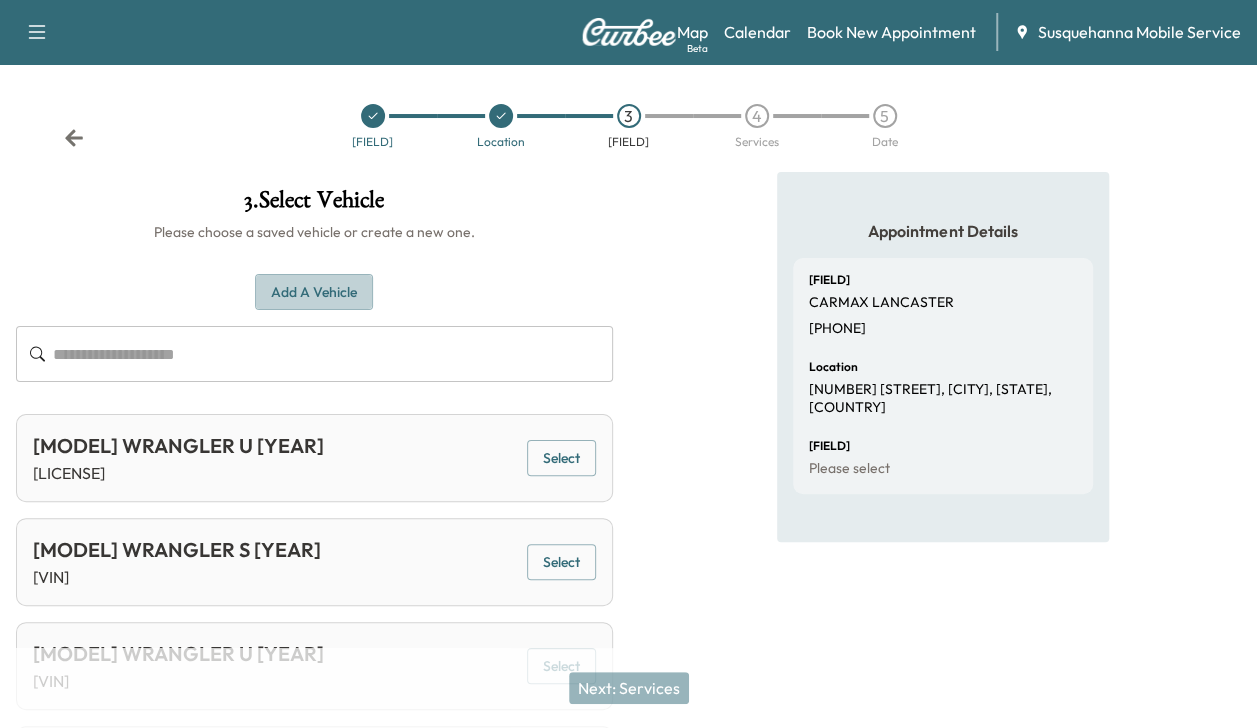 click on "Add a Vehicle" at bounding box center (314, 292) 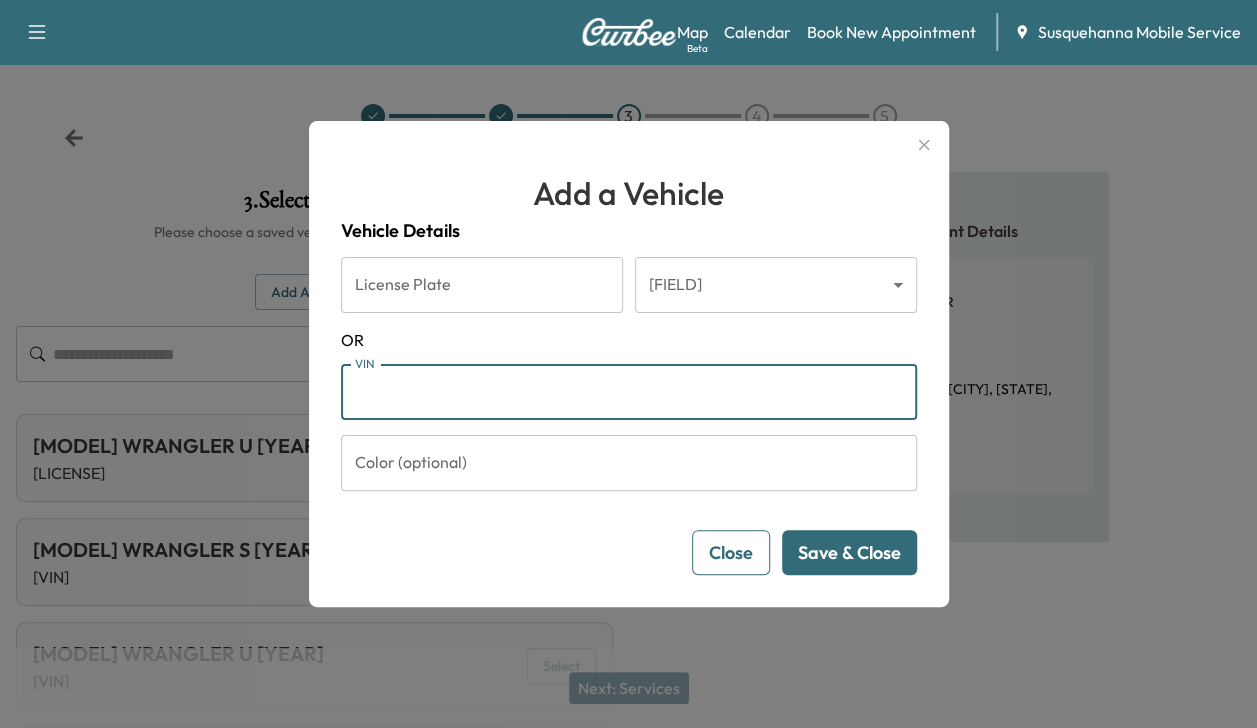 click on "VIN" at bounding box center [629, 392] 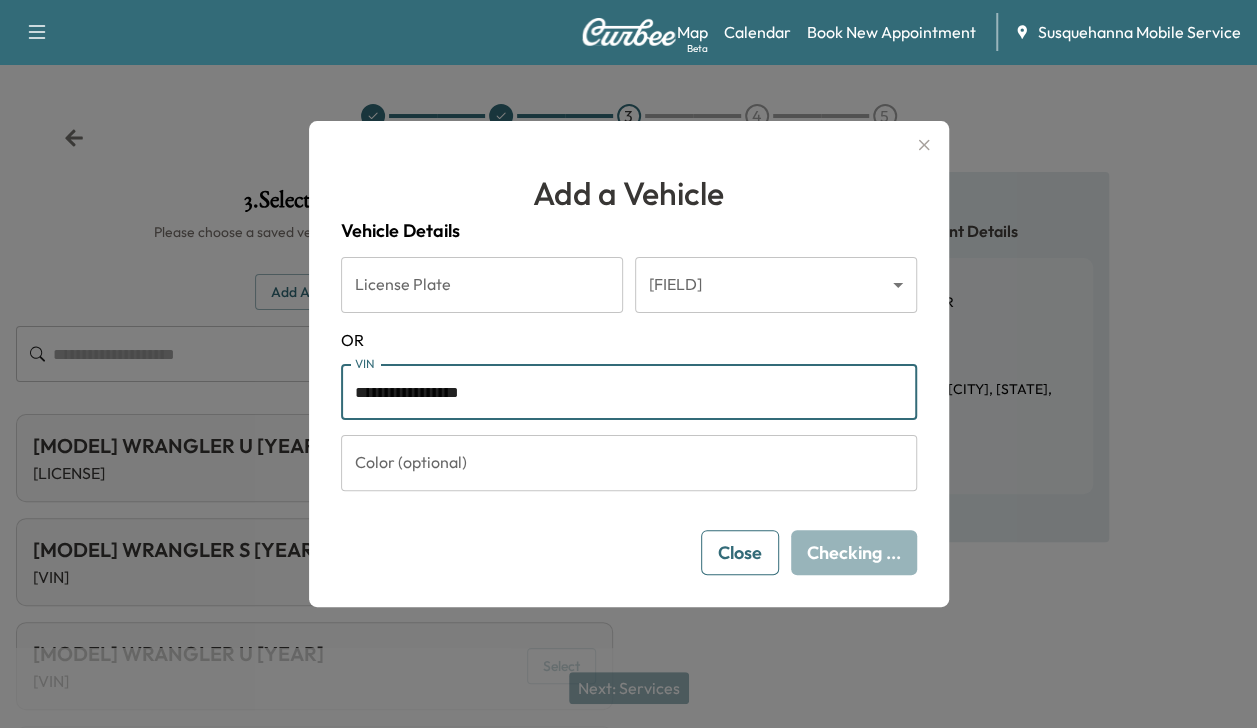 type on "**********" 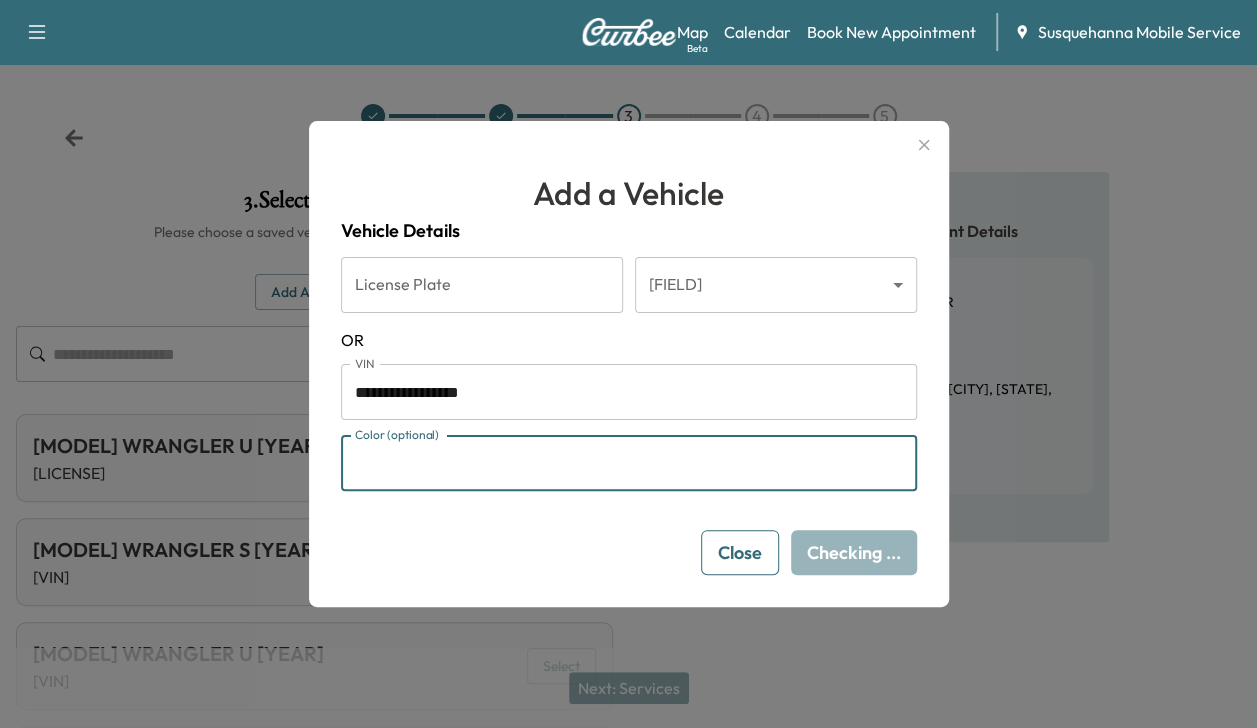 click on "Color (optional)" at bounding box center [629, 463] 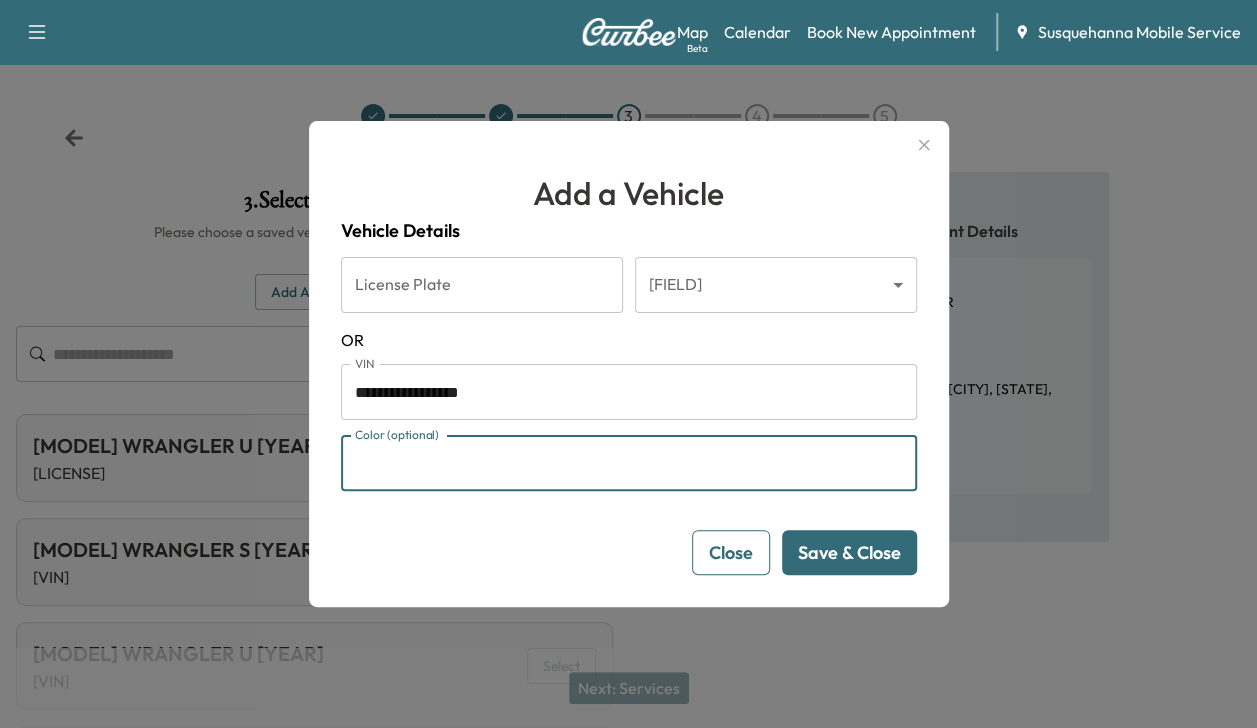 type on "*****" 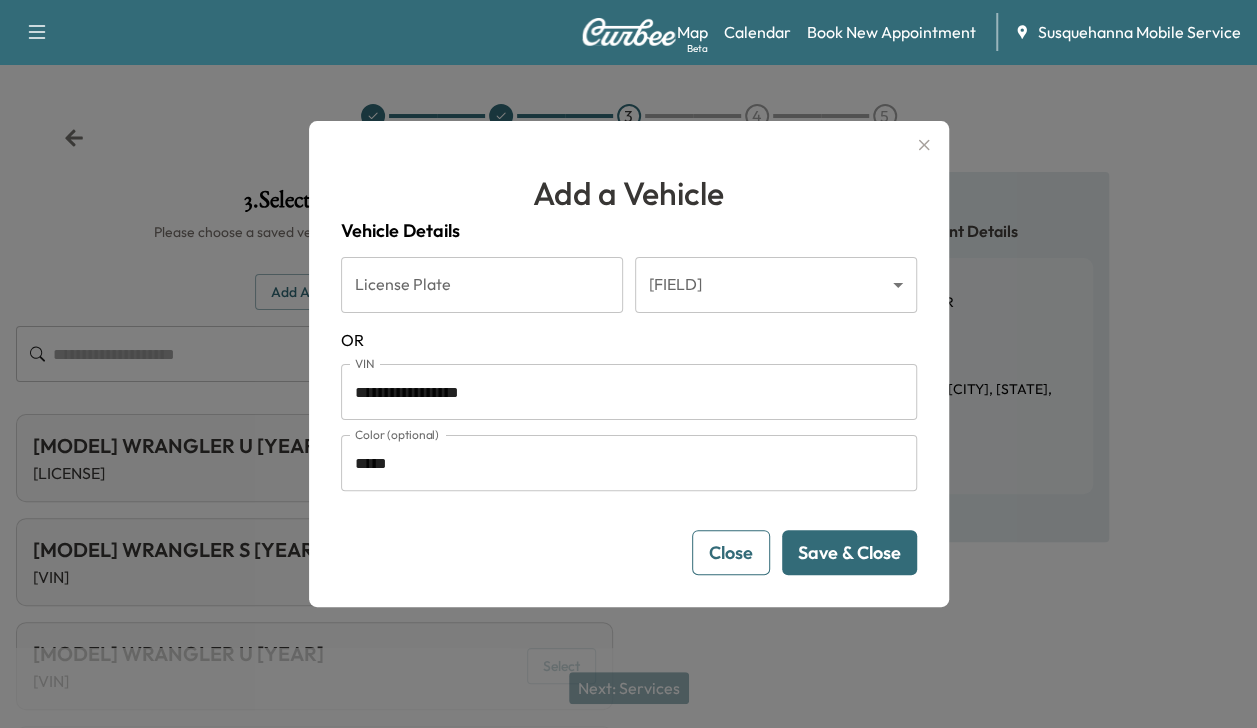 click on "Save & Close" at bounding box center [849, 552] 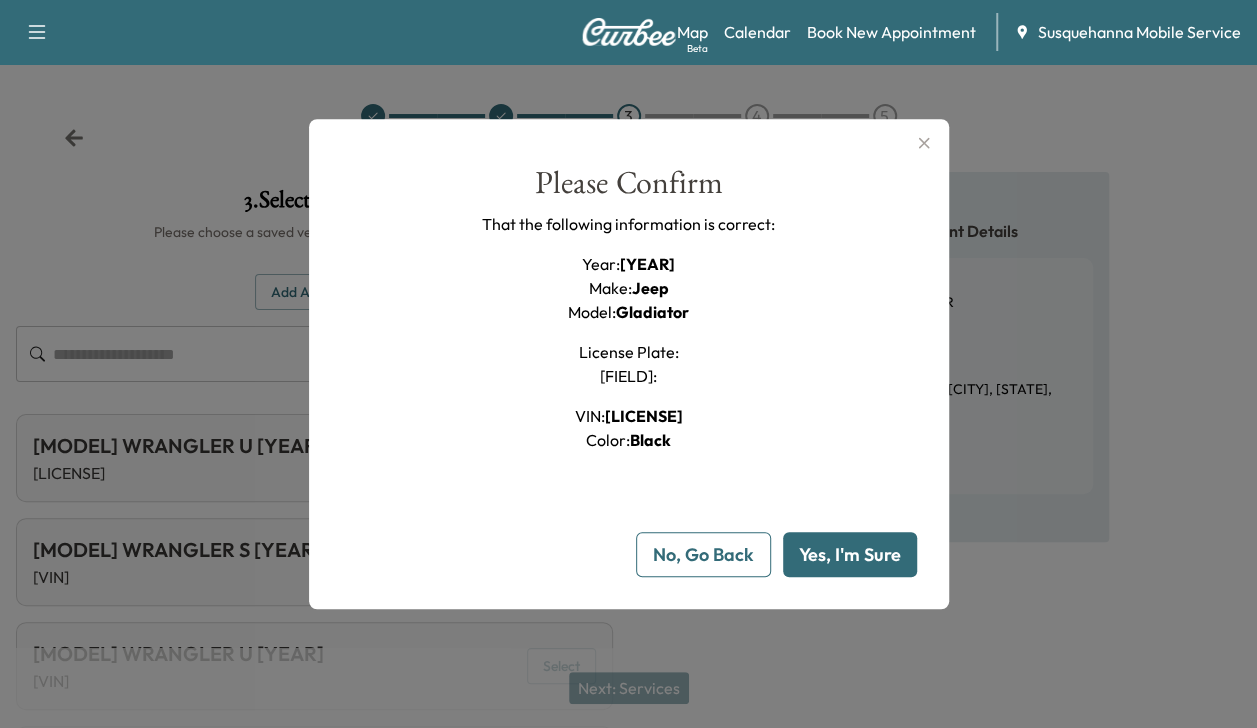 click on "Yes, I'm Sure" at bounding box center [850, 554] 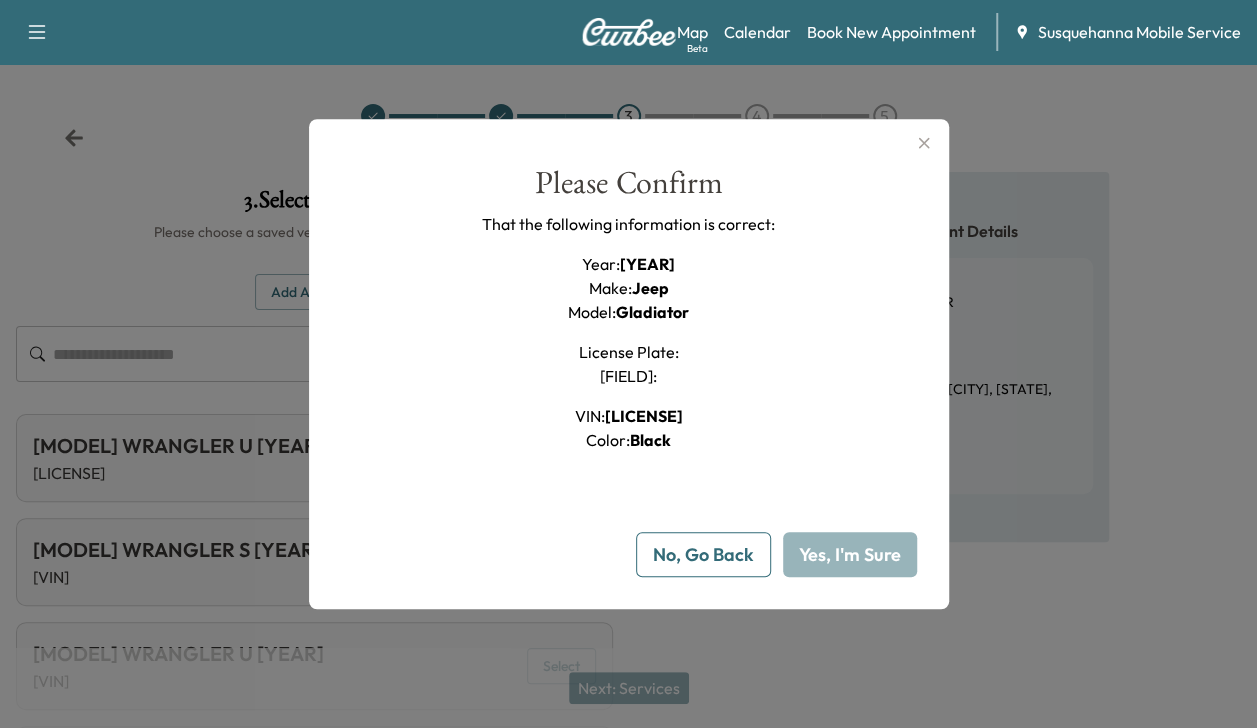 type 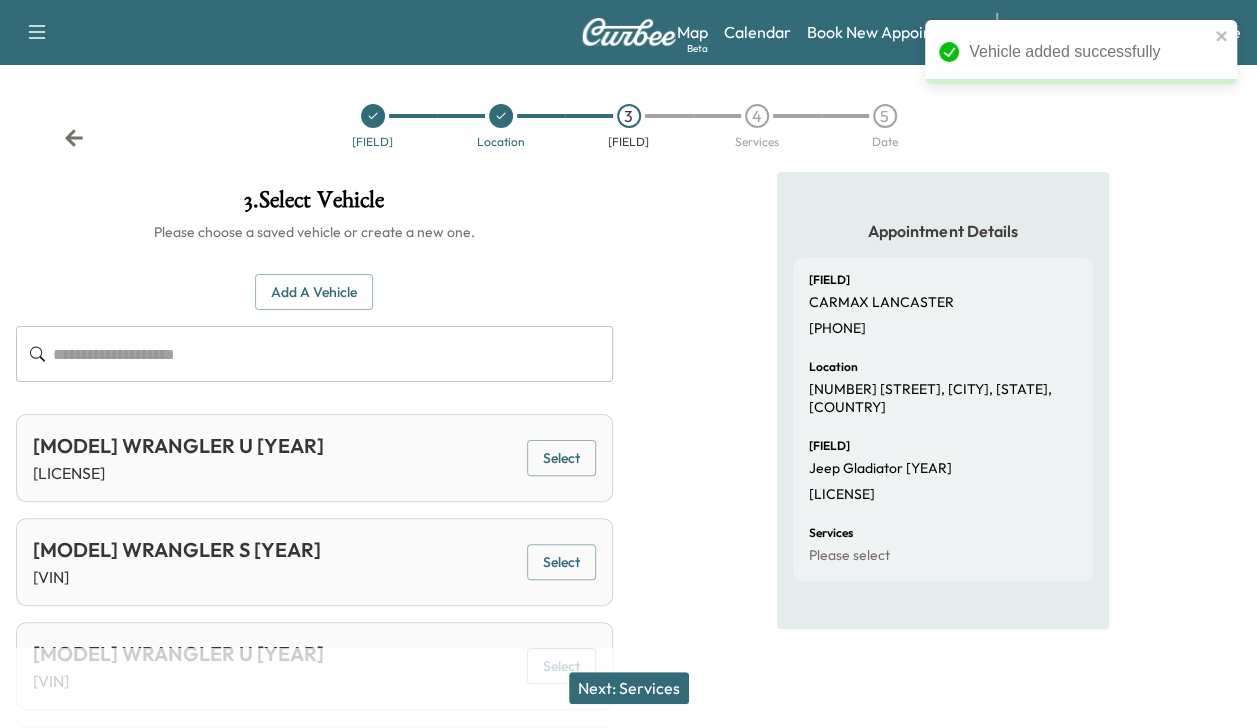 click on "Next: Services" at bounding box center (629, 688) 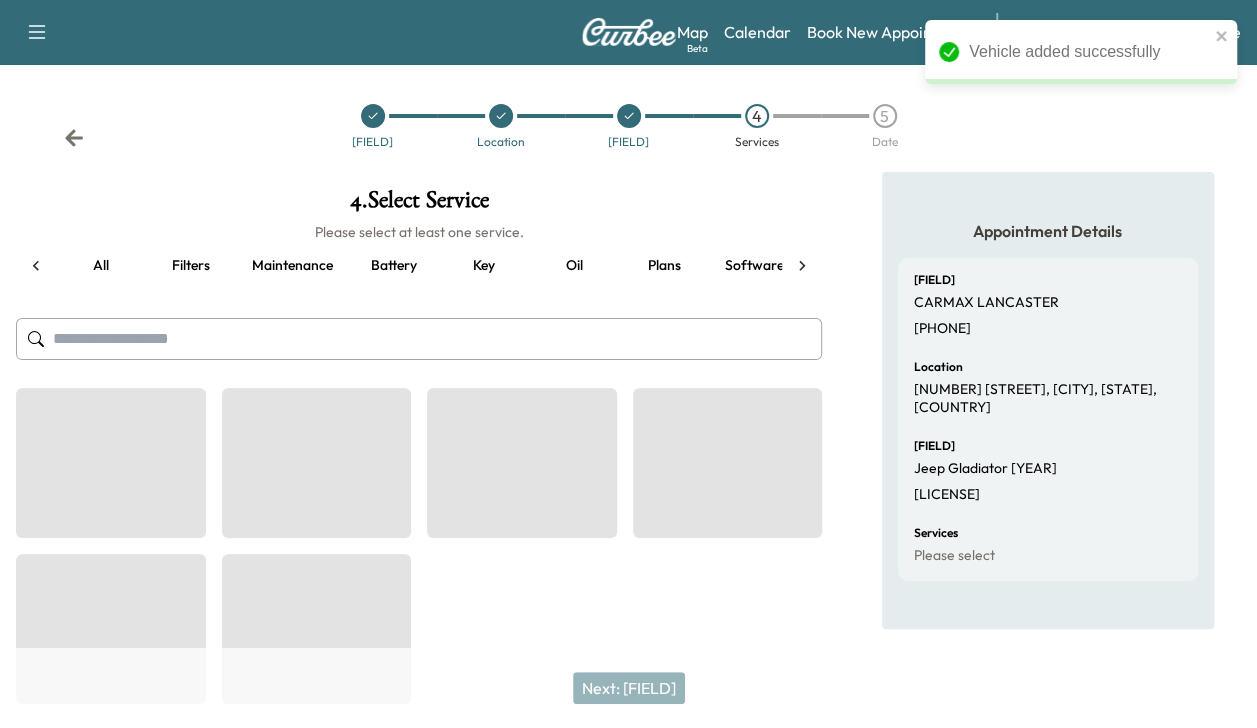 scroll, scrollTop: 0, scrollLeft: 76, axis: horizontal 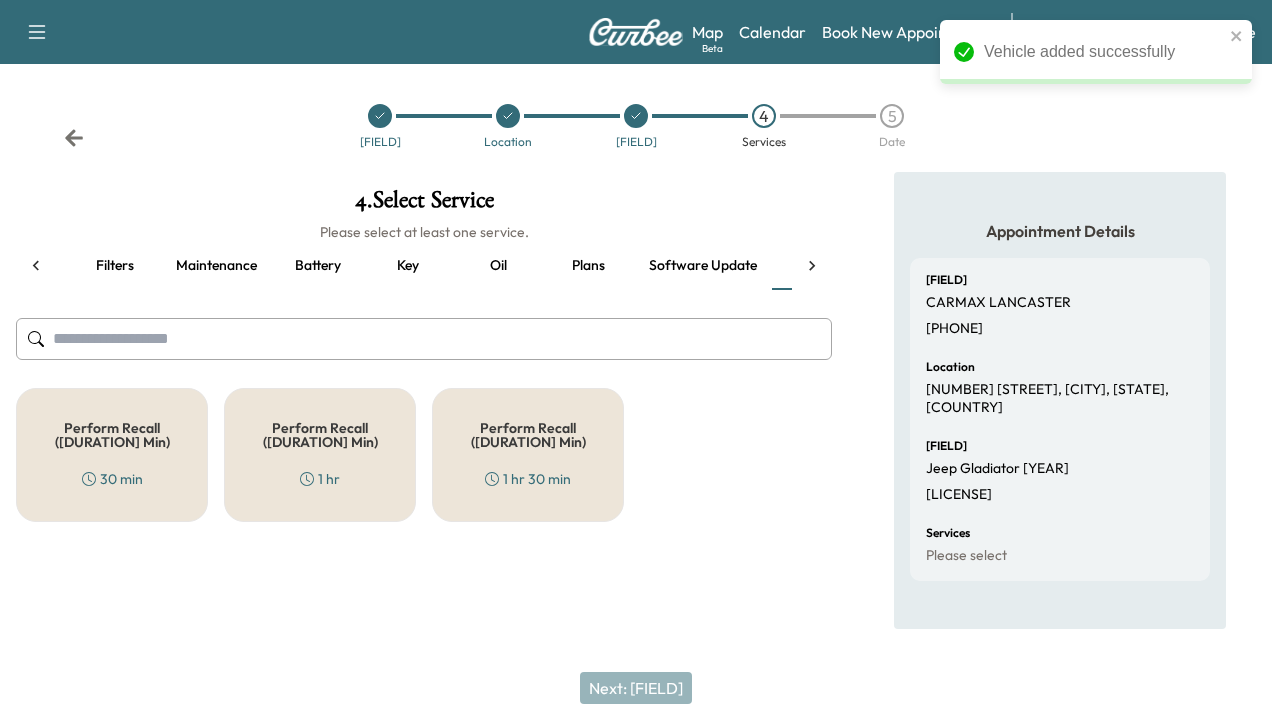 click on "Perform Recall ([DURATION] Min)" at bounding box center [112, 435] 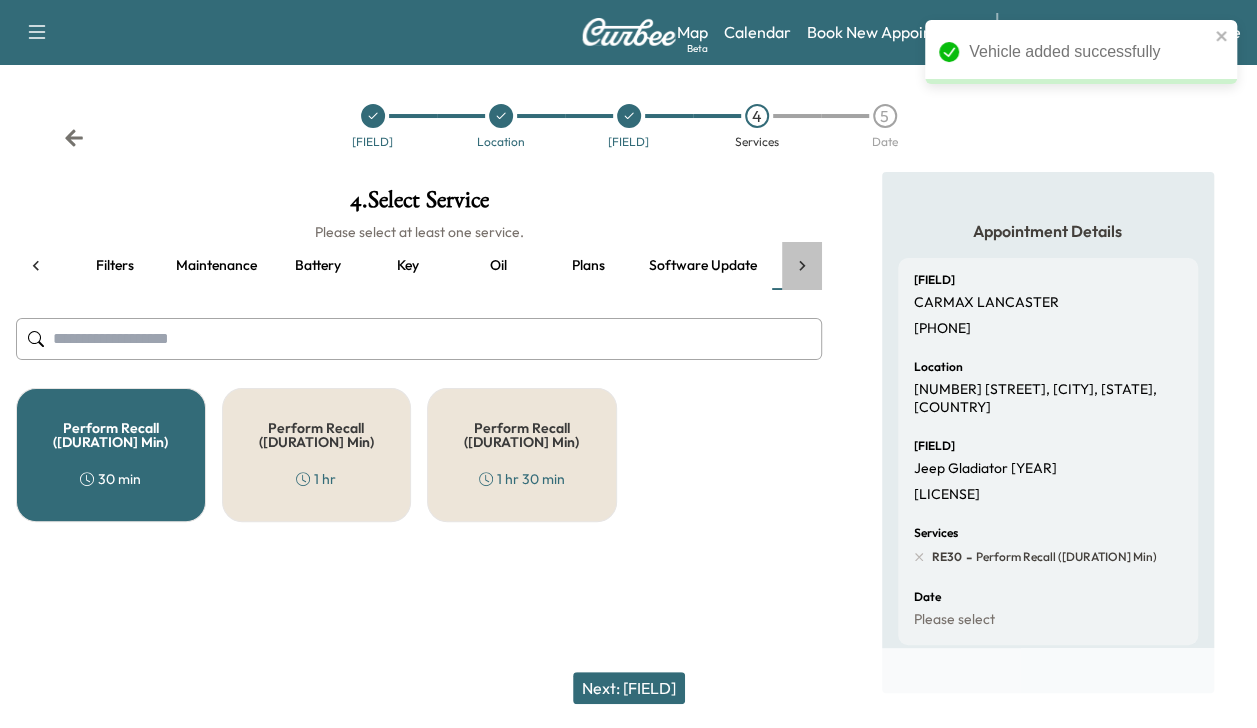 click 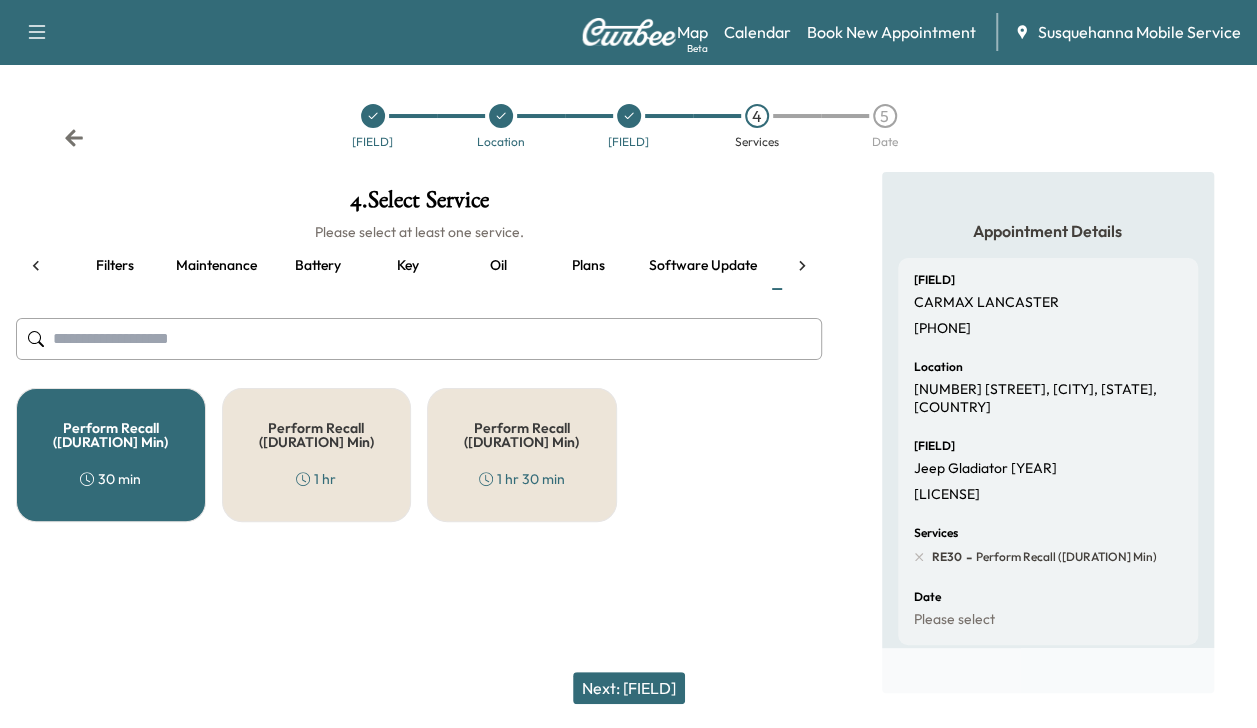 scroll, scrollTop: 0, scrollLeft: 344, axis: horizontal 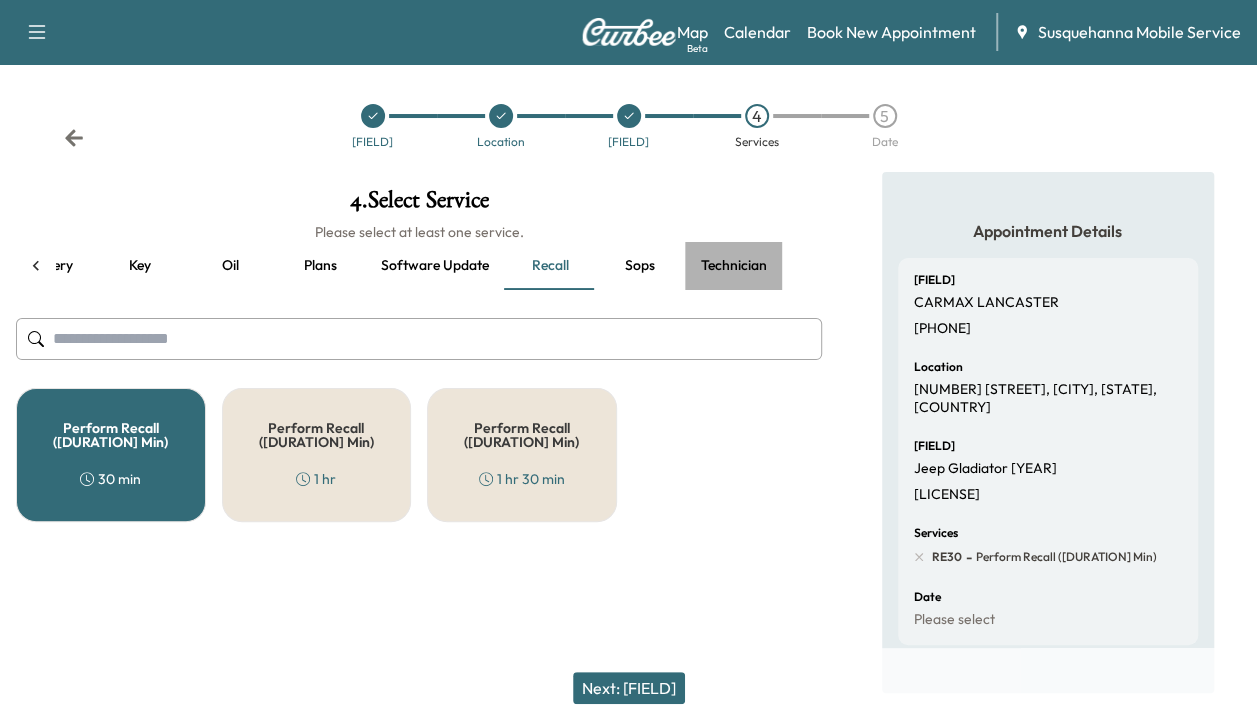 click on "Technician" at bounding box center (734, 266) 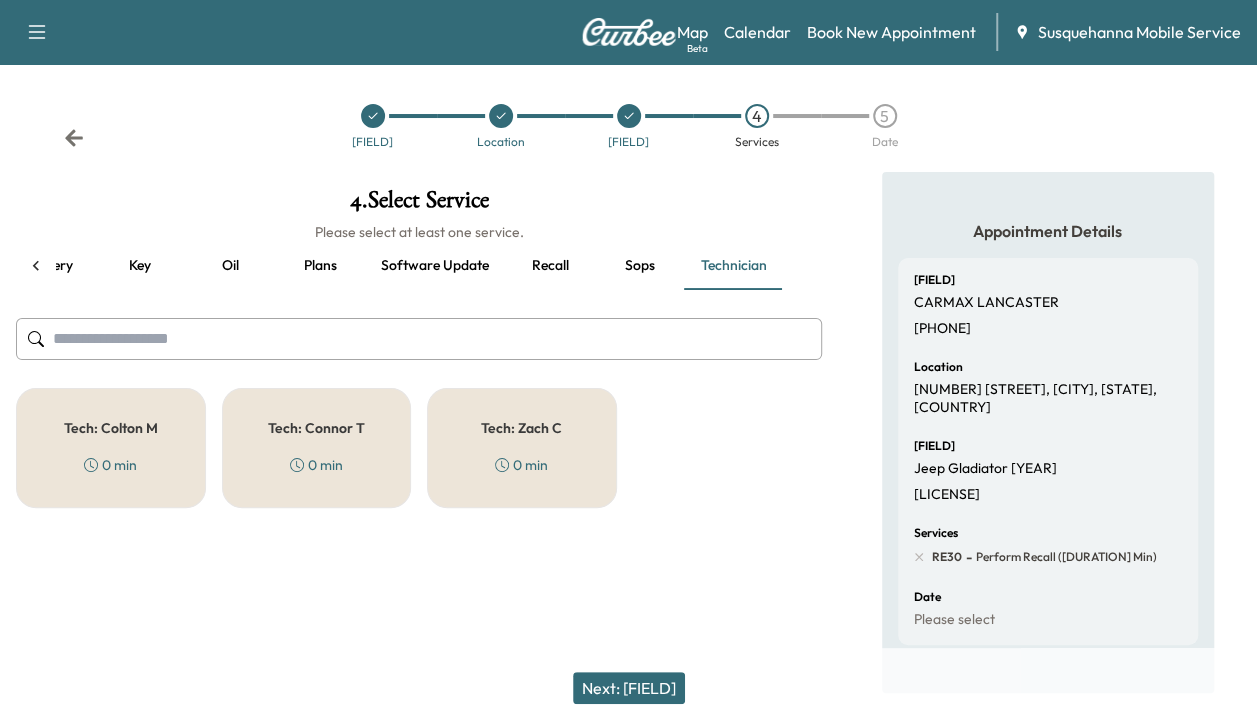 click on "Tech: [PERSON] [DURATION]" at bounding box center (111, 448) 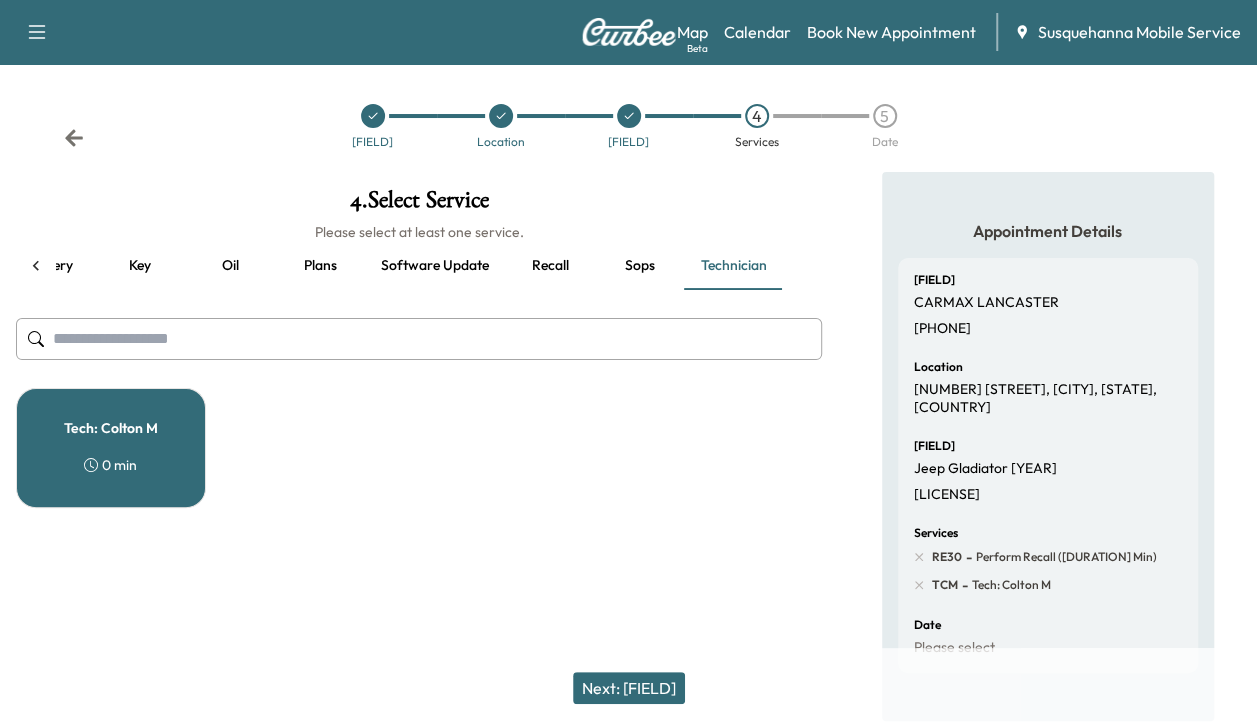 click on "Next: [FIELD]" at bounding box center [629, 688] 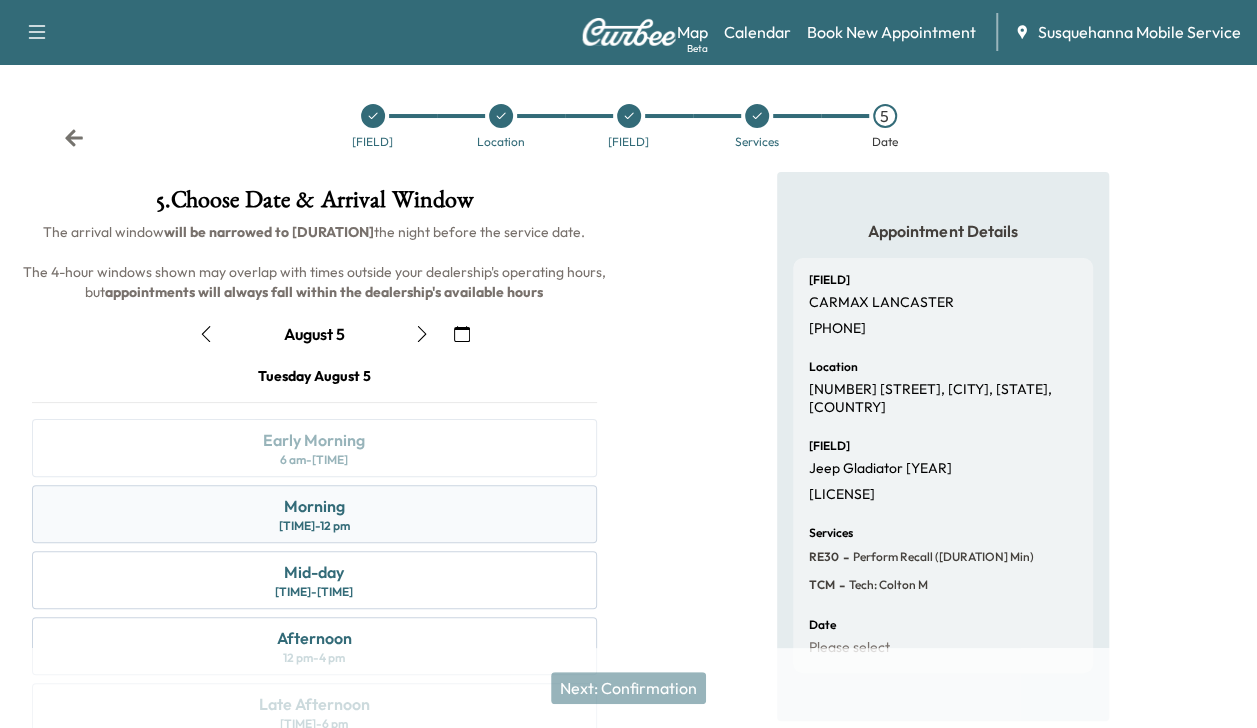click on "[TIME]  -  [TIME]" at bounding box center [314, 514] 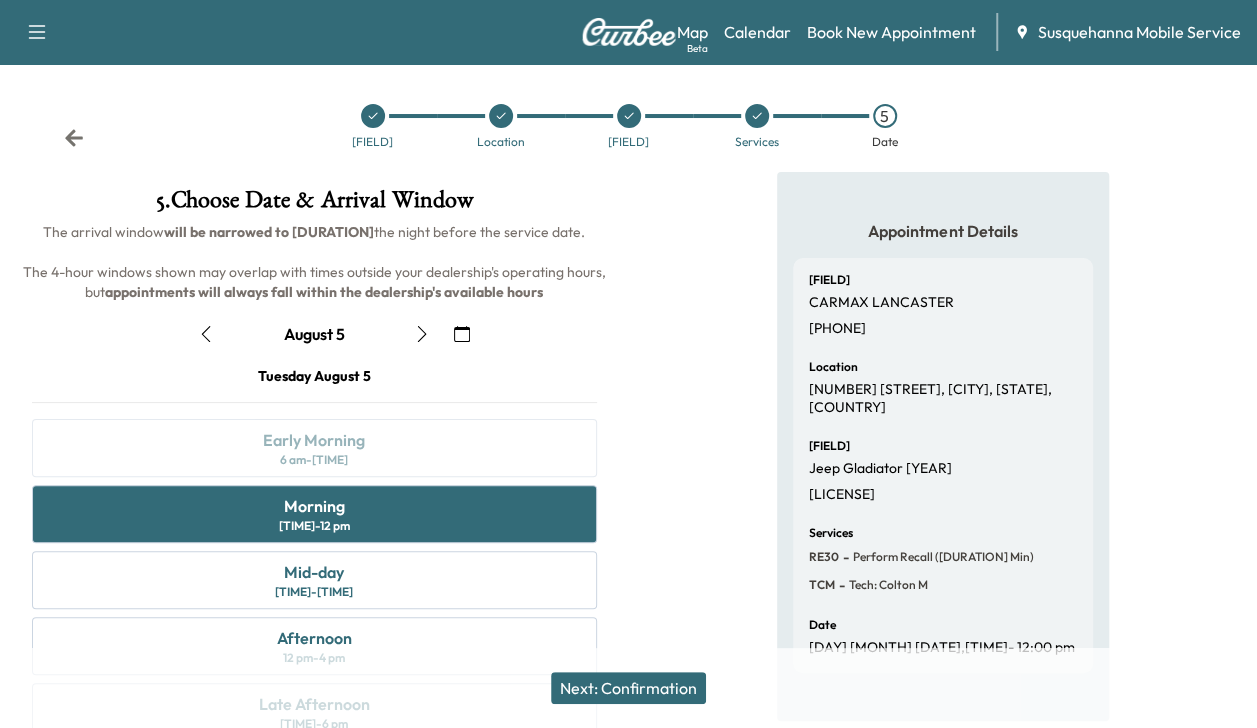click on "Next: Confirmation" at bounding box center [628, 688] 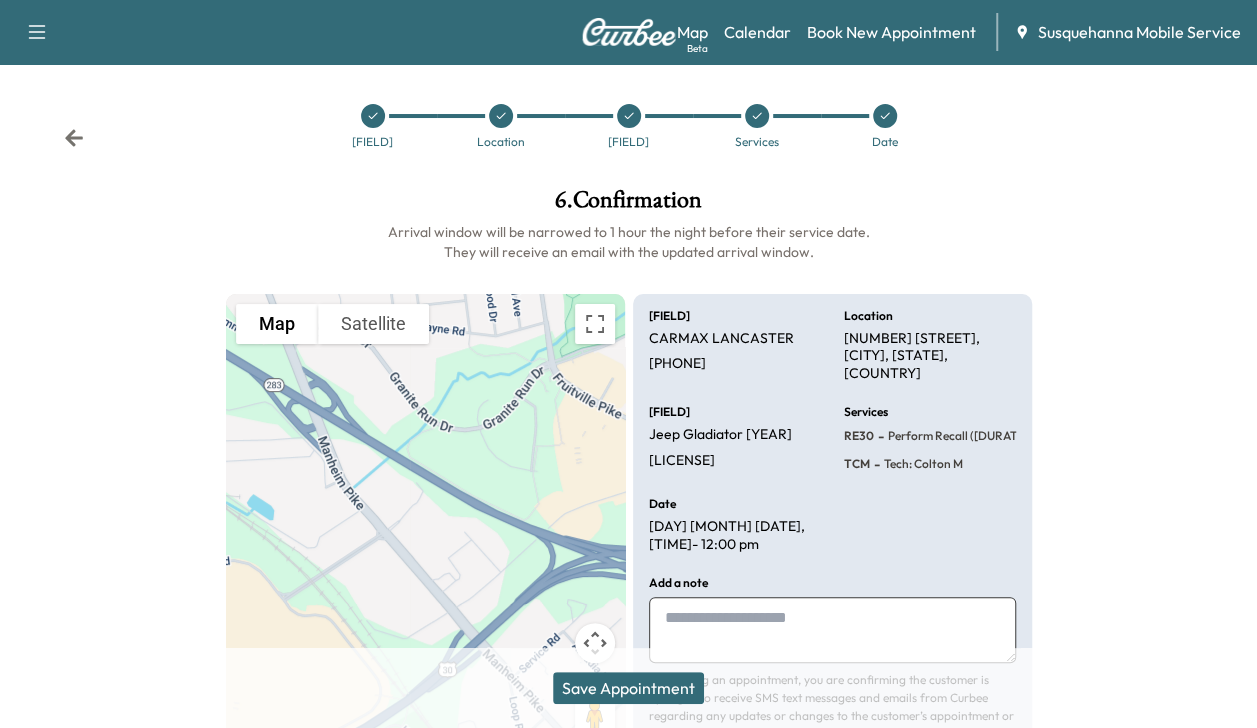 click on "Save Appointment" at bounding box center (628, 688) 